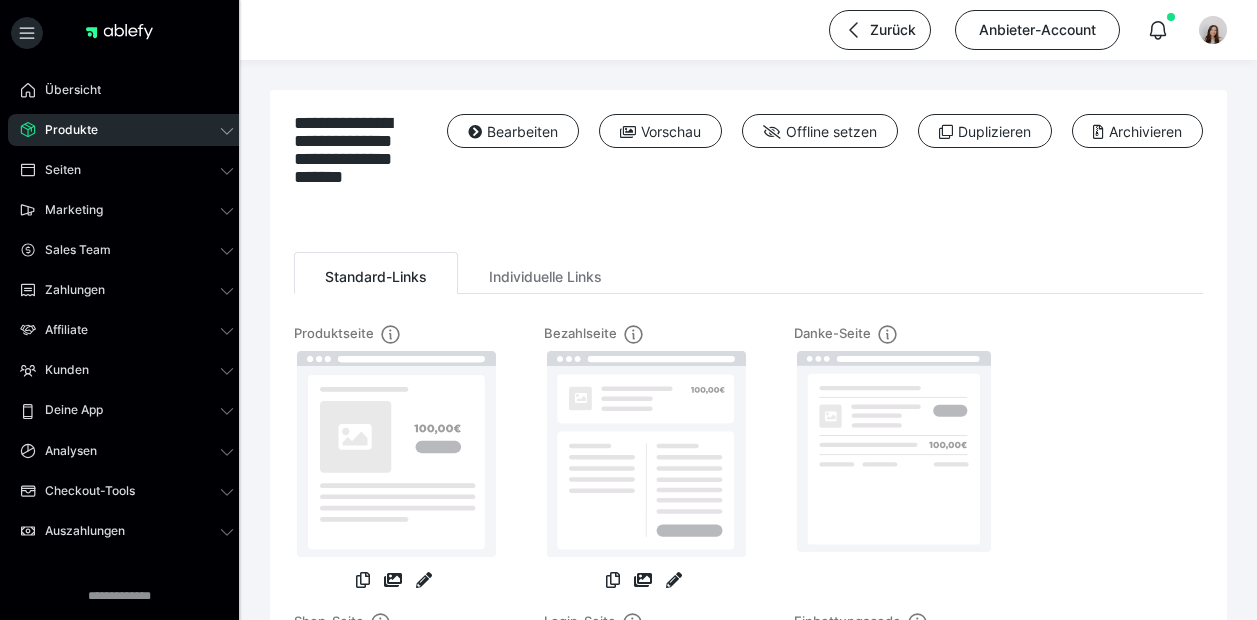 scroll, scrollTop: 0, scrollLeft: 0, axis: both 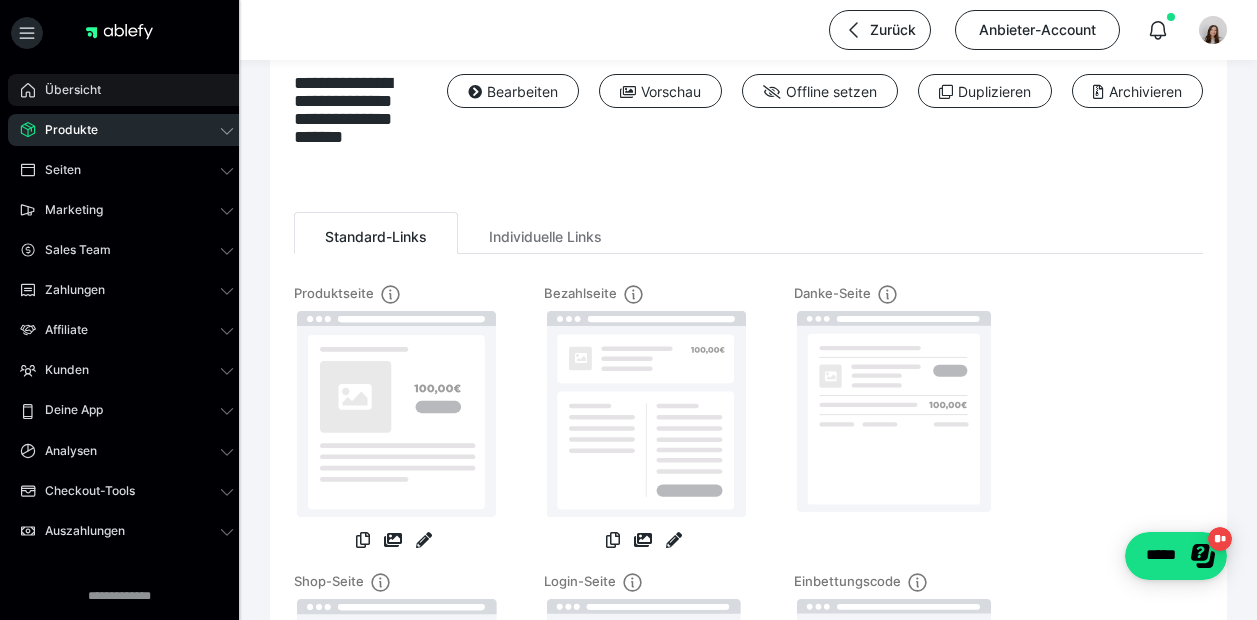 click on "Übersicht" at bounding box center (66, 90) 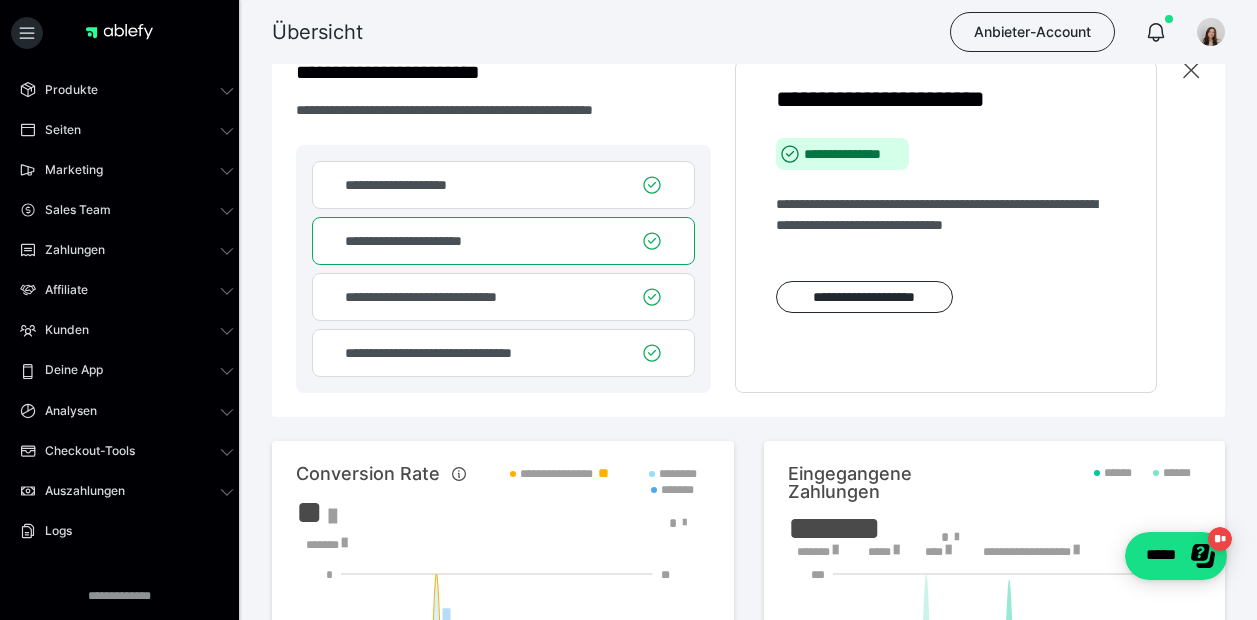 scroll, scrollTop: 79, scrollLeft: 0, axis: vertical 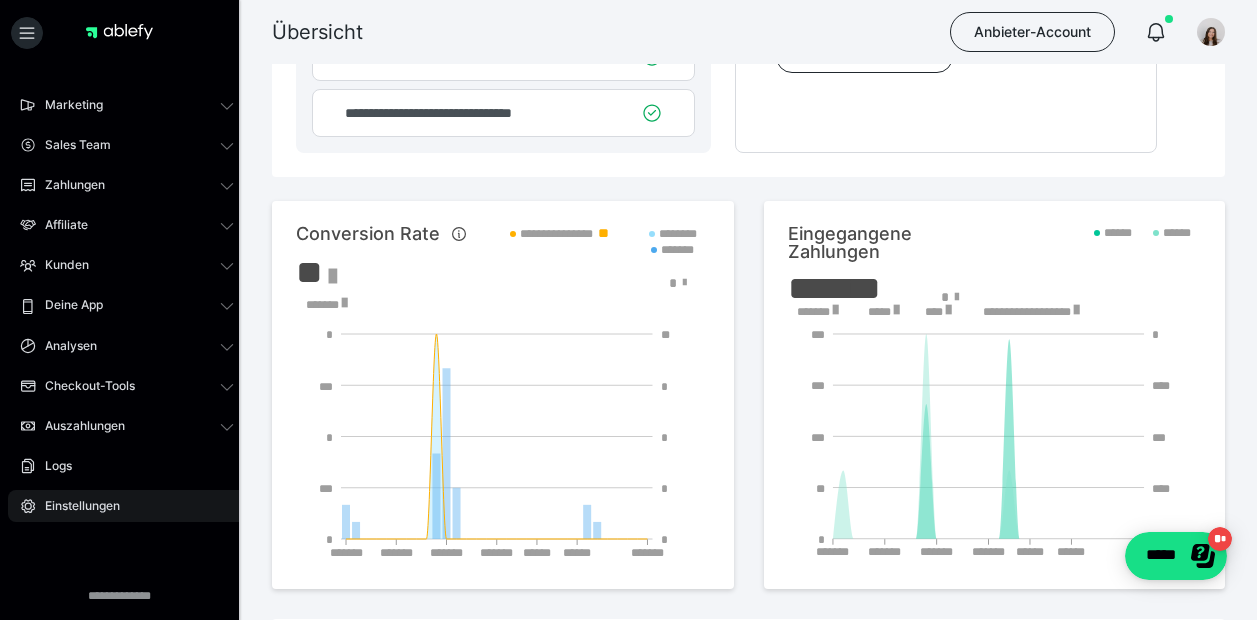 click on "Einstellungen" at bounding box center (75, 506) 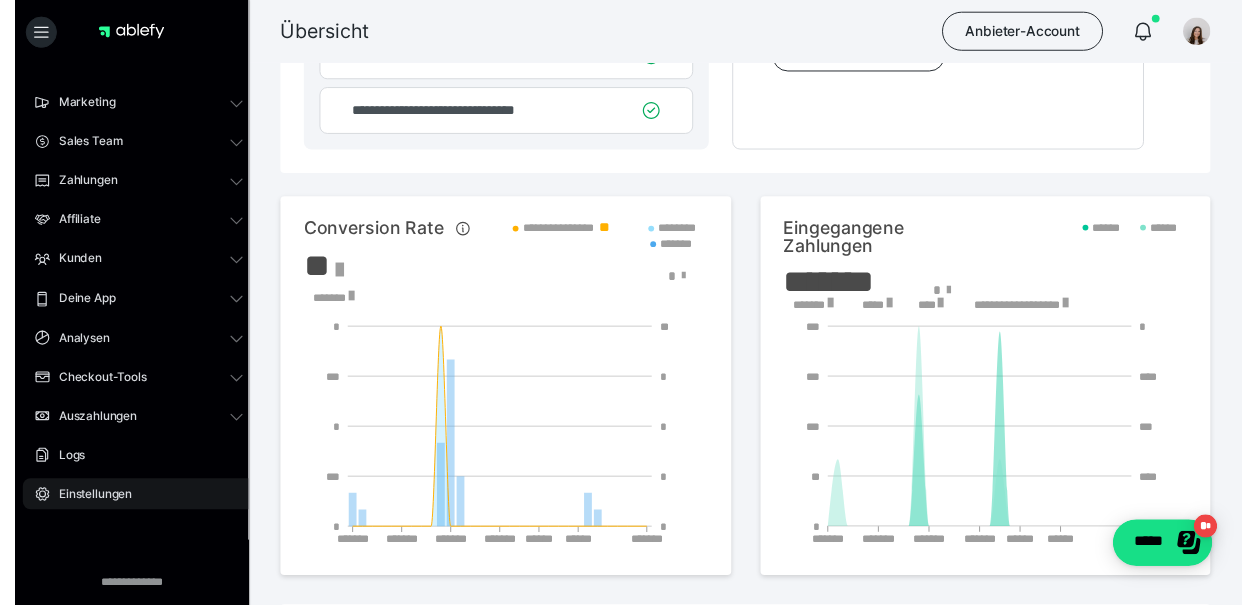 scroll, scrollTop: 0, scrollLeft: 0, axis: both 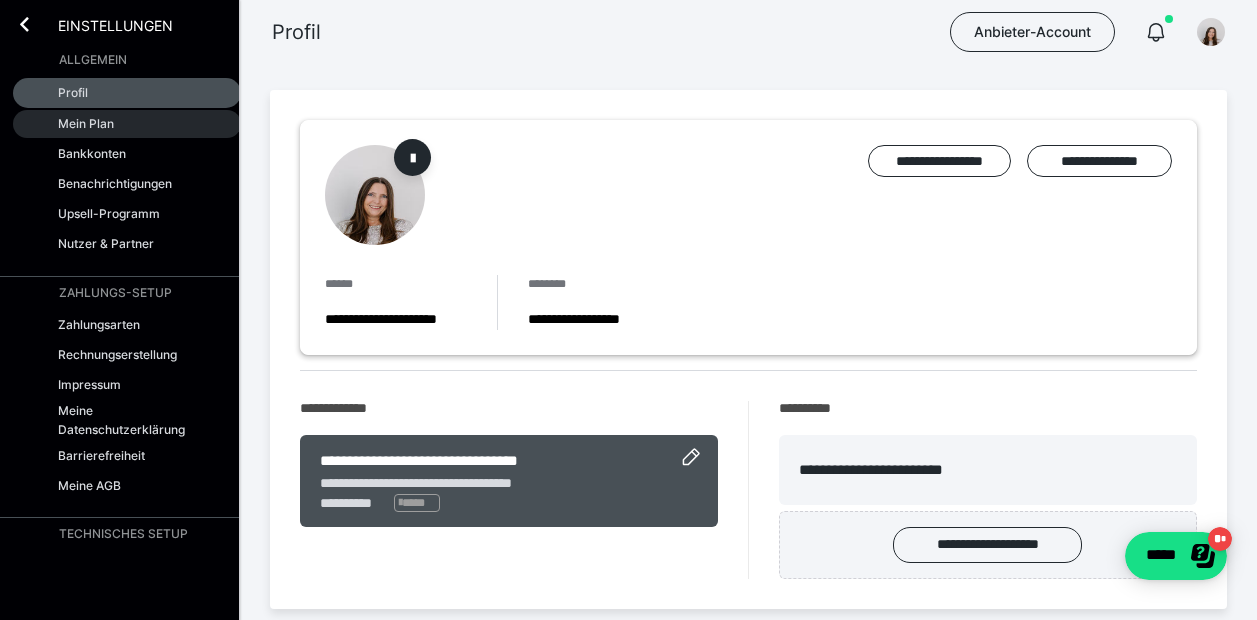 click on "Mein Plan" at bounding box center (127, 124) 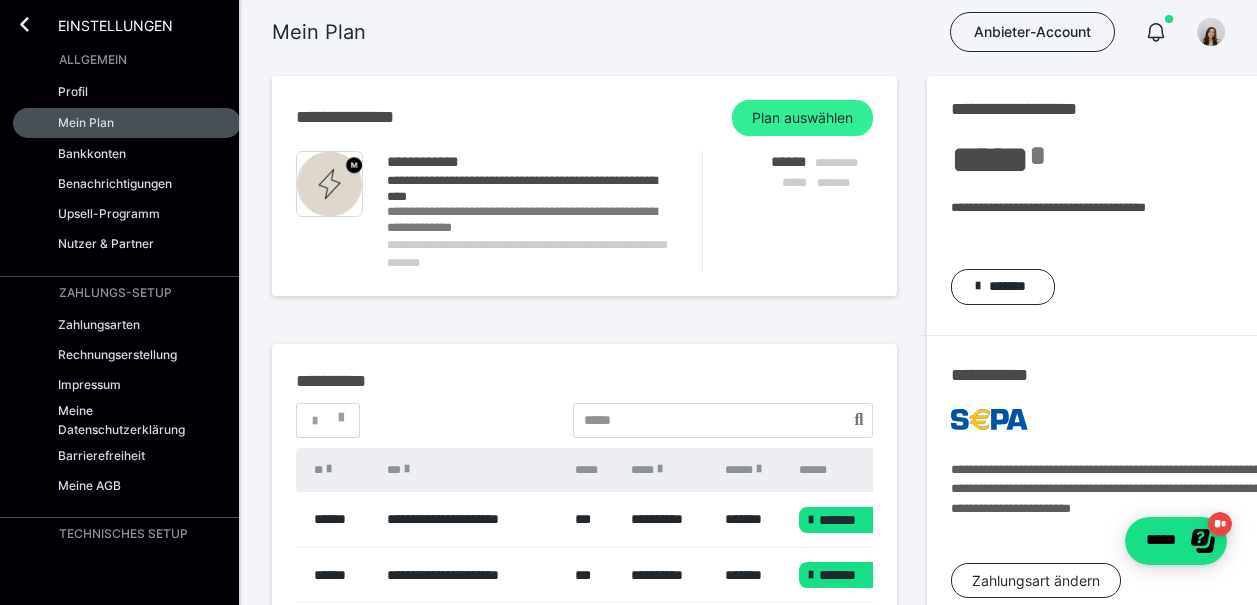 click on "Plan auswählen" at bounding box center (802, 118) 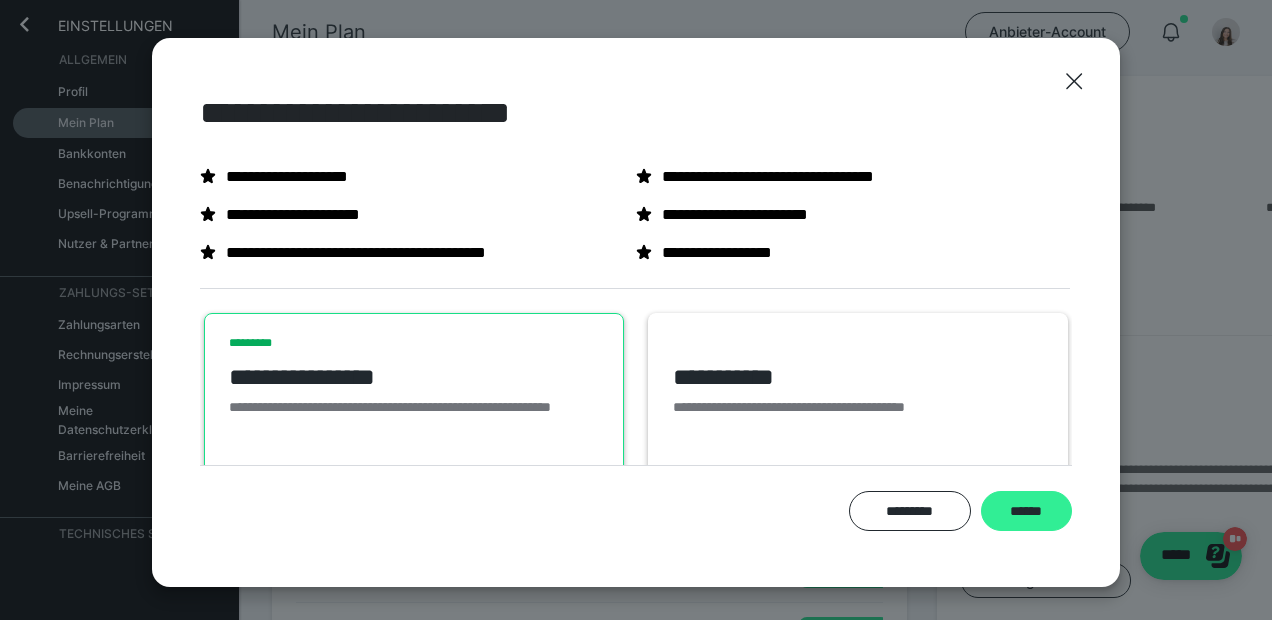 click on "******" at bounding box center (1026, 511) 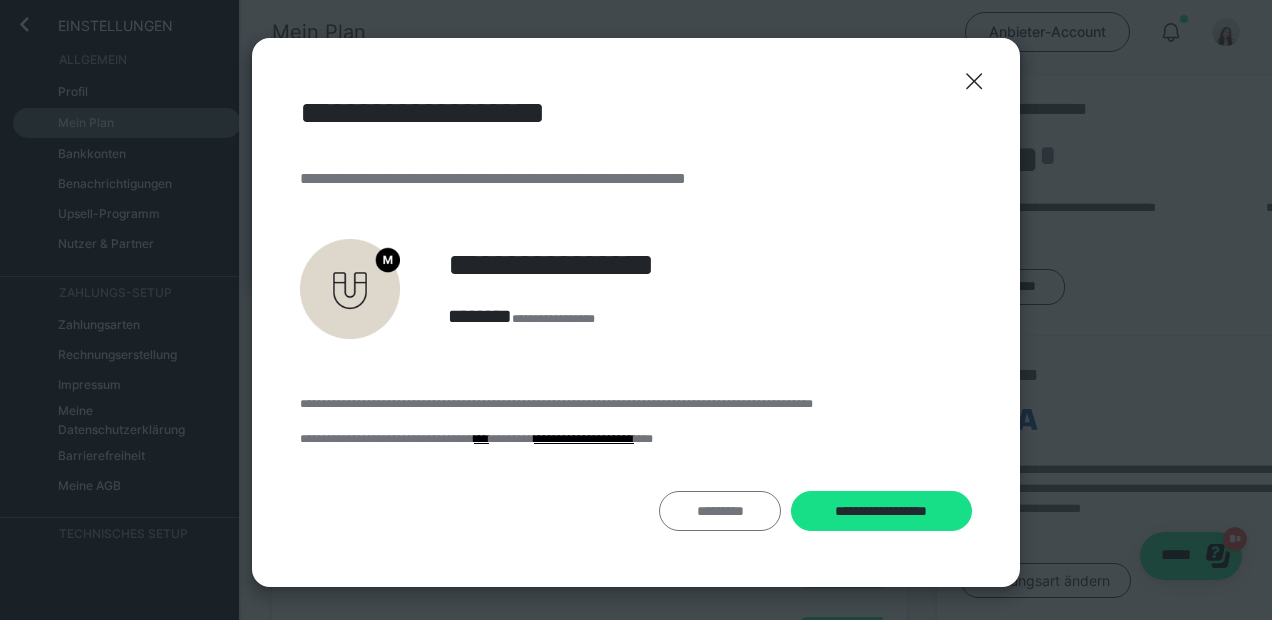 click on "*********" at bounding box center (720, 511) 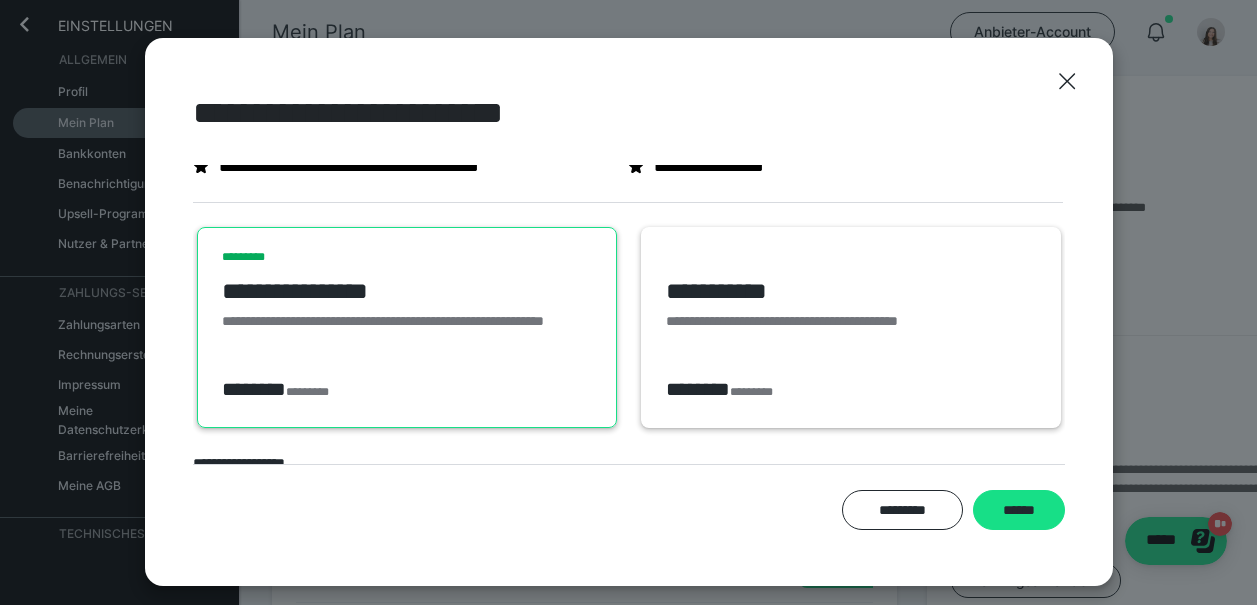 scroll, scrollTop: 110, scrollLeft: 0, axis: vertical 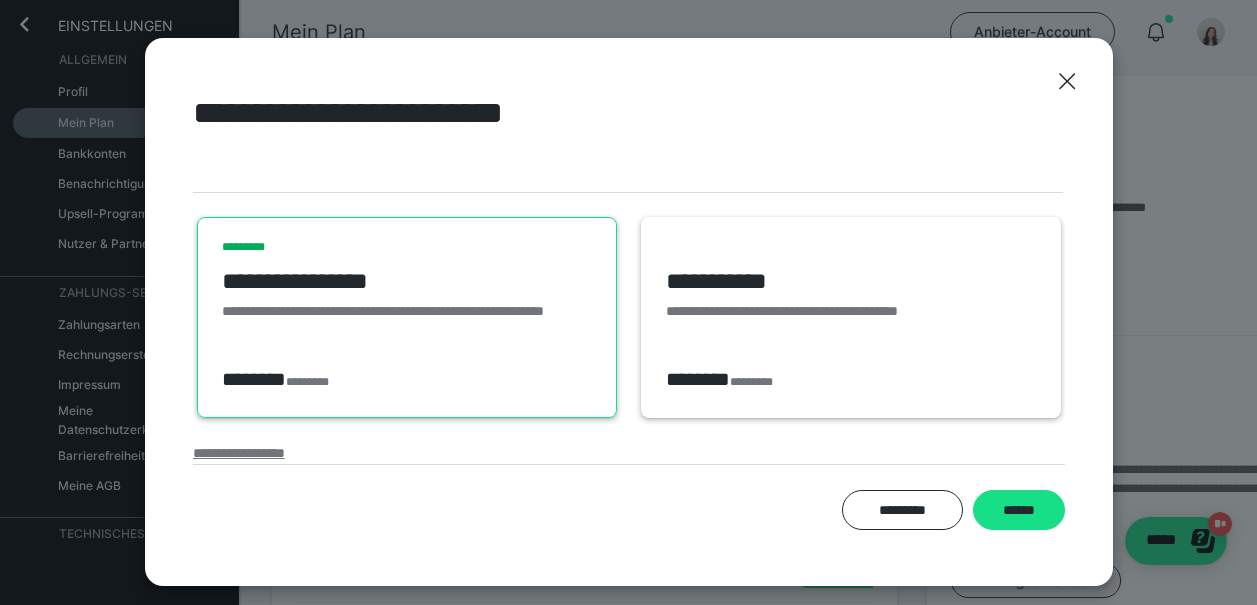 click on "**********" at bounding box center (239, 453) 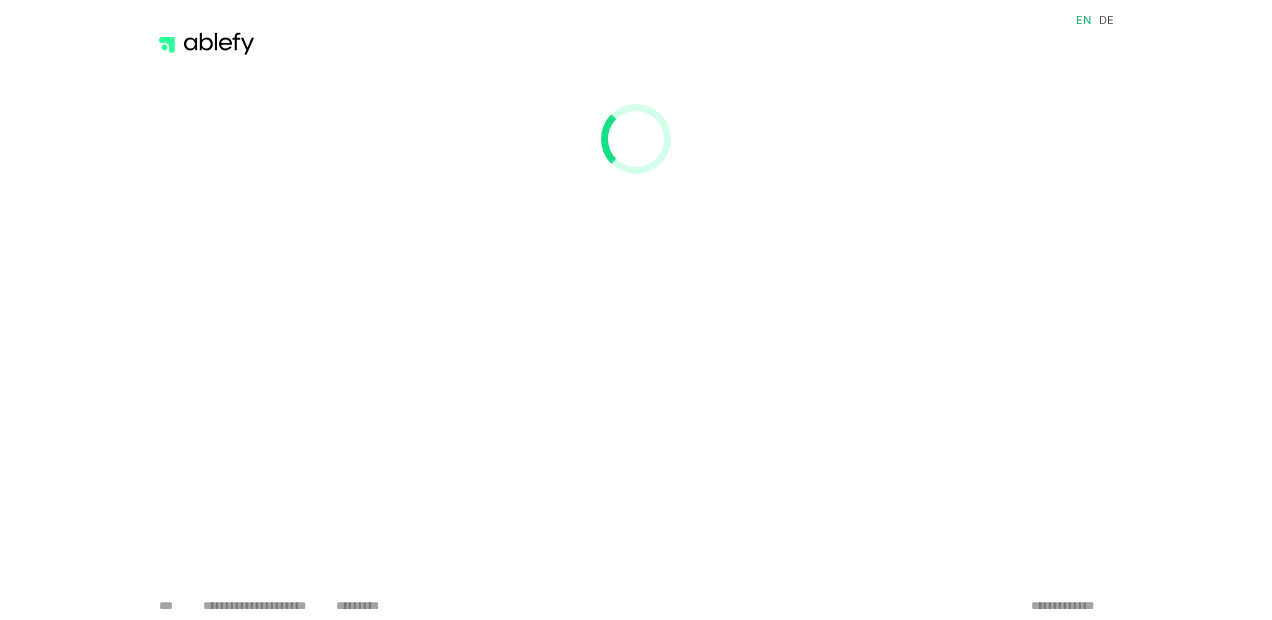 scroll, scrollTop: 0, scrollLeft: 0, axis: both 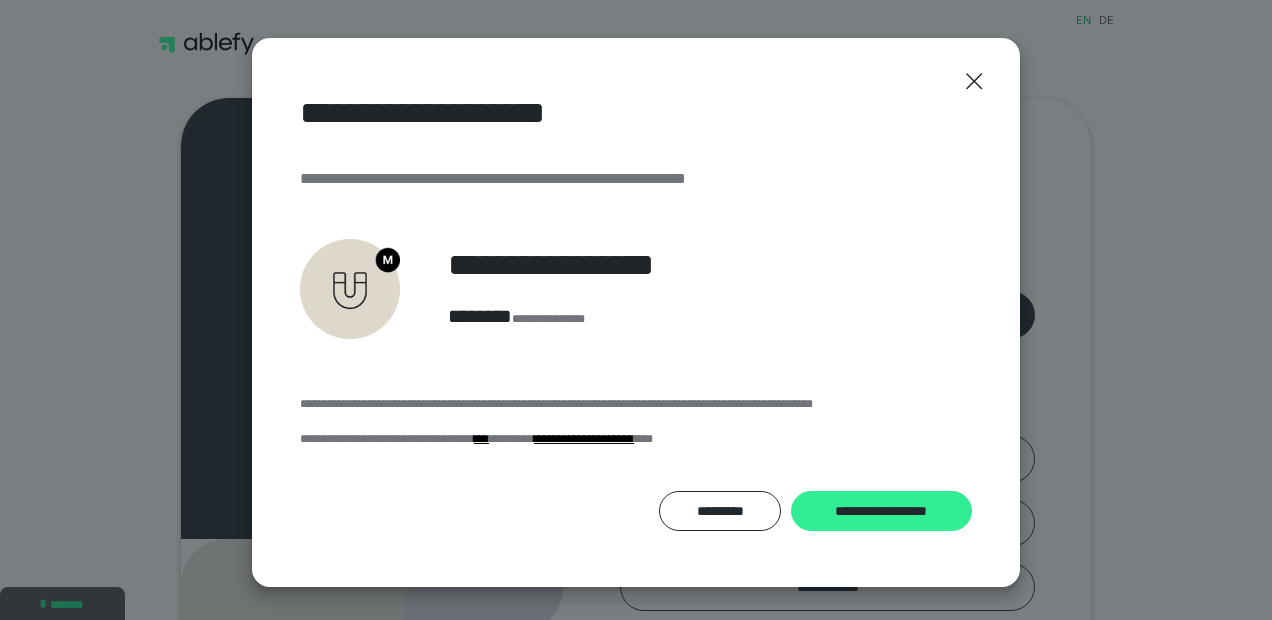 click on "**********" at bounding box center [881, 511] 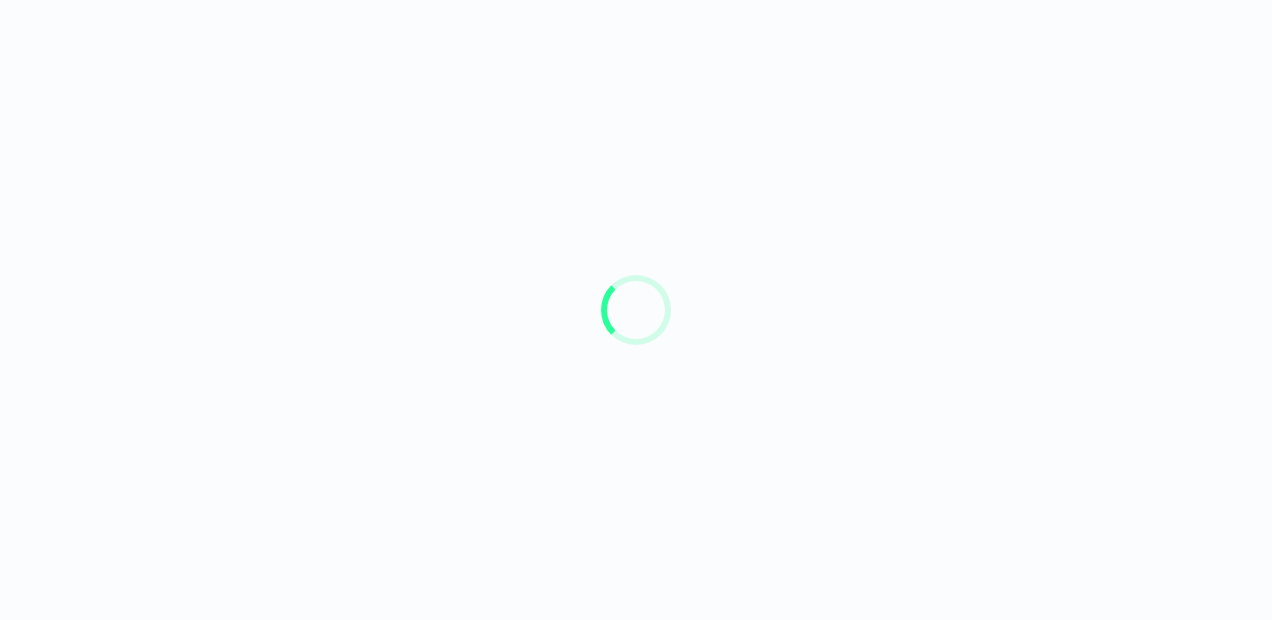 scroll, scrollTop: 0, scrollLeft: 0, axis: both 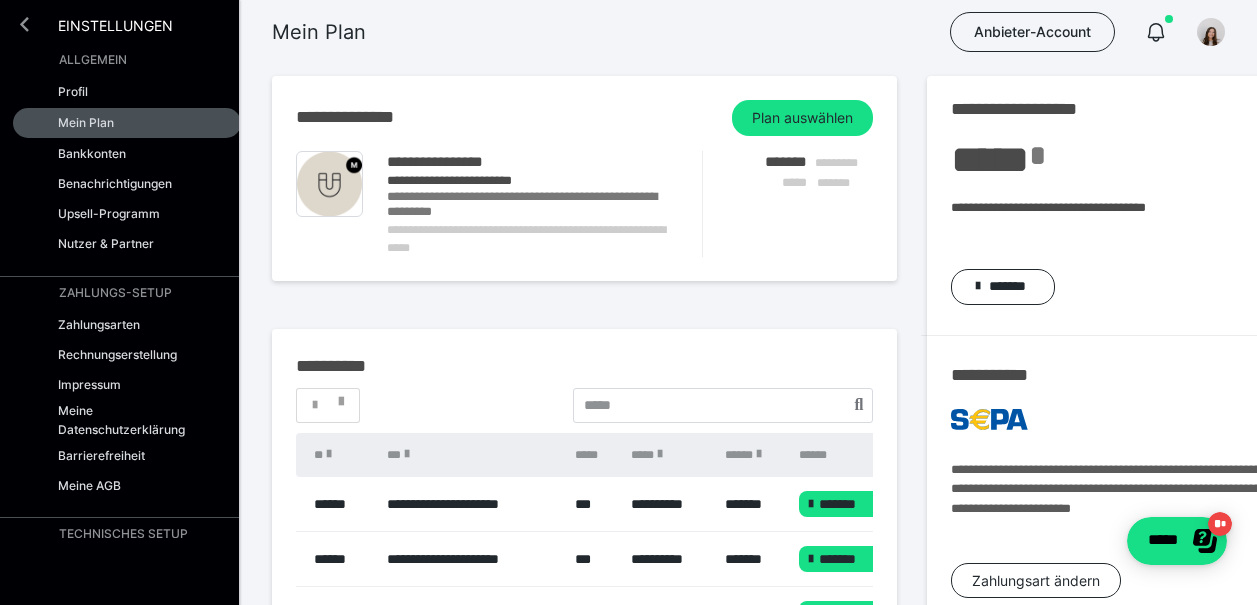 click at bounding box center [24, 24] 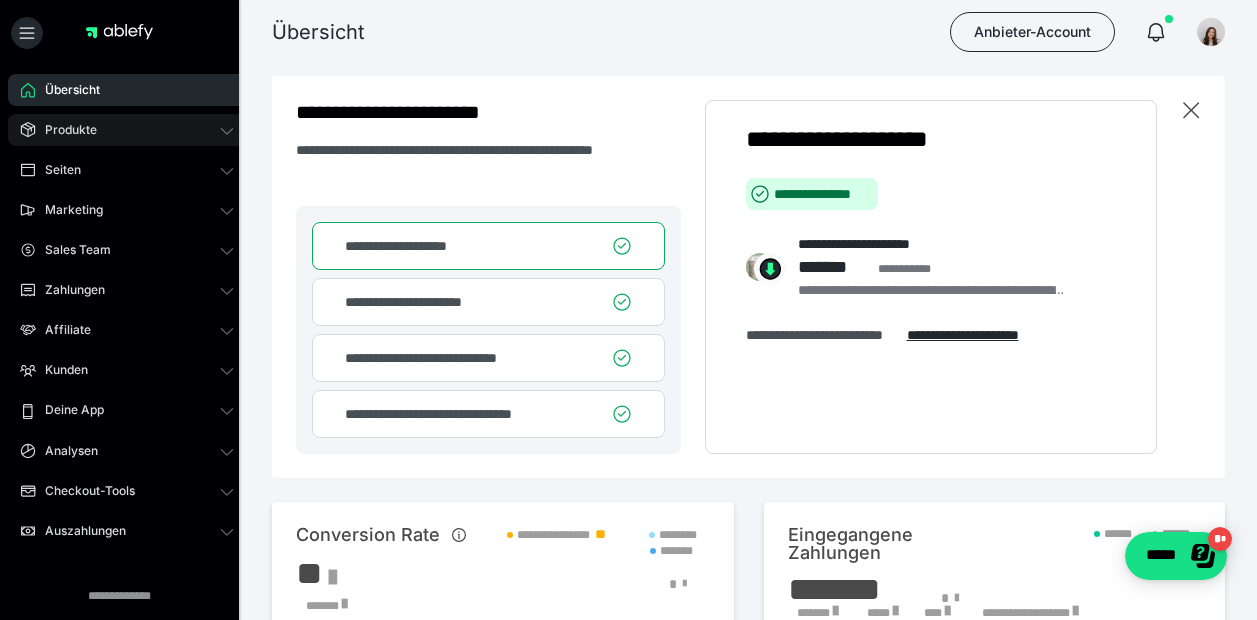 click on "Produkte" at bounding box center (64, 130) 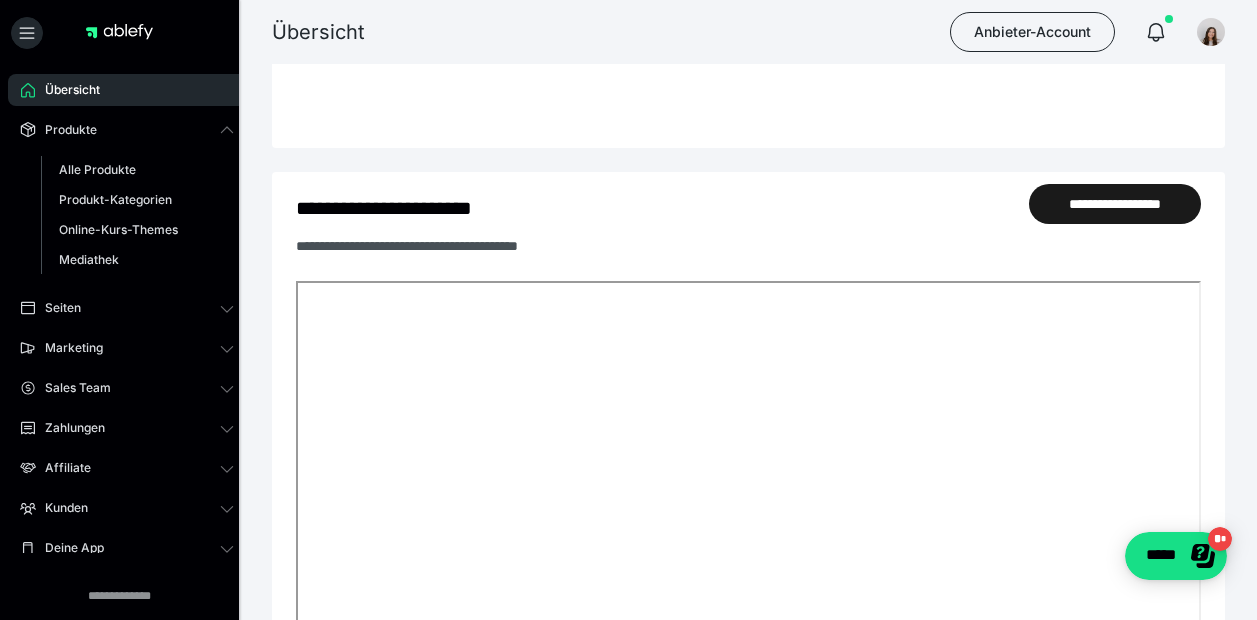 scroll, scrollTop: 1130, scrollLeft: 0, axis: vertical 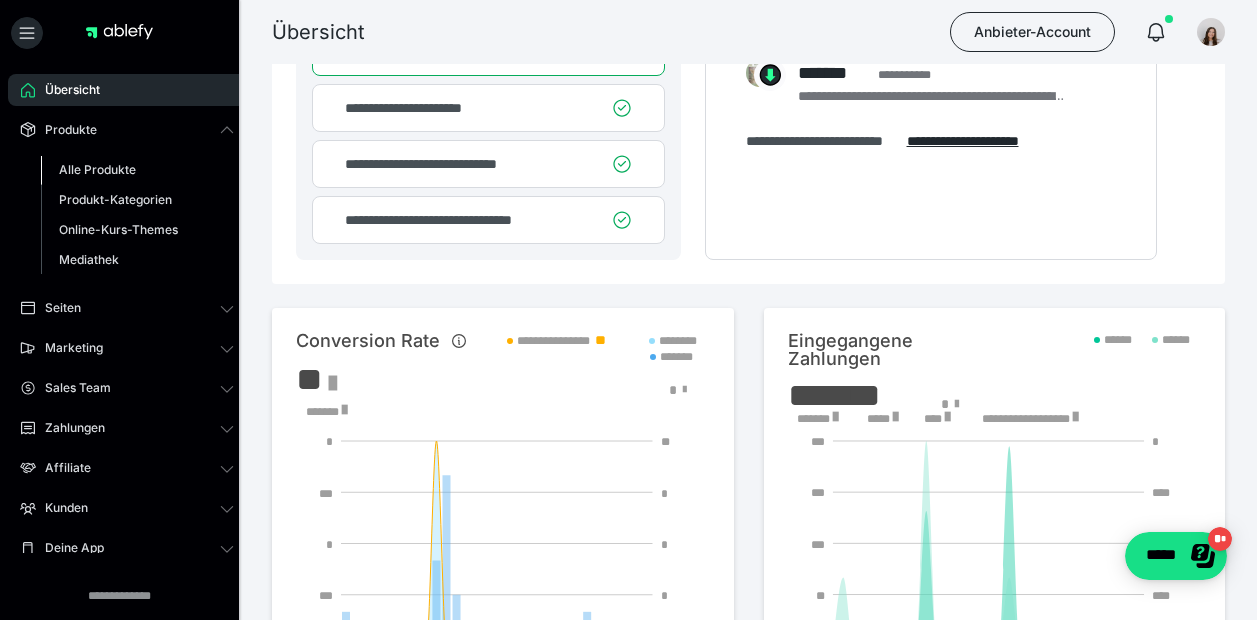 click on "Alle Produkte" at bounding box center [97, 169] 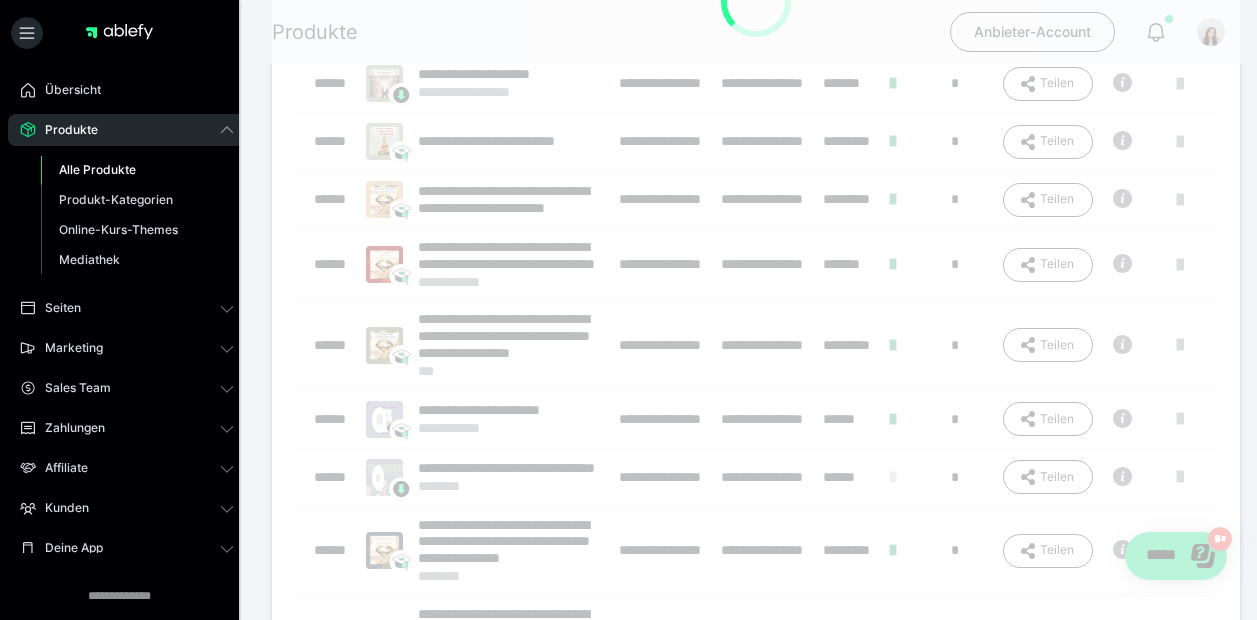 scroll, scrollTop: 0, scrollLeft: 0, axis: both 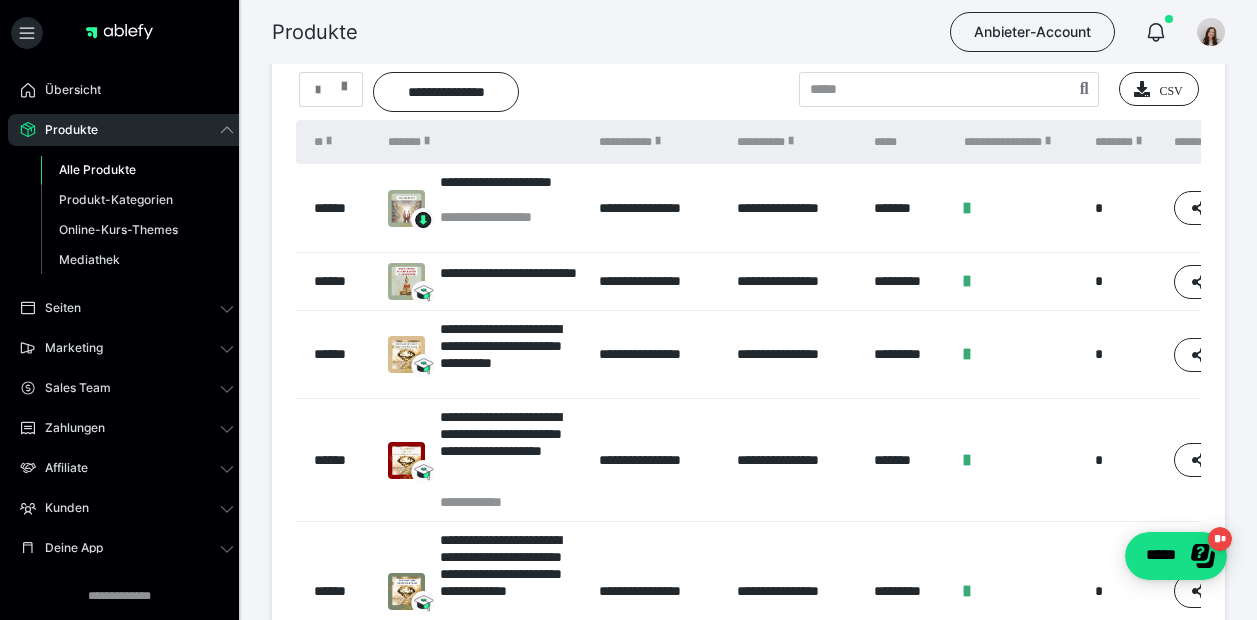 click at bounding box center (344, 82) 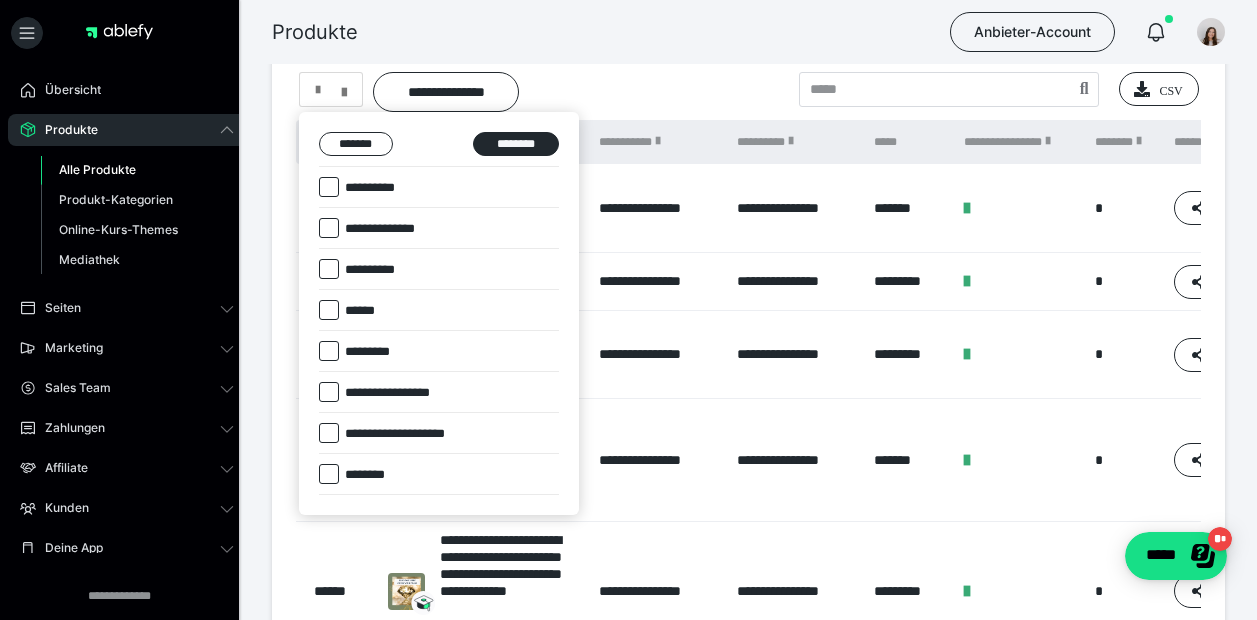 click on "**********" at bounding box center (375, 270) 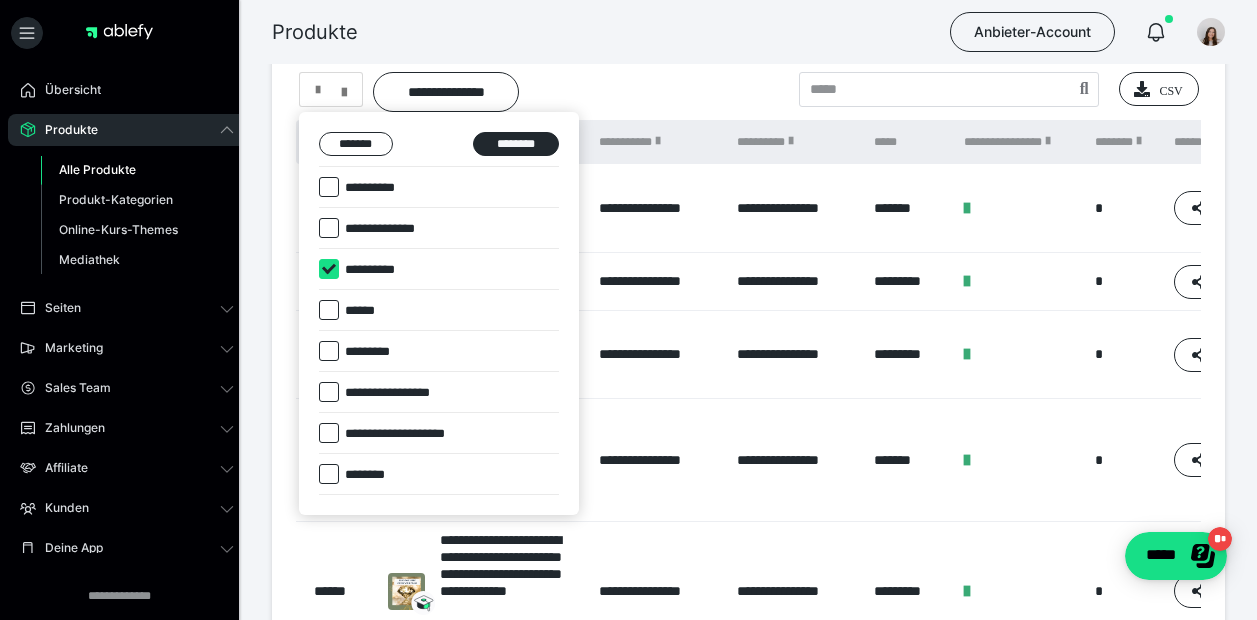 checkbox on "****" 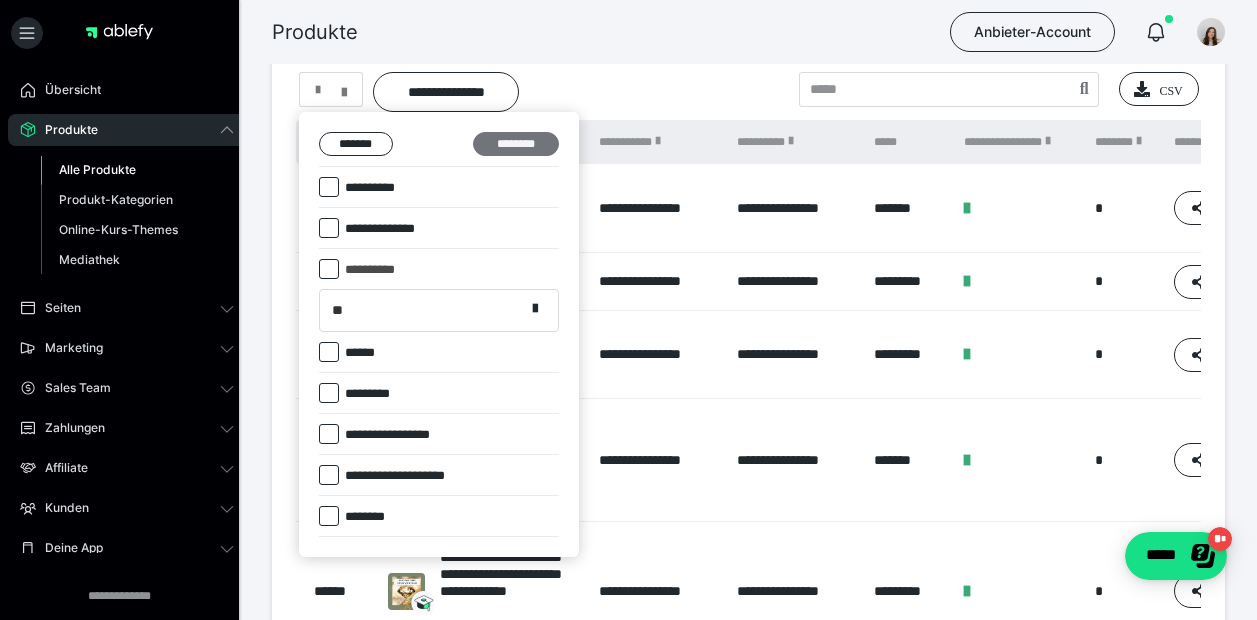 click on "********" at bounding box center [516, 144] 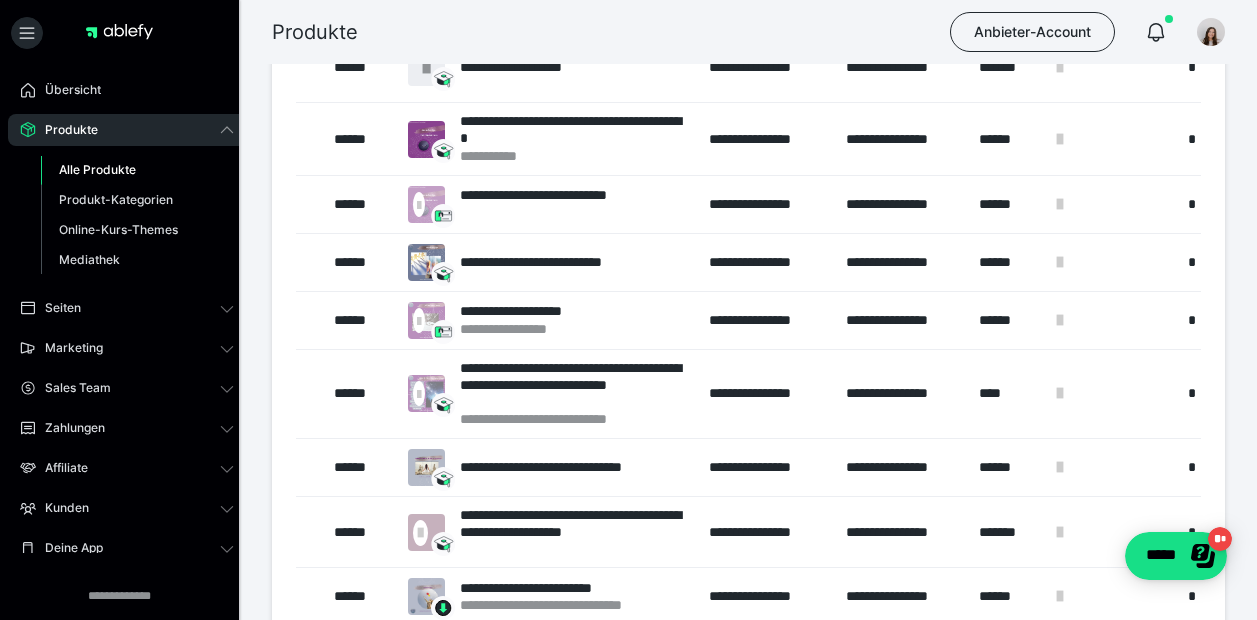 scroll, scrollTop: 278, scrollLeft: 0, axis: vertical 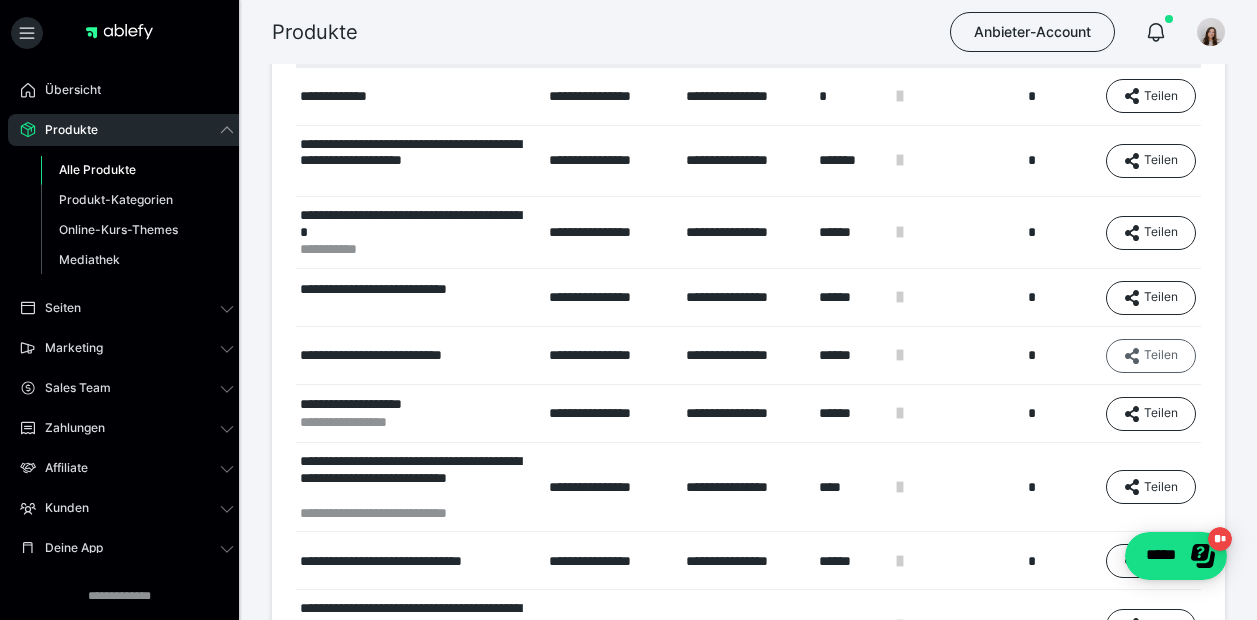 click on "Teilen" at bounding box center [1151, 96] 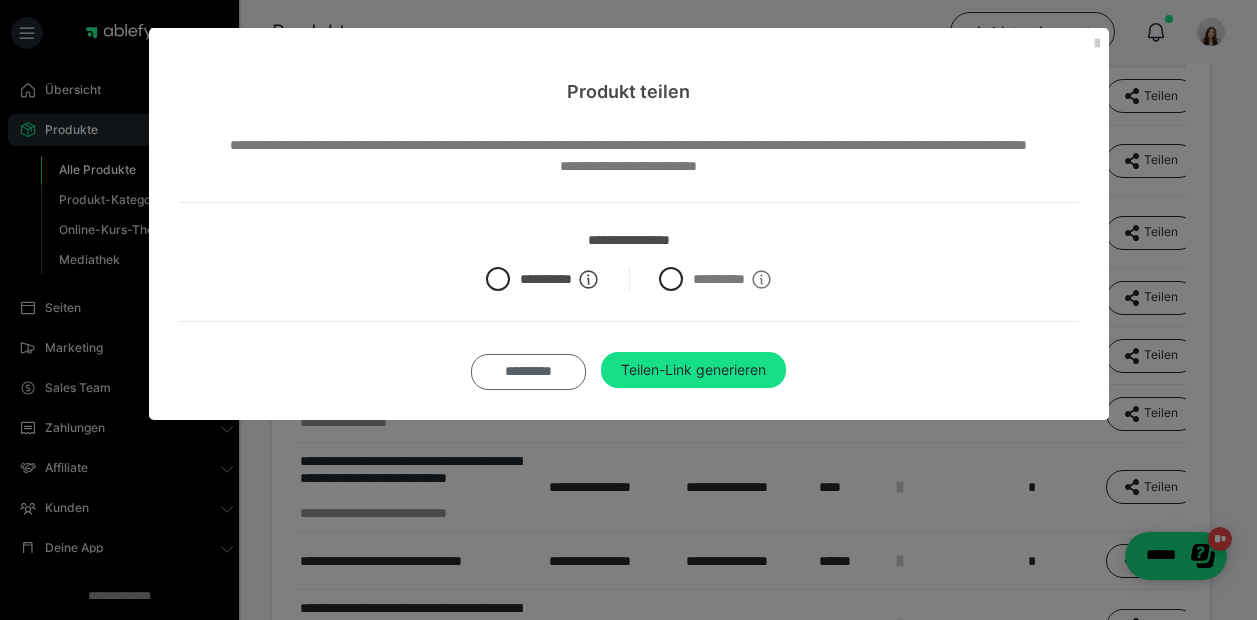 click on "*********" at bounding box center (528, 372) 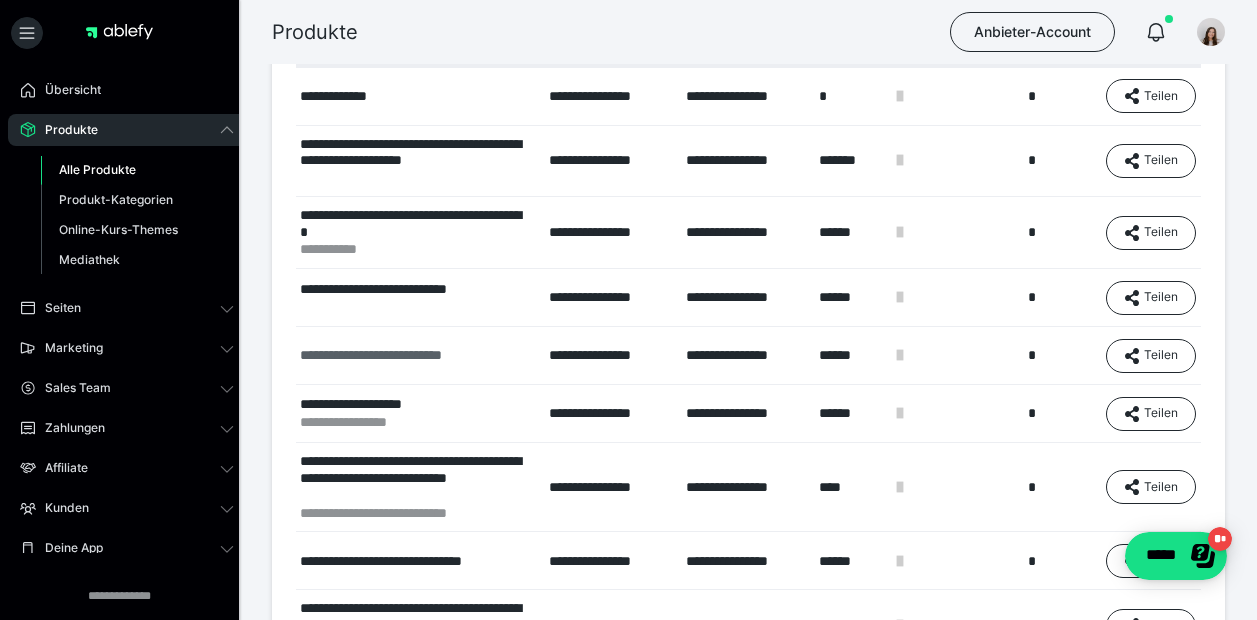 click on "**********" at bounding box center (398, 355) 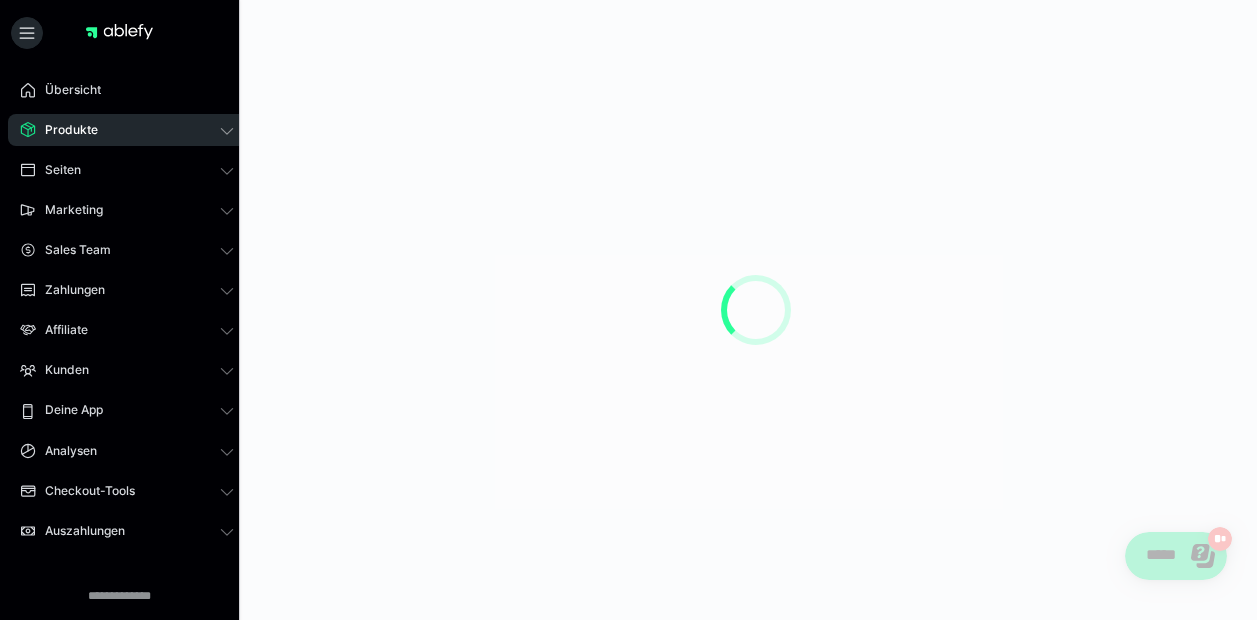 scroll, scrollTop: 0, scrollLeft: 0, axis: both 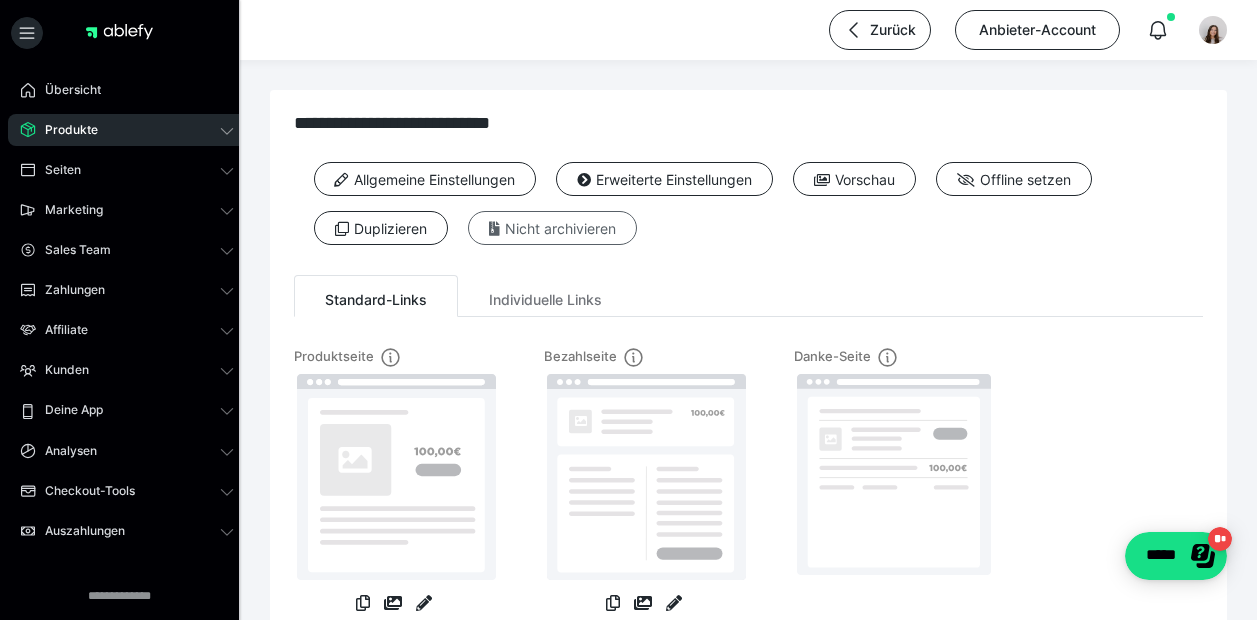 click on "Nicht archivieren" at bounding box center (381, 228) 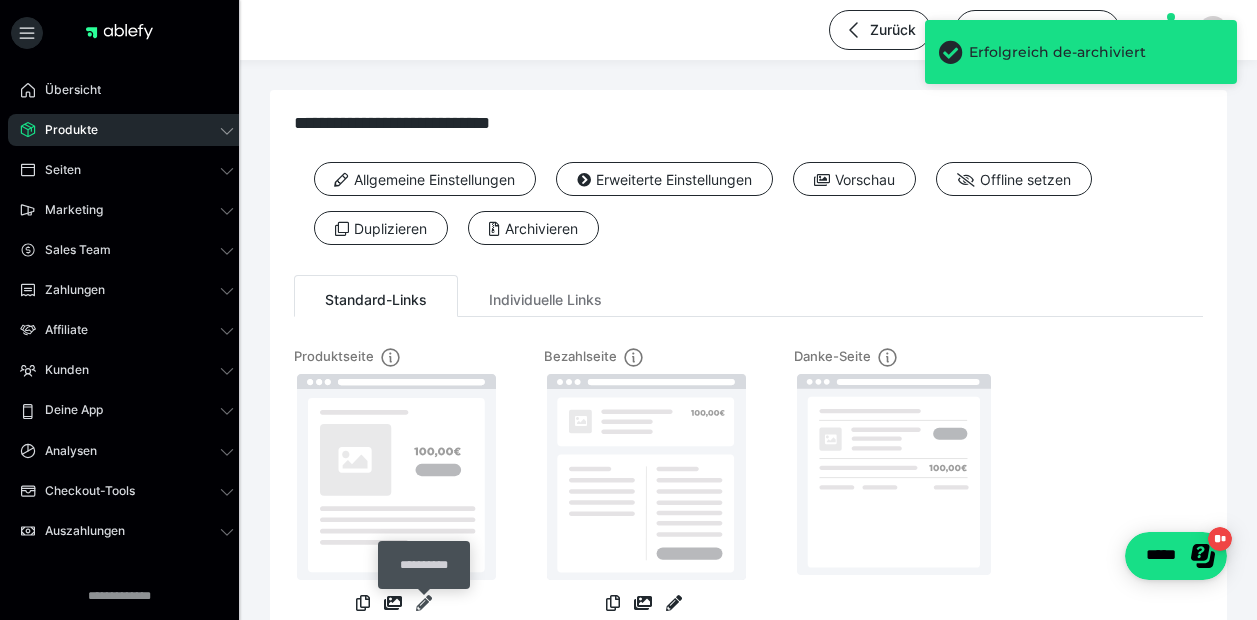 click at bounding box center [424, 603] 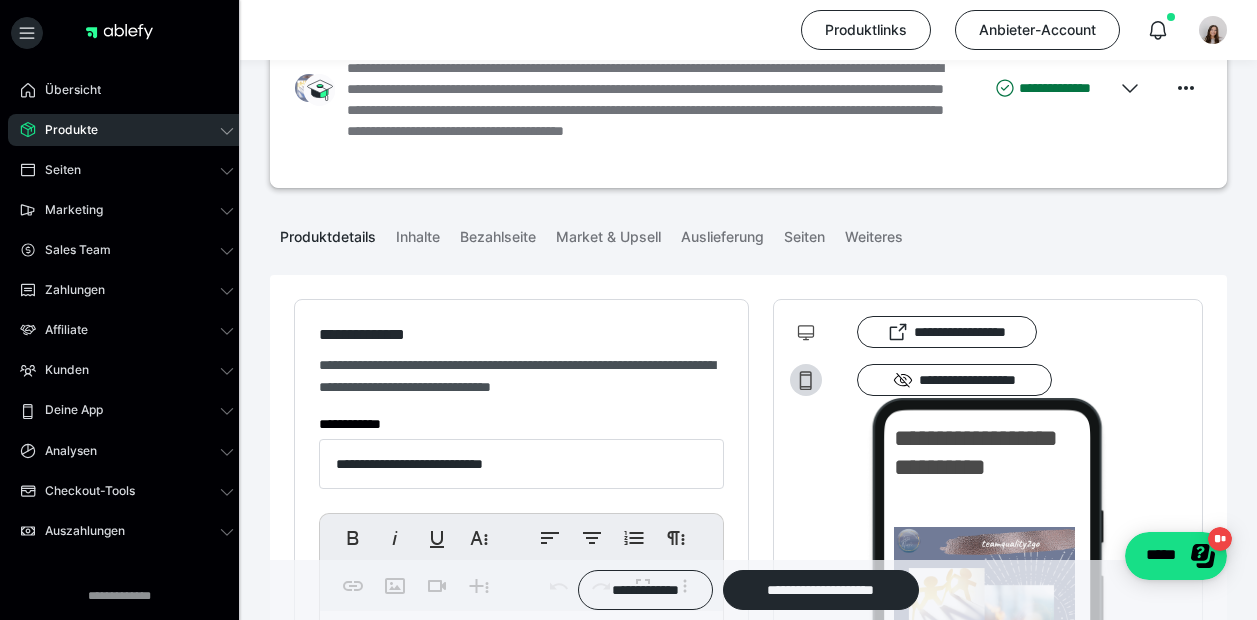 scroll, scrollTop: 108, scrollLeft: 0, axis: vertical 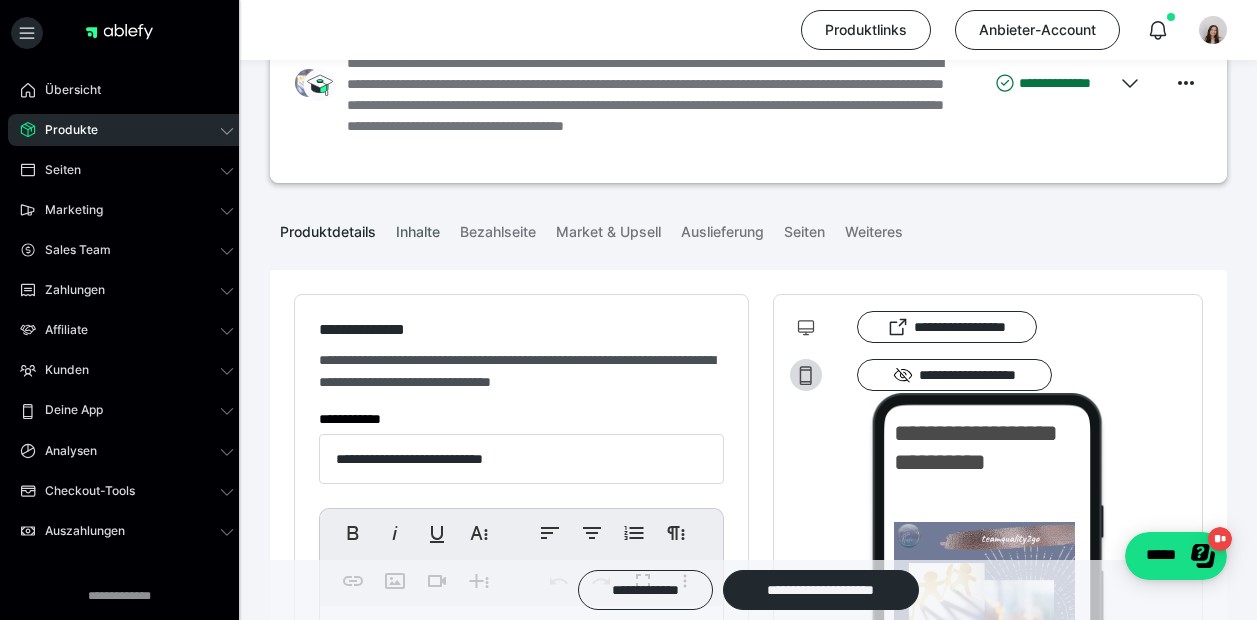 click on "Inhalte" at bounding box center [418, 228] 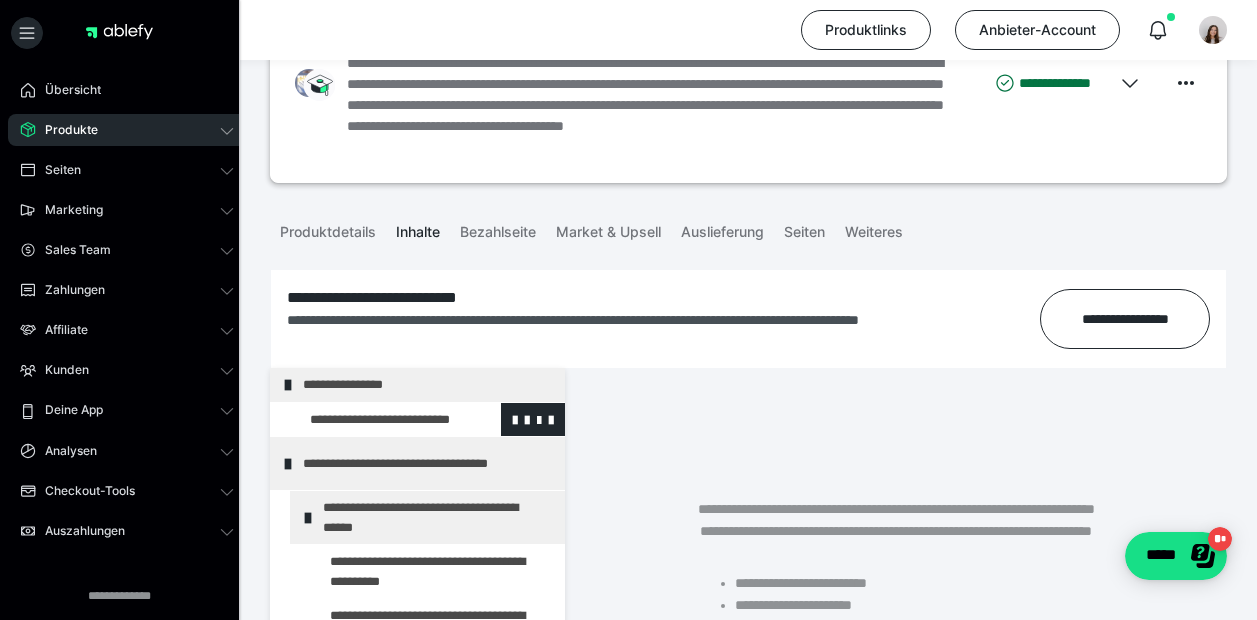 click at bounding box center (375, 420) 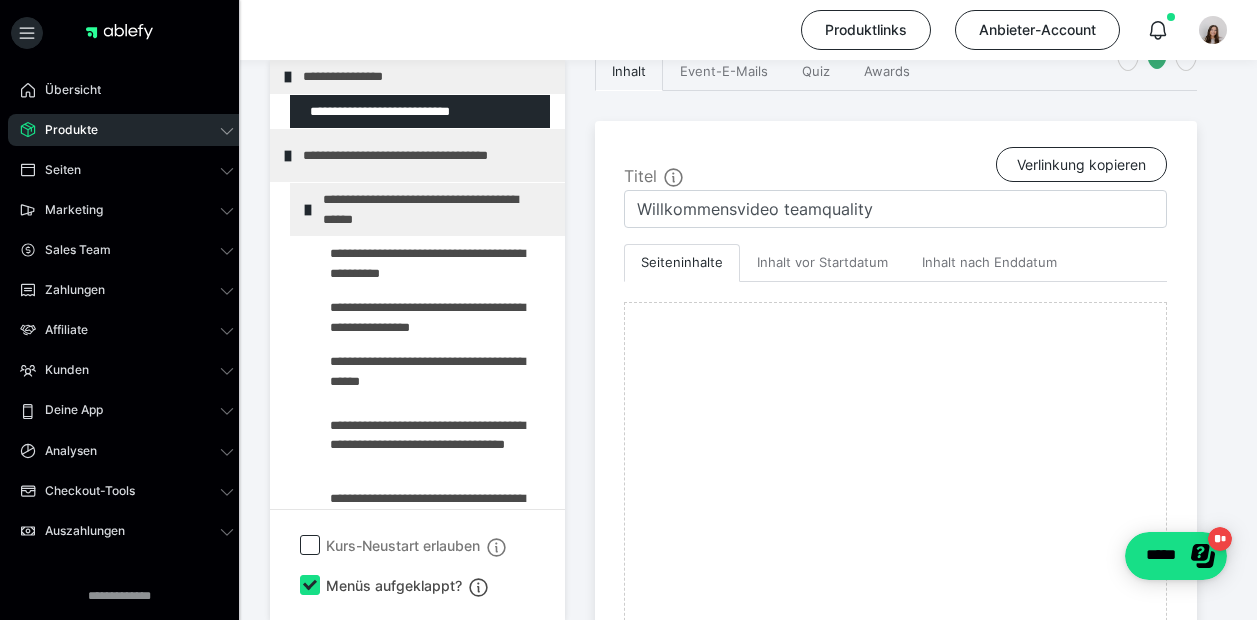 scroll, scrollTop: 456, scrollLeft: 0, axis: vertical 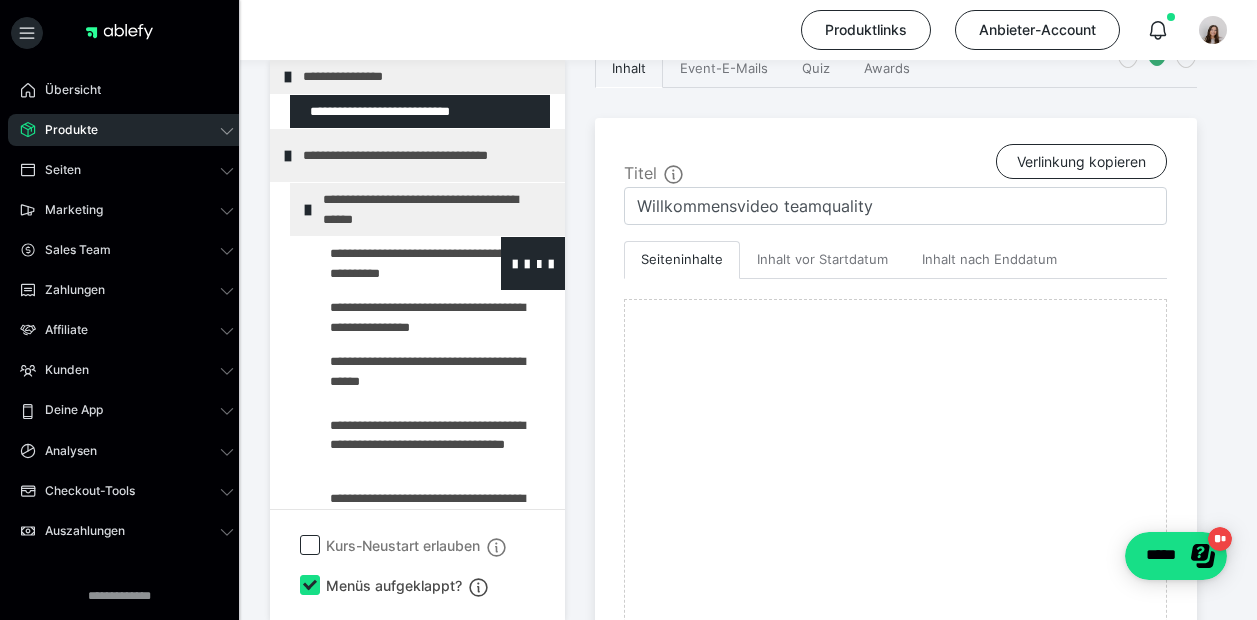 click at bounding box center (385, 263) 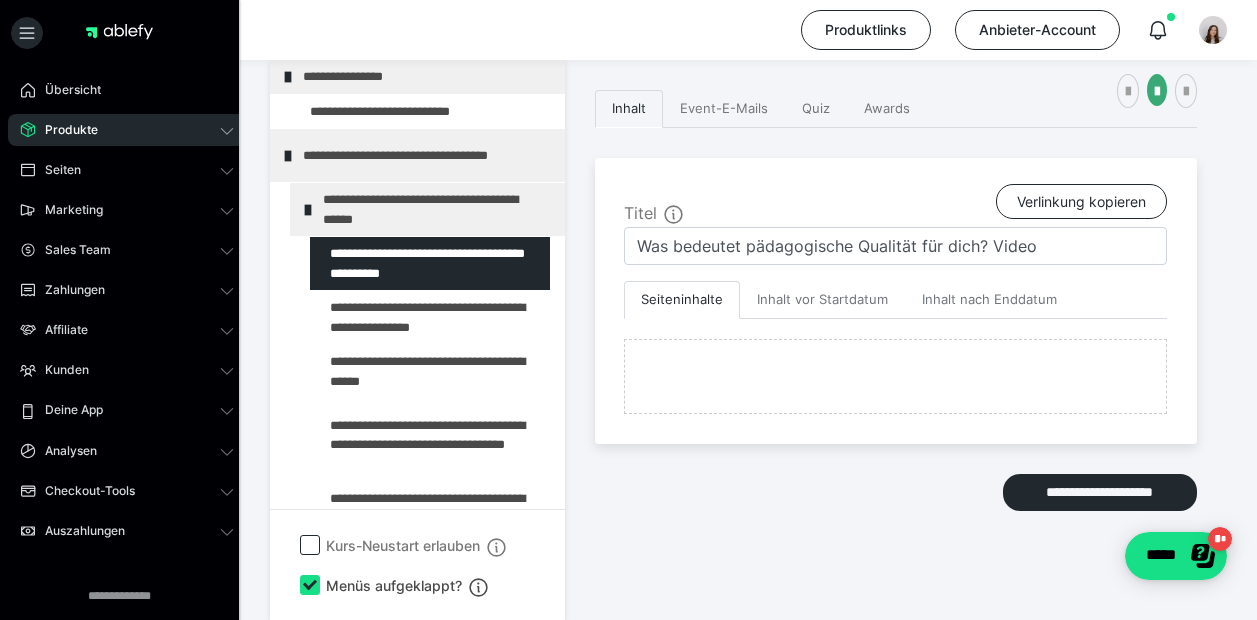scroll, scrollTop: 456, scrollLeft: 0, axis: vertical 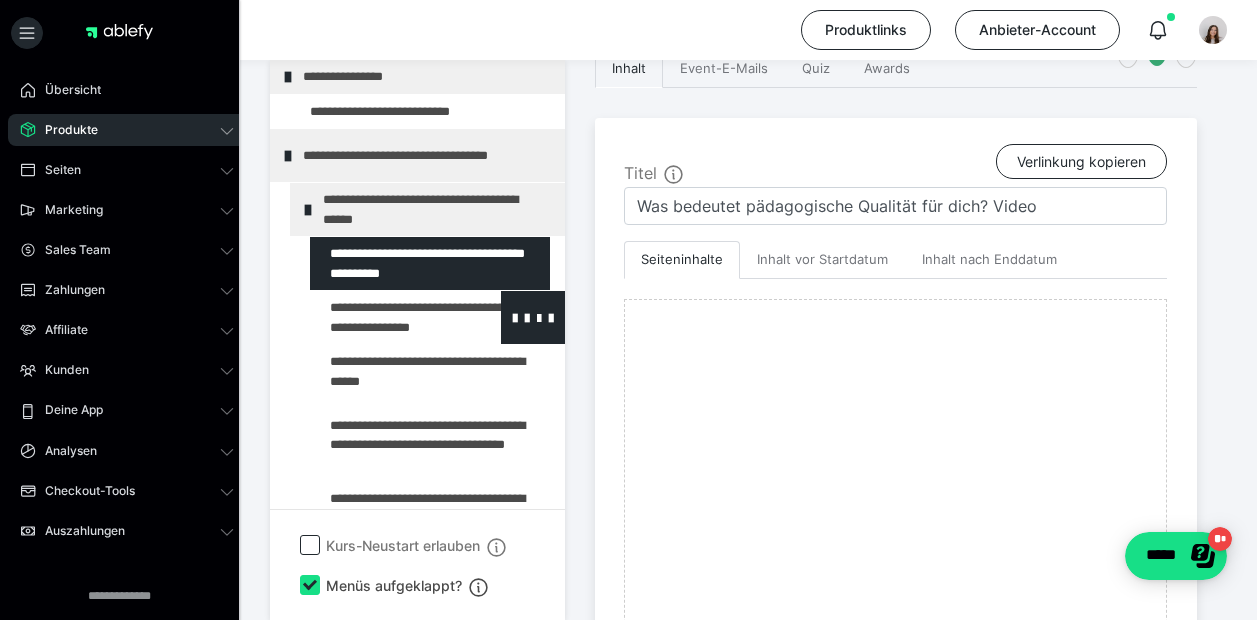 click at bounding box center [385, 317] 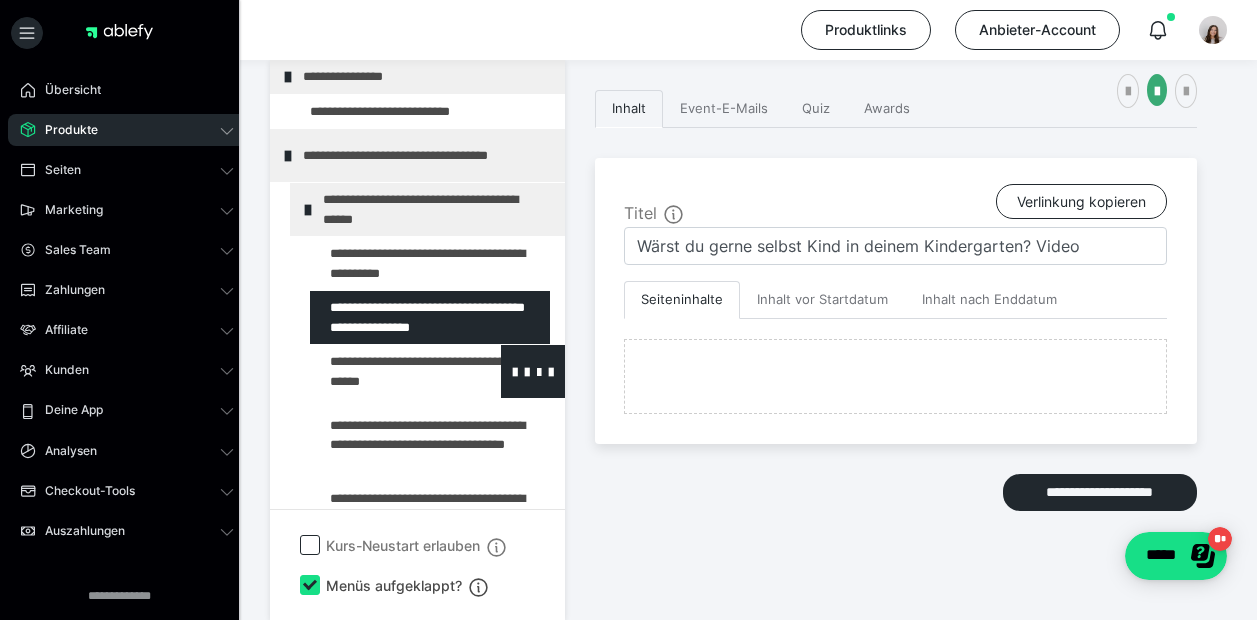scroll, scrollTop: 456, scrollLeft: 0, axis: vertical 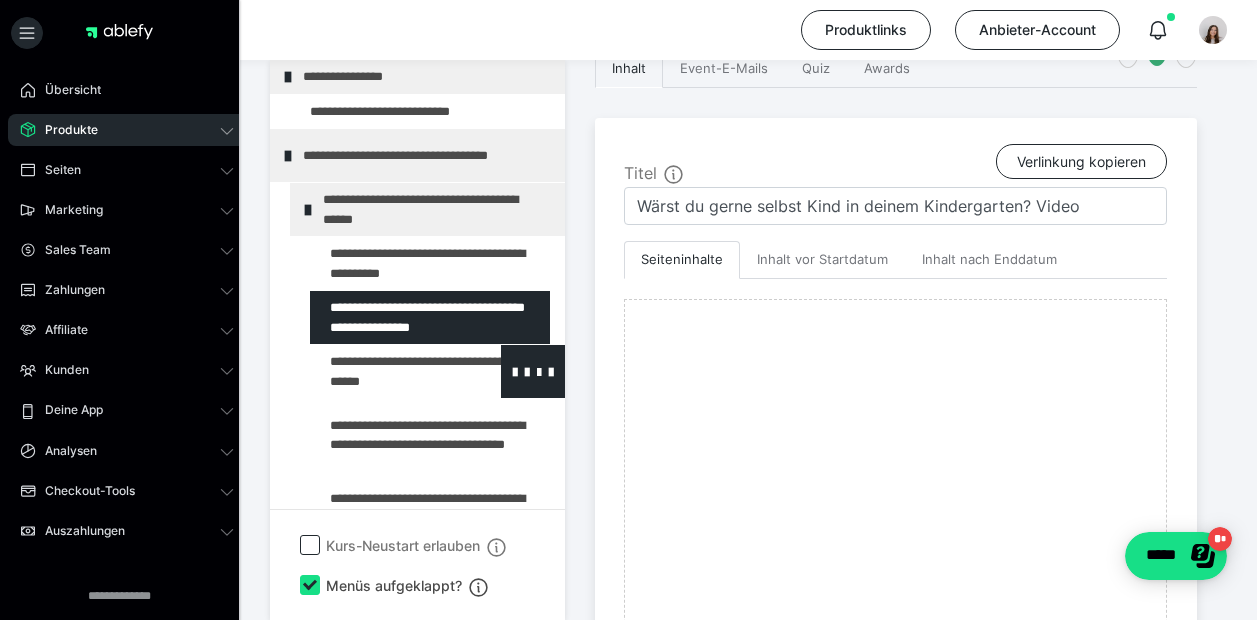 click at bounding box center [385, 371] 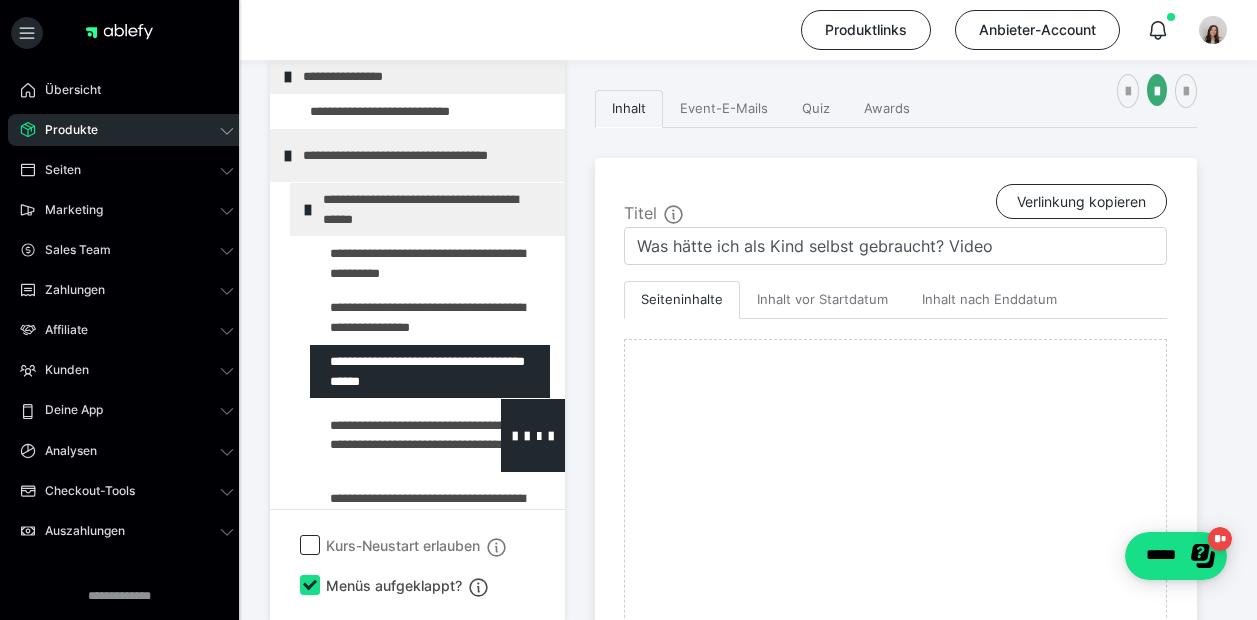 scroll, scrollTop: 456, scrollLeft: 0, axis: vertical 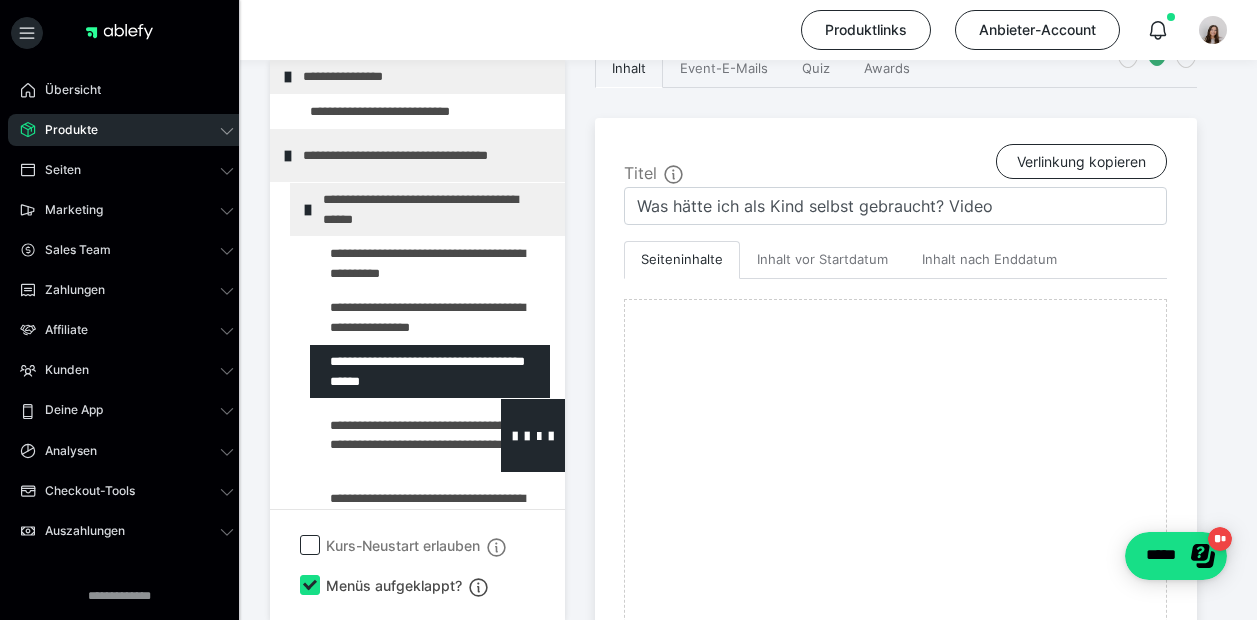 click at bounding box center (385, 435) 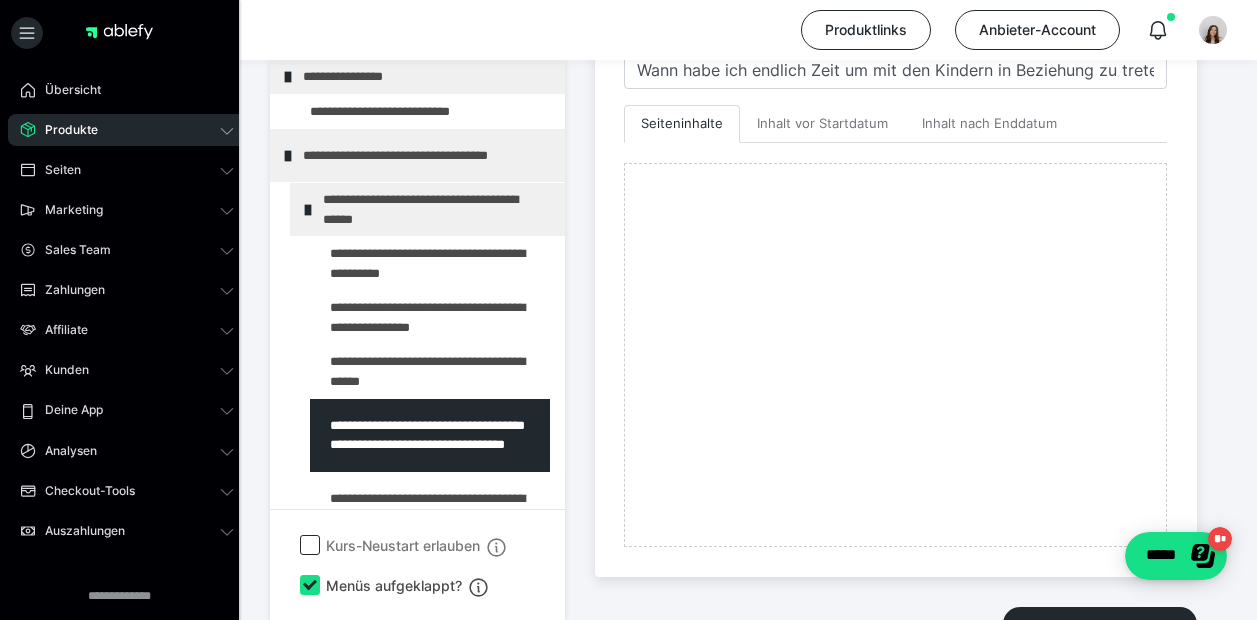 scroll, scrollTop: 605, scrollLeft: 0, axis: vertical 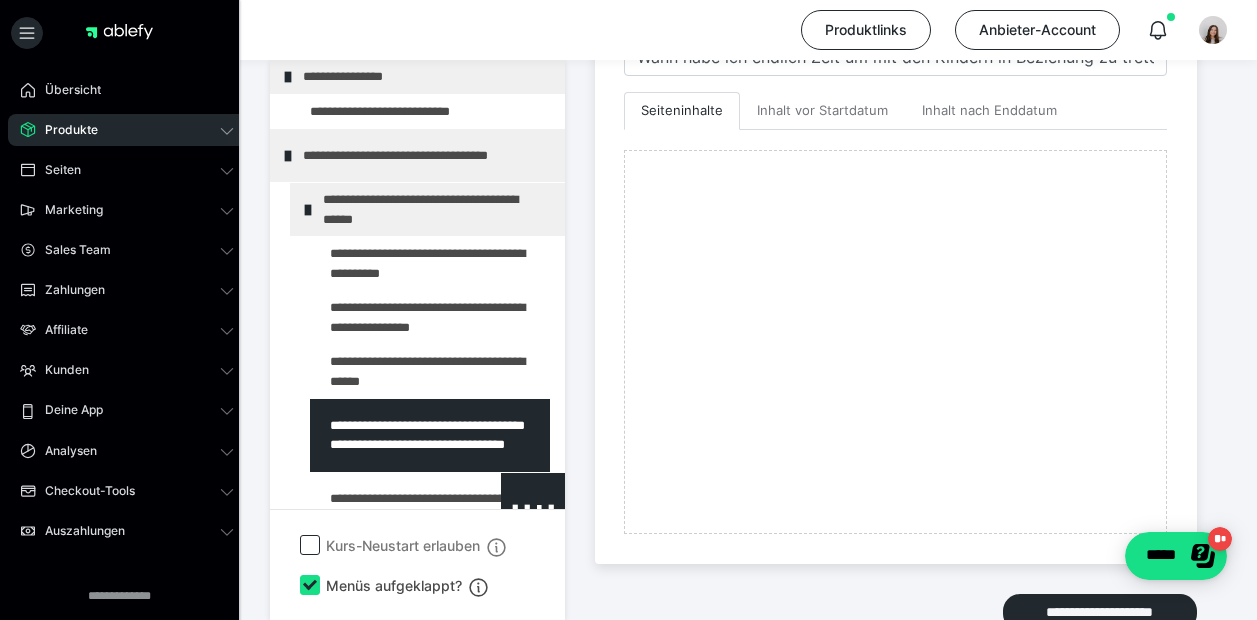 click at bounding box center (385, 509) 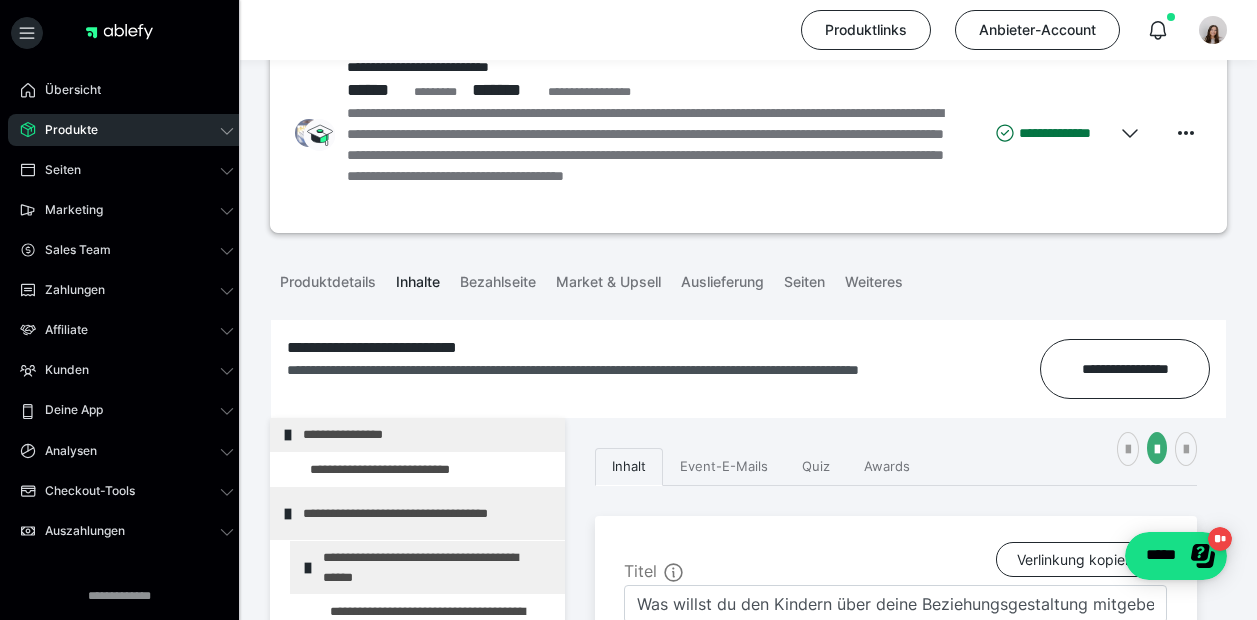 scroll, scrollTop: 40, scrollLeft: 0, axis: vertical 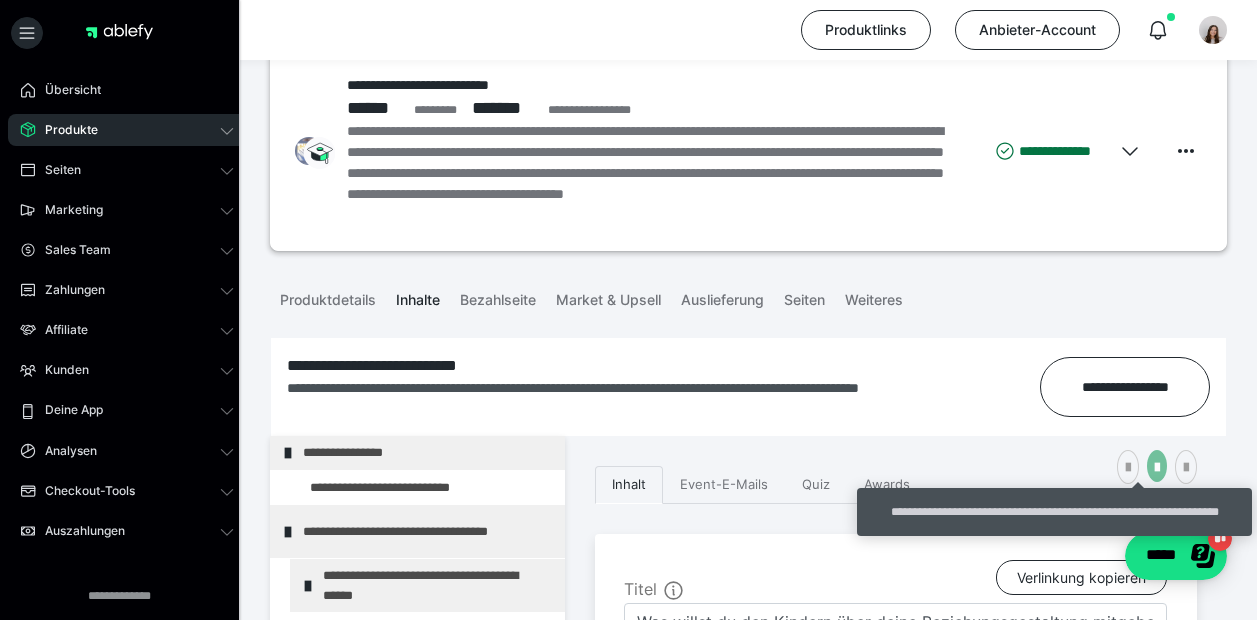 click at bounding box center [1157, 468] 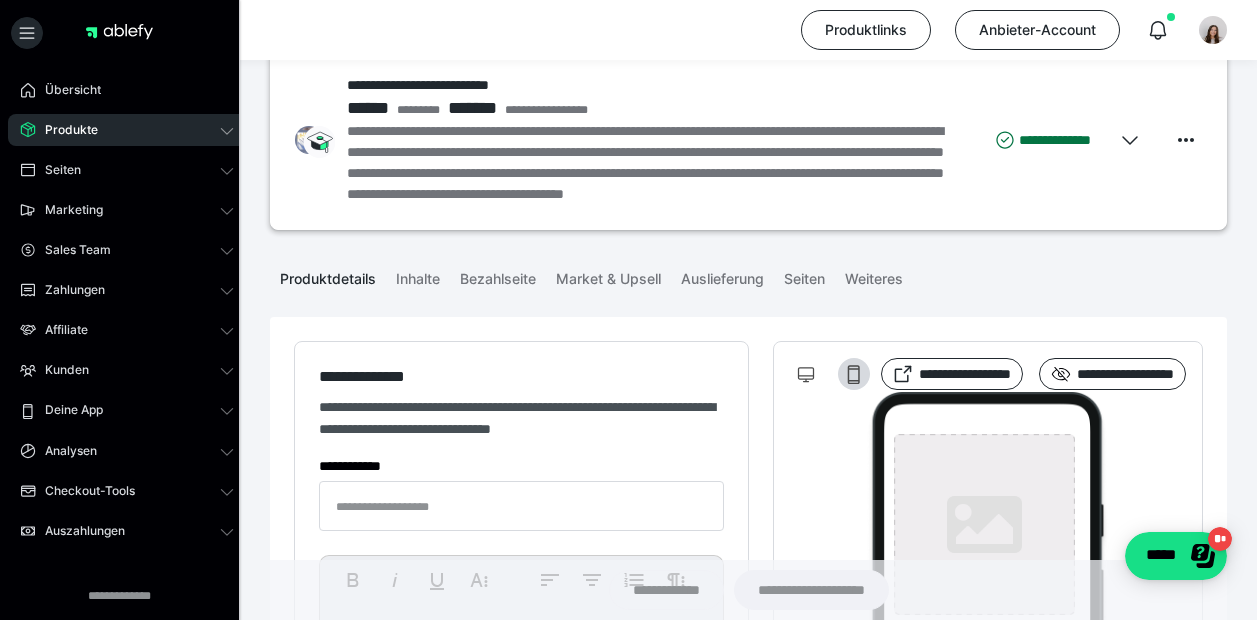 type on "**********" 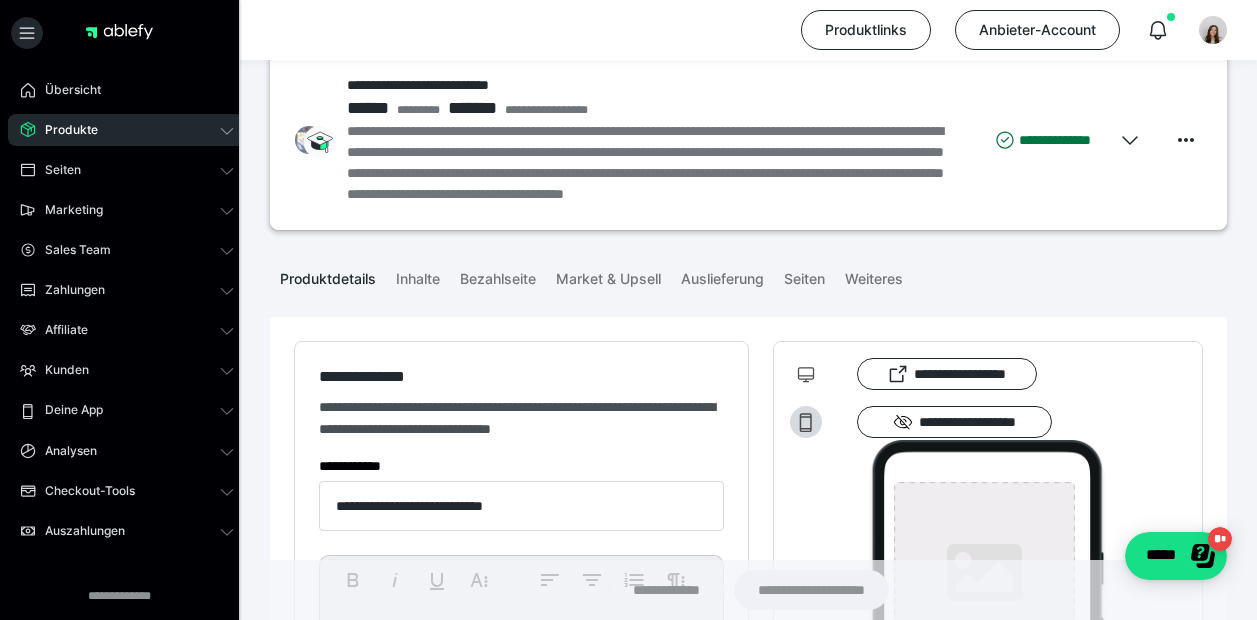 scroll, scrollTop: 108, scrollLeft: 0, axis: vertical 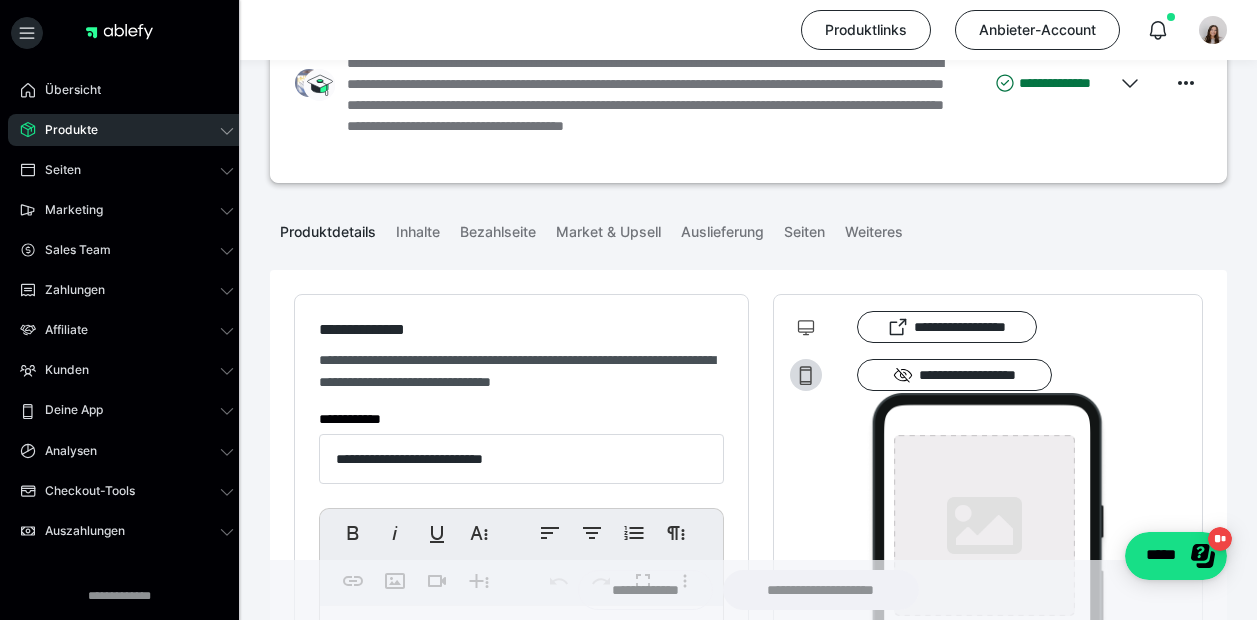 type on "**********" 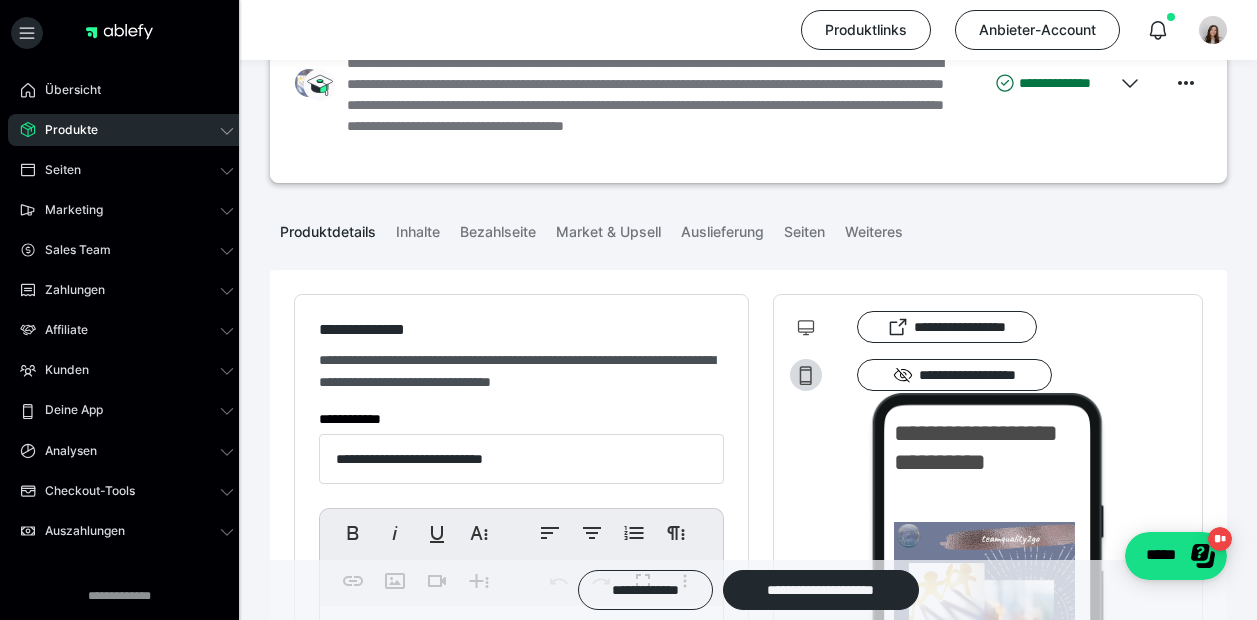scroll, scrollTop: 0, scrollLeft: 0, axis: both 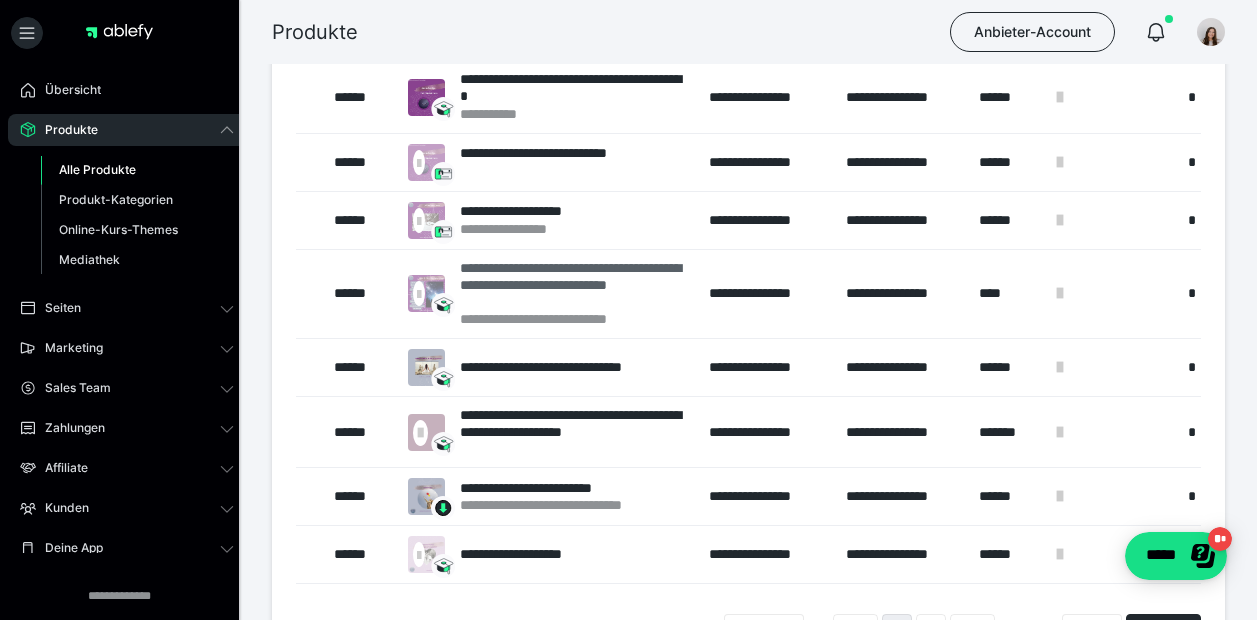click on "**********" at bounding box center (575, 285) 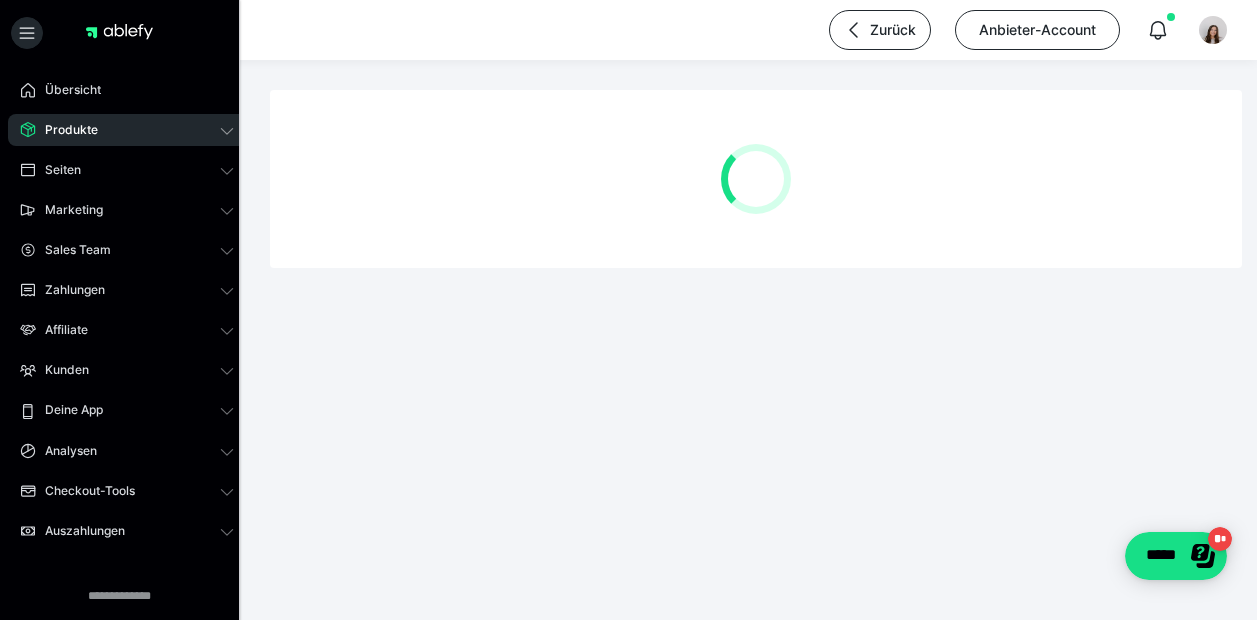 scroll, scrollTop: 0, scrollLeft: 0, axis: both 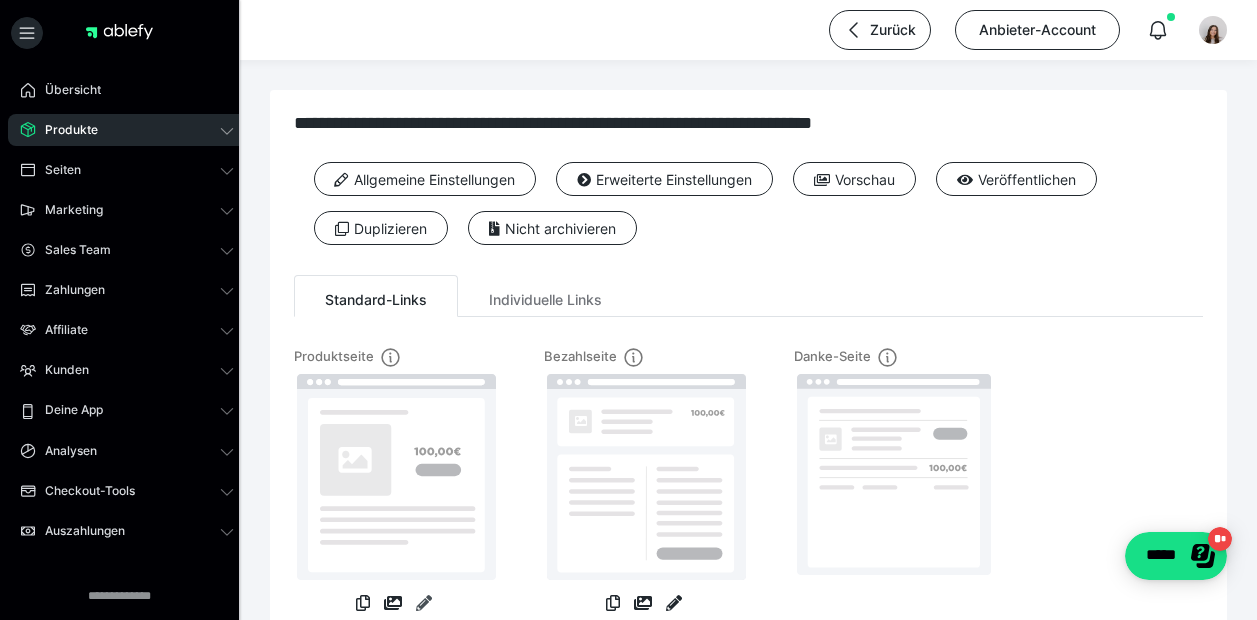 click at bounding box center (424, 603) 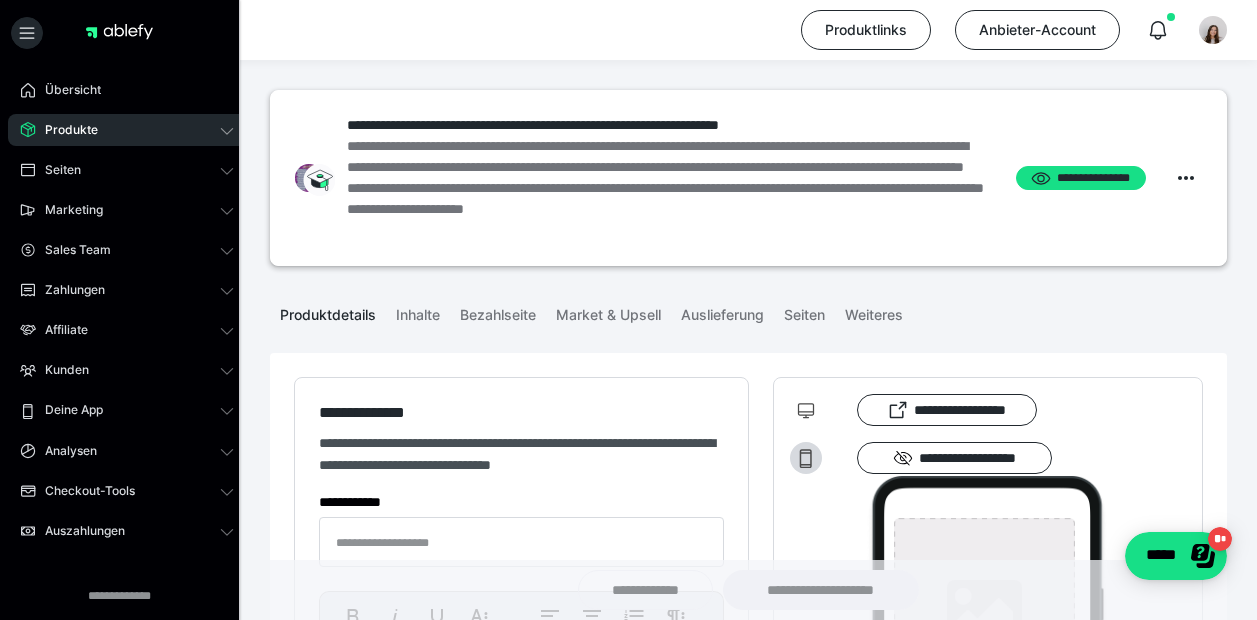 type on "**********" 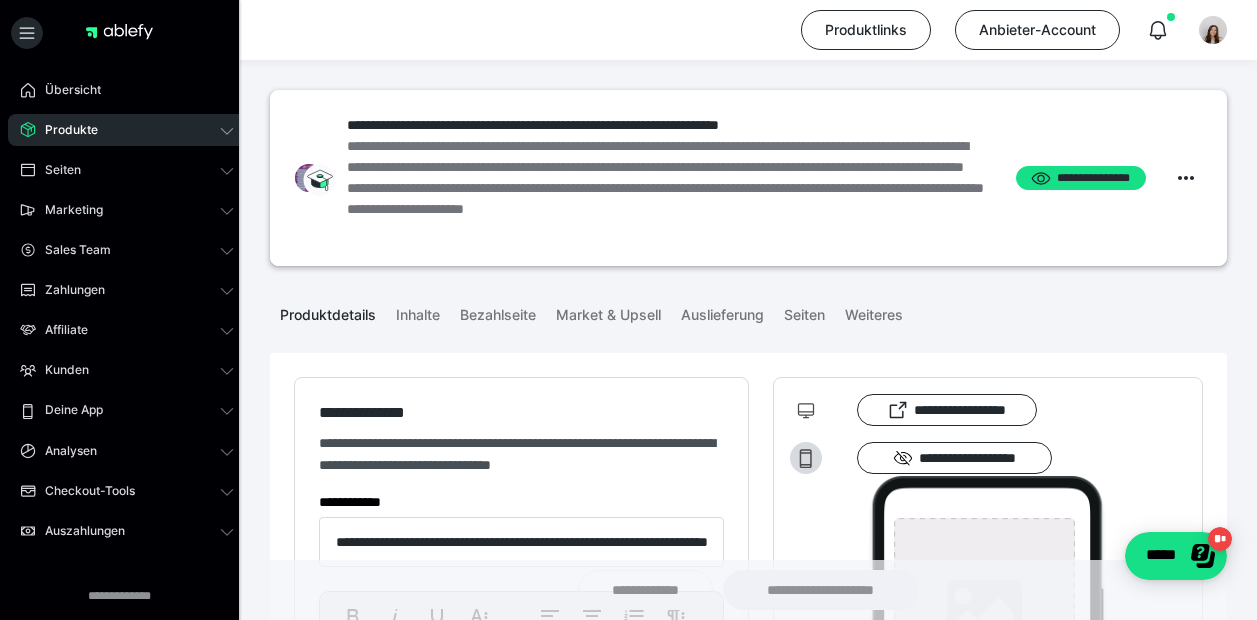 type on "**********" 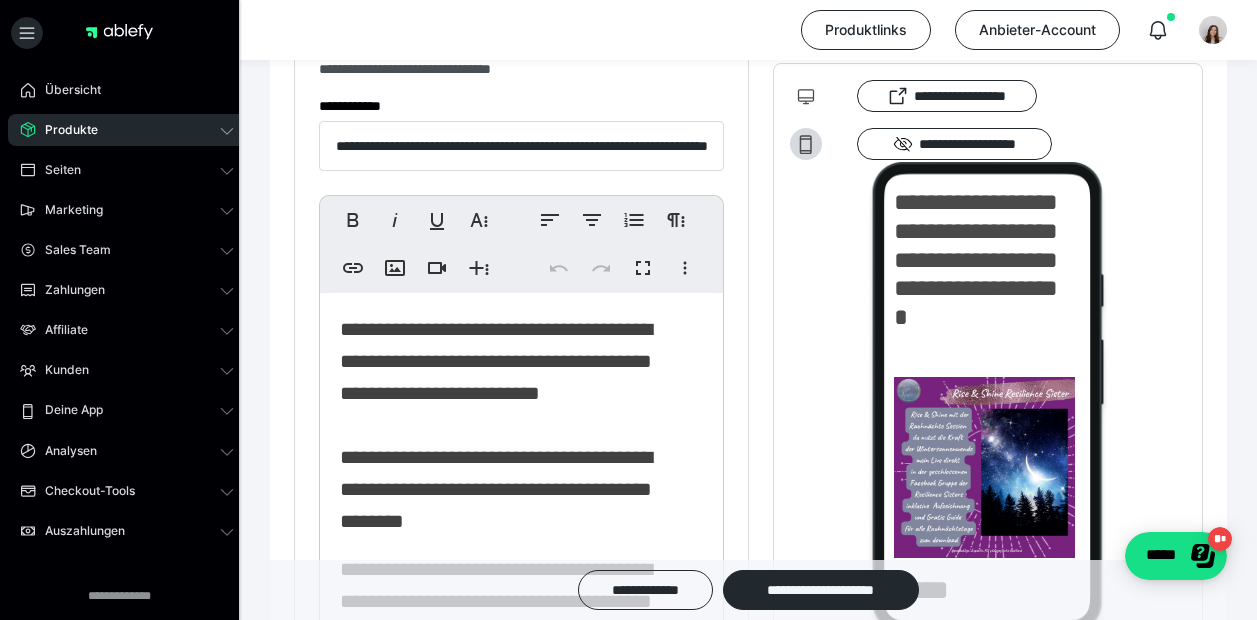 scroll, scrollTop: 382, scrollLeft: 0, axis: vertical 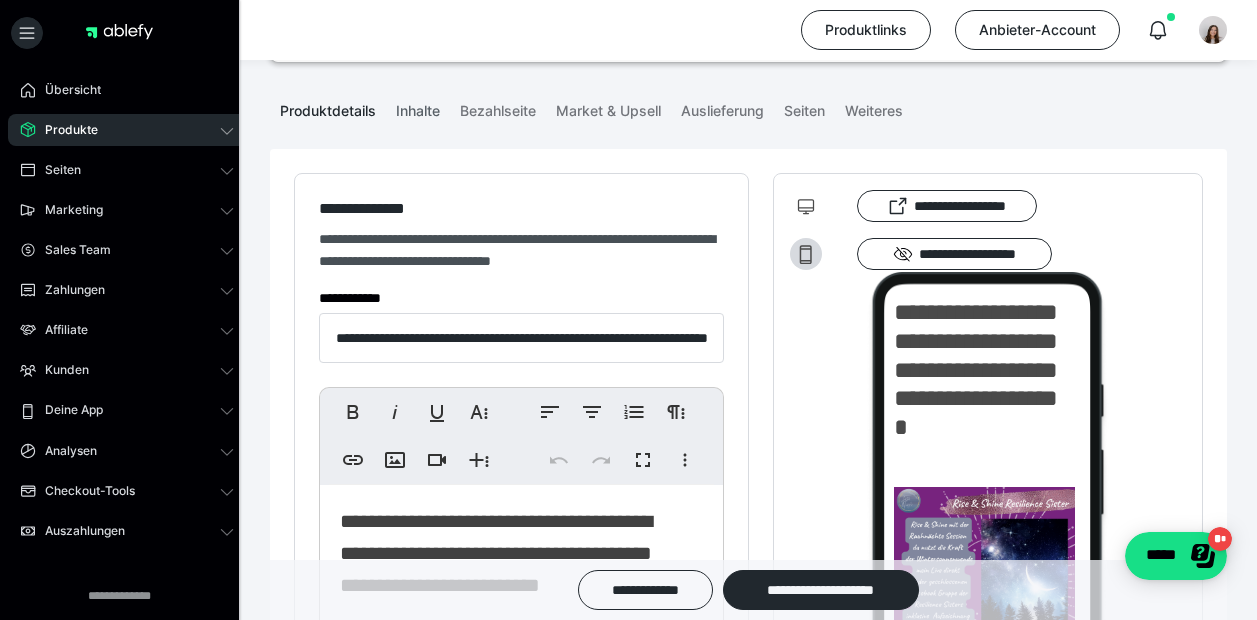 click on "Inhalte" at bounding box center [418, 107] 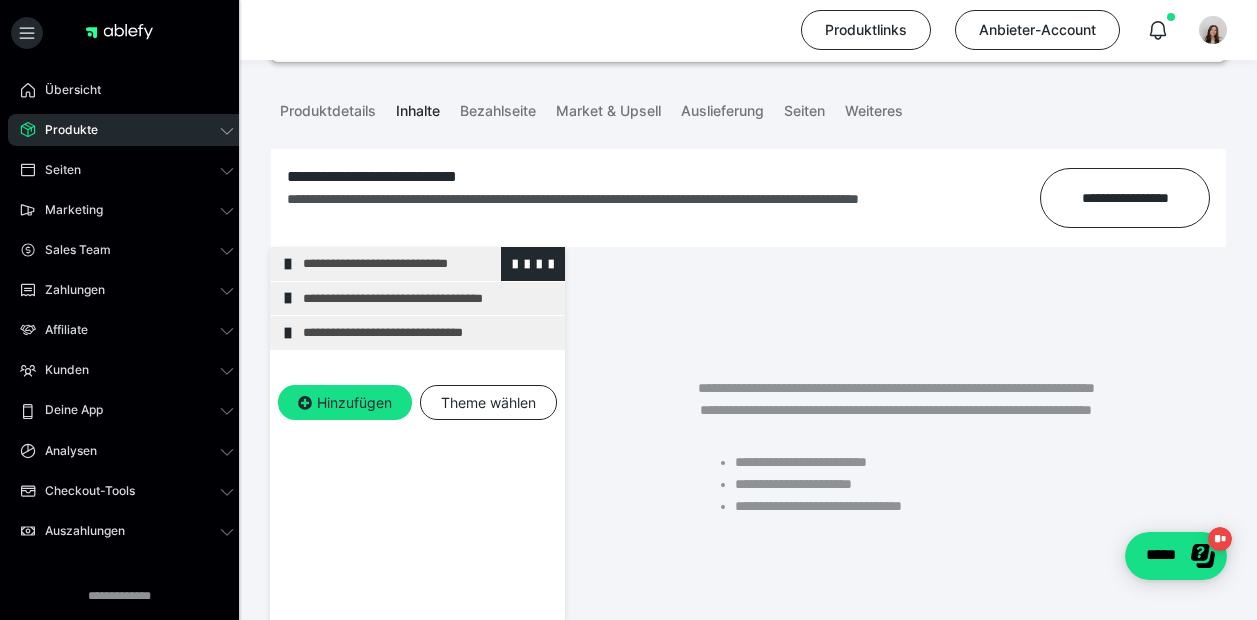 click at bounding box center (288, 264) 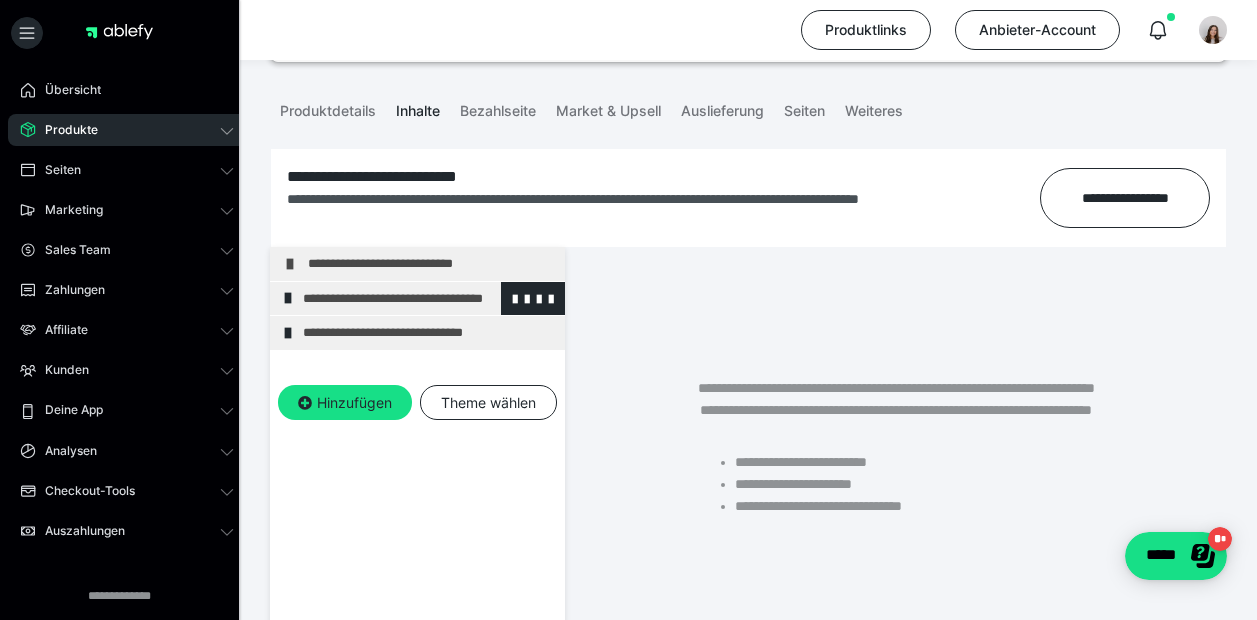 click at bounding box center (288, 298) 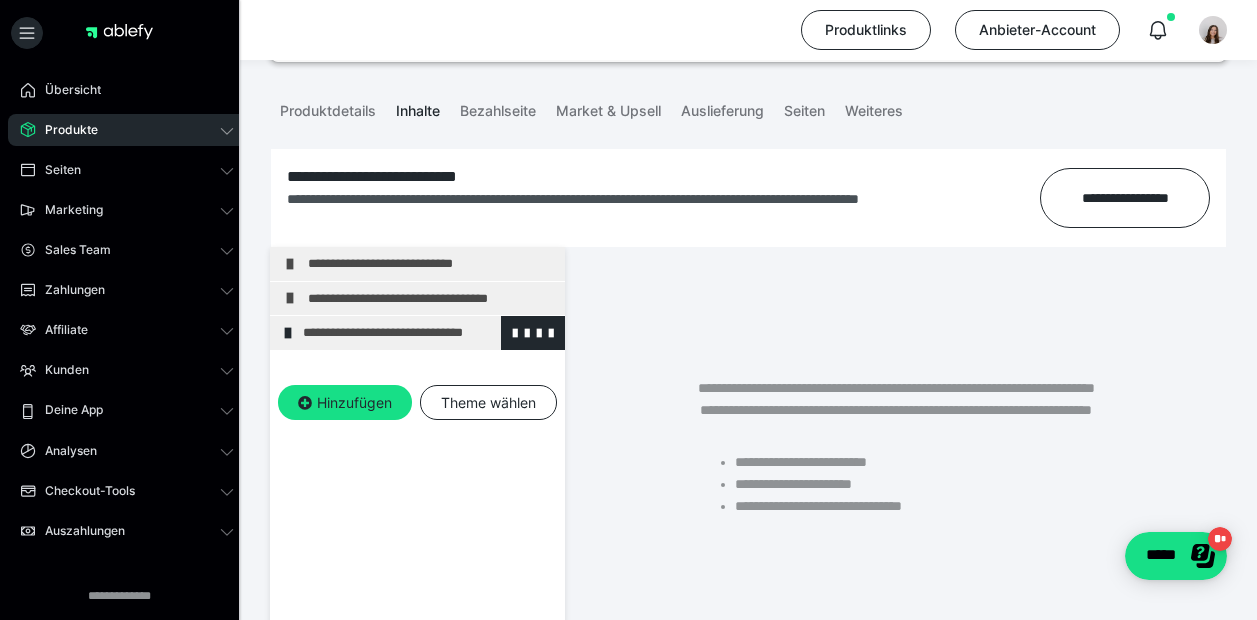click on "**********" at bounding box center [417, 333] 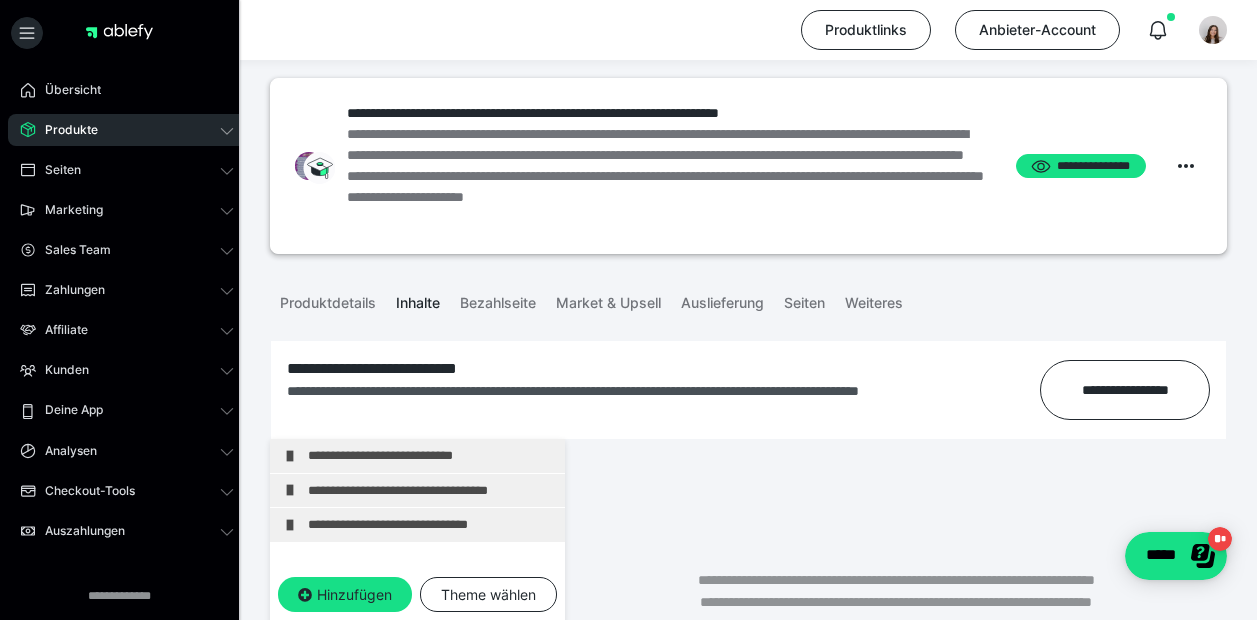 scroll, scrollTop: 0, scrollLeft: 0, axis: both 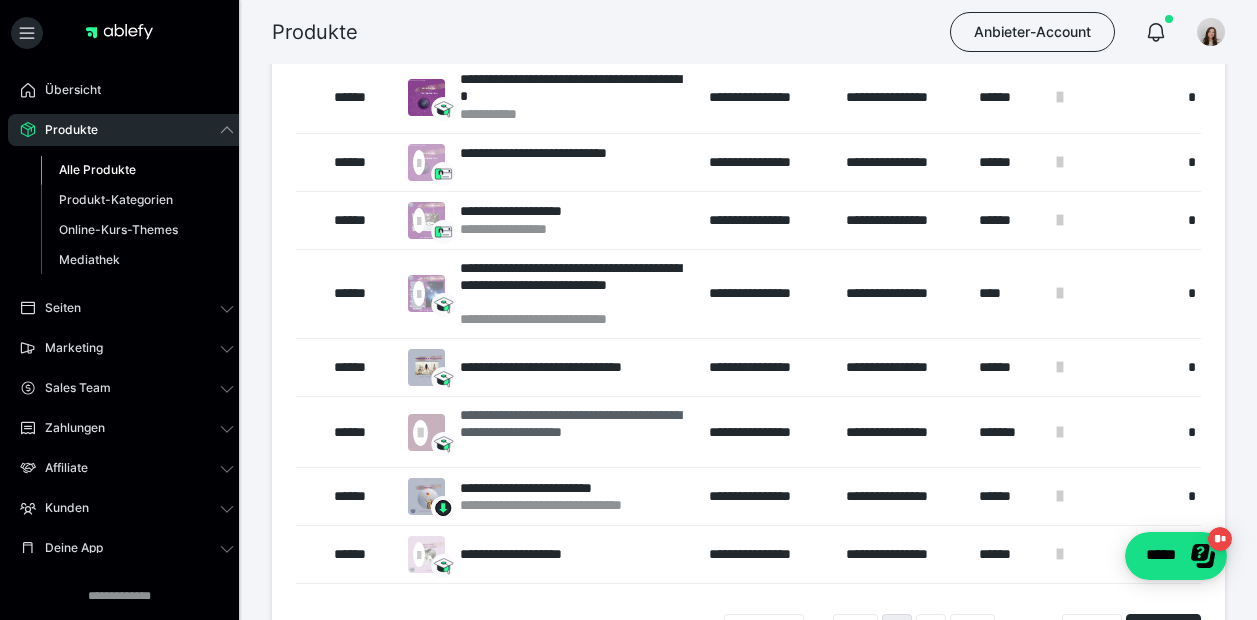 click on "**********" at bounding box center (575, 432) 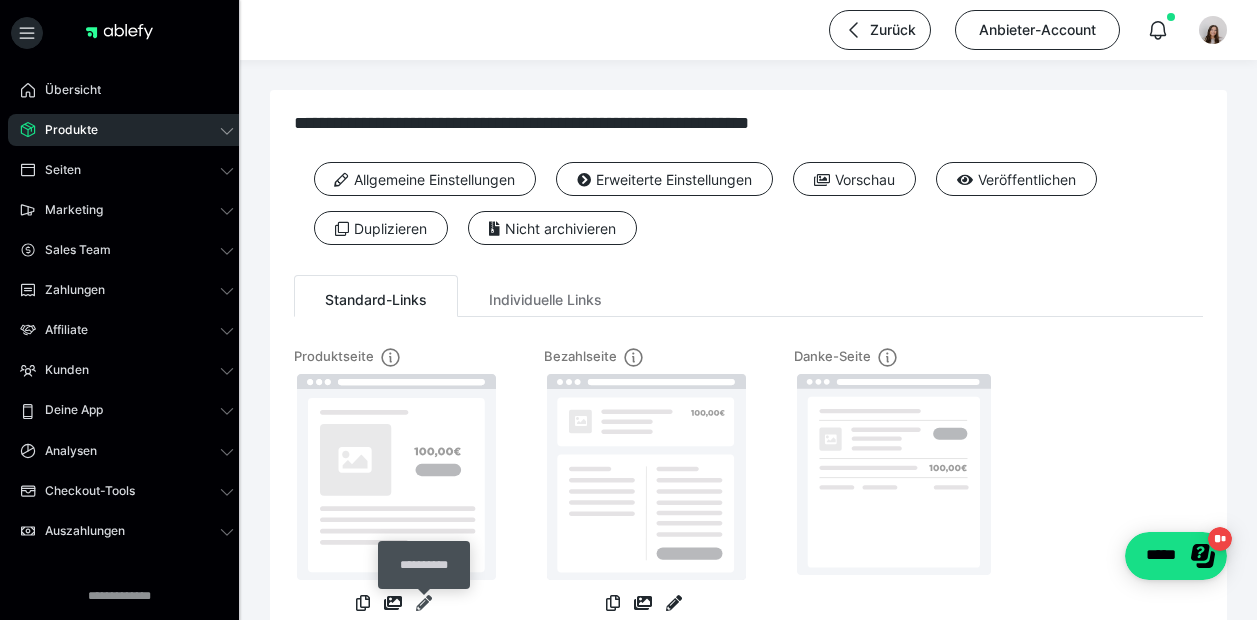 click at bounding box center [424, 603] 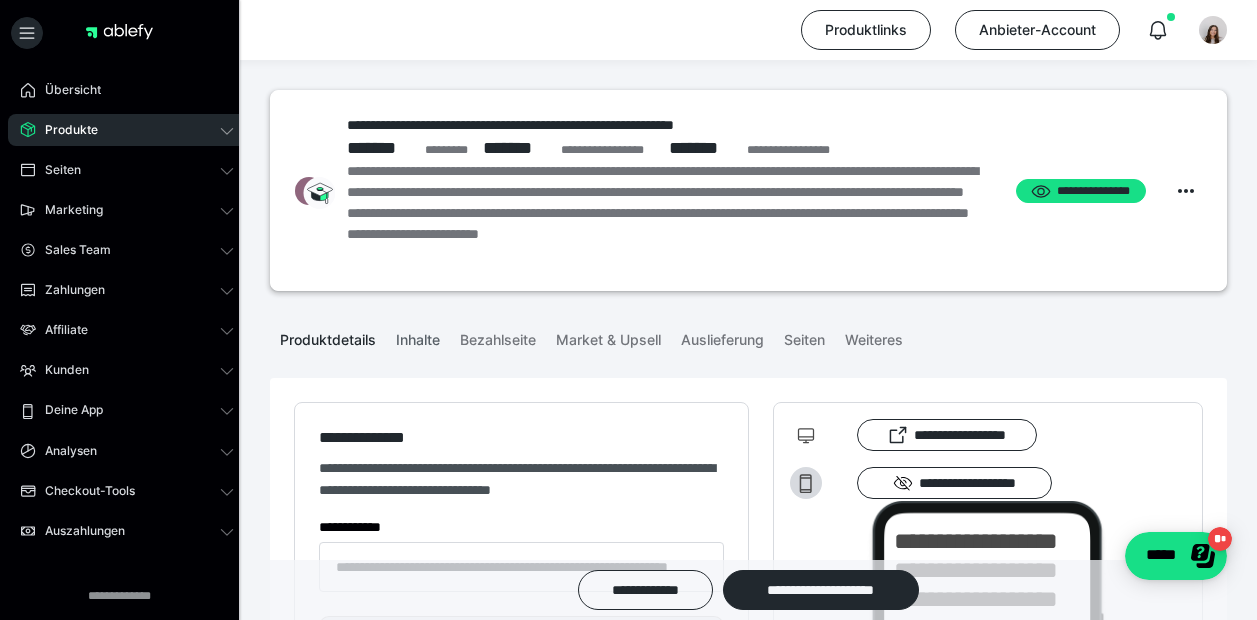 click on "Inhalte" at bounding box center [418, 336] 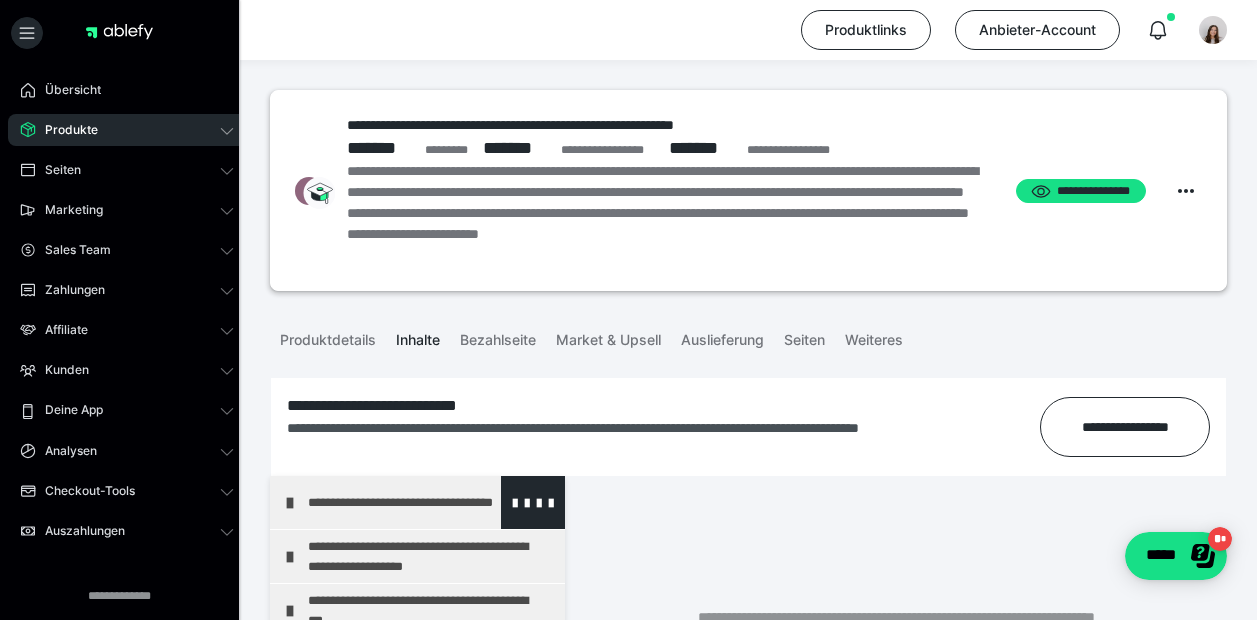 click on "**********" at bounding box center (417, 502) 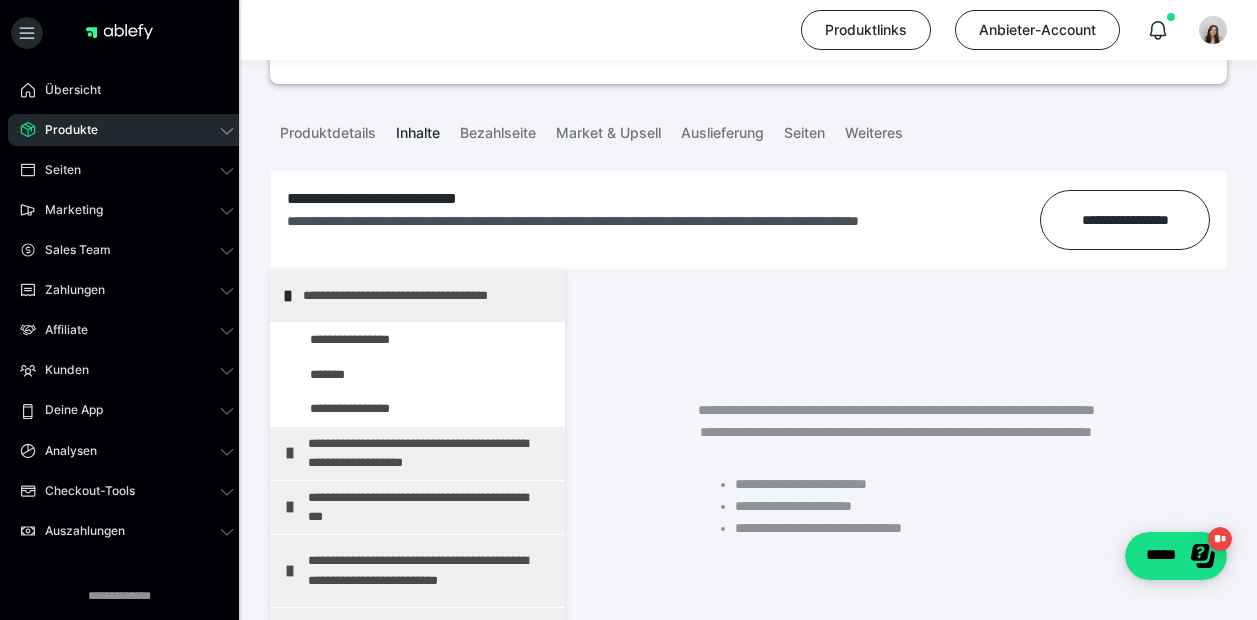 scroll, scrollTop: 313, scrollLeft: 0, axis: vertical 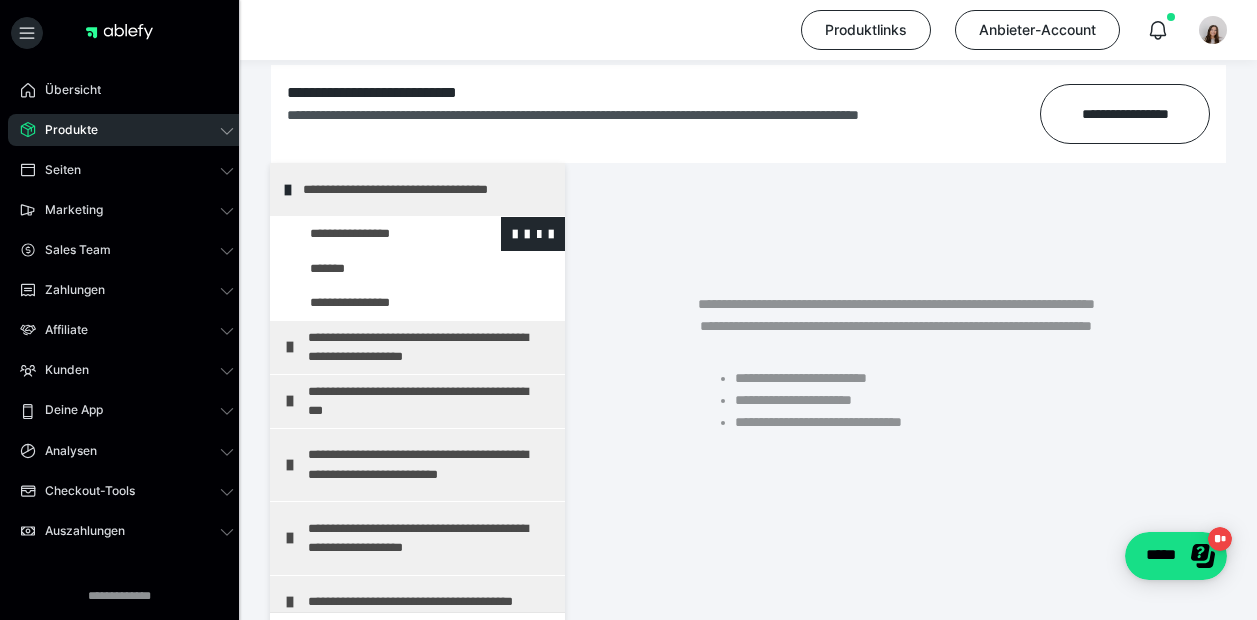 click at bounding box center (375, 234) 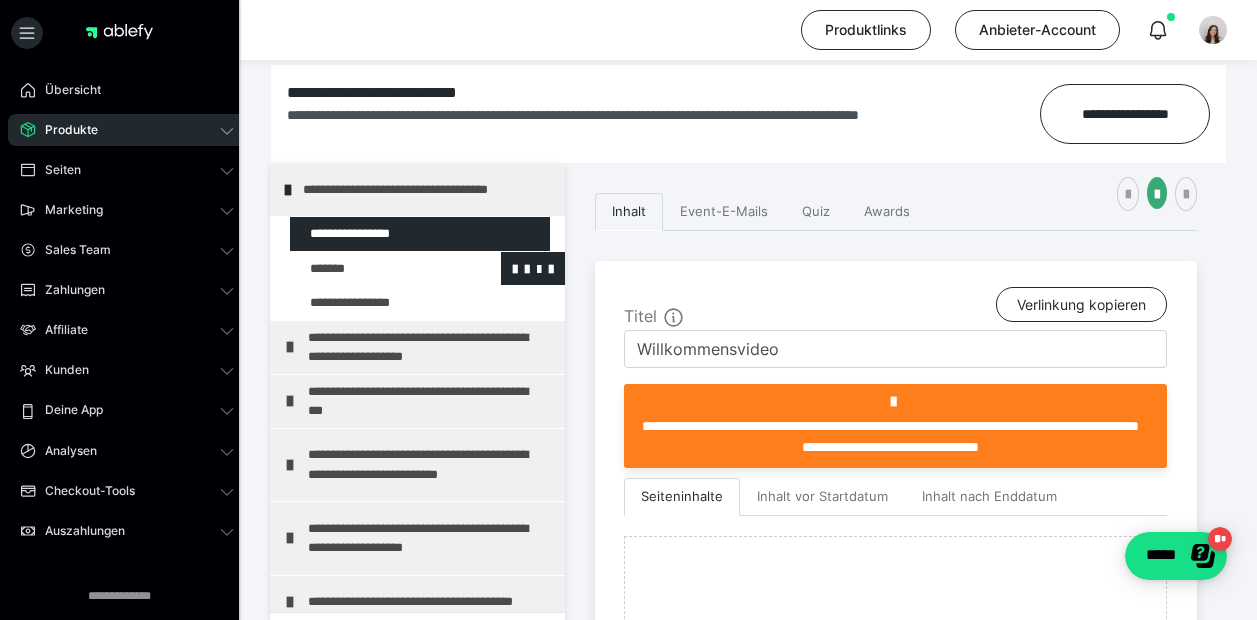 click at bounding box center [375, 269] 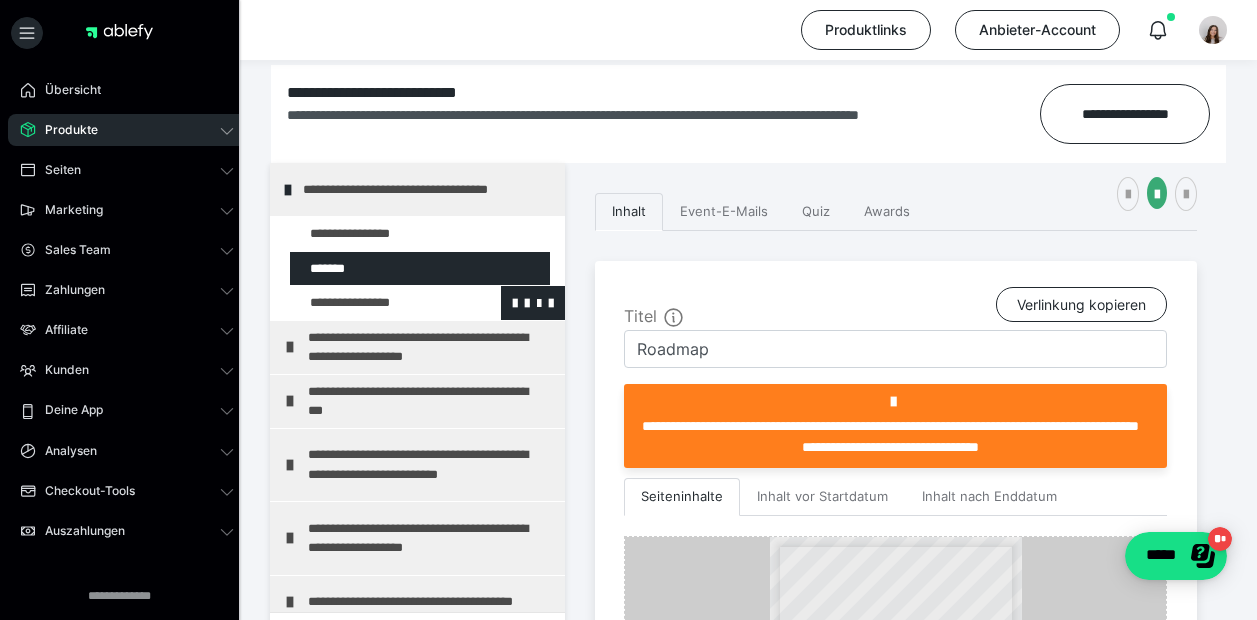 click at bounding box center [375, 303] 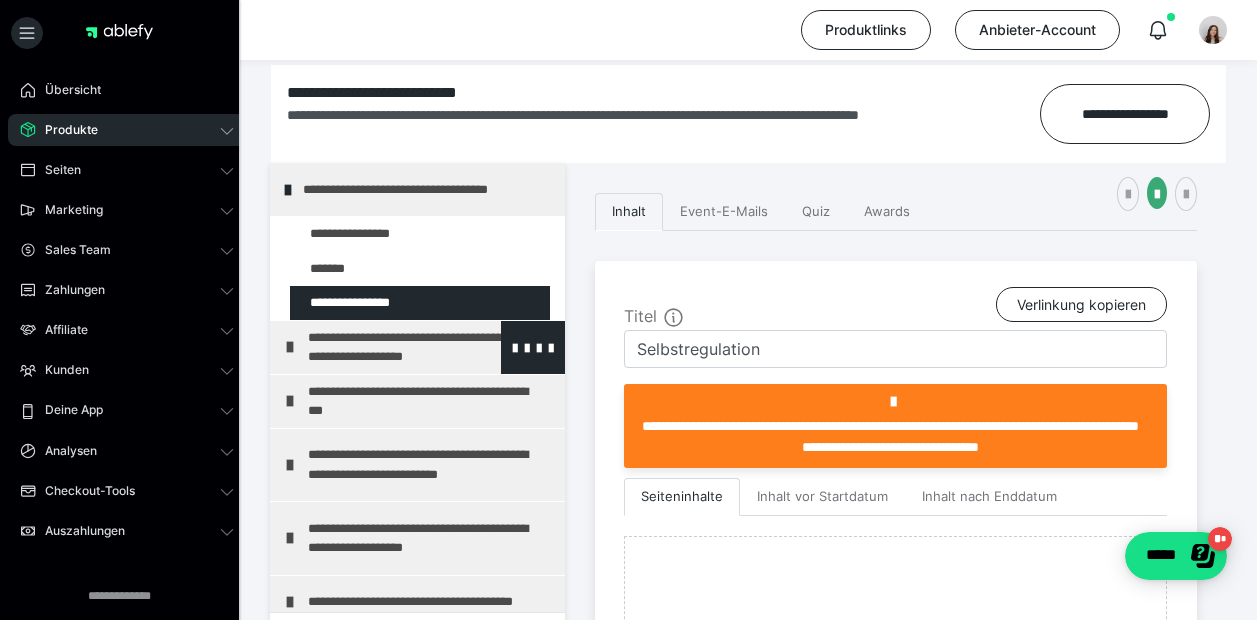 click on "**********" at bounding box center [423, 347] 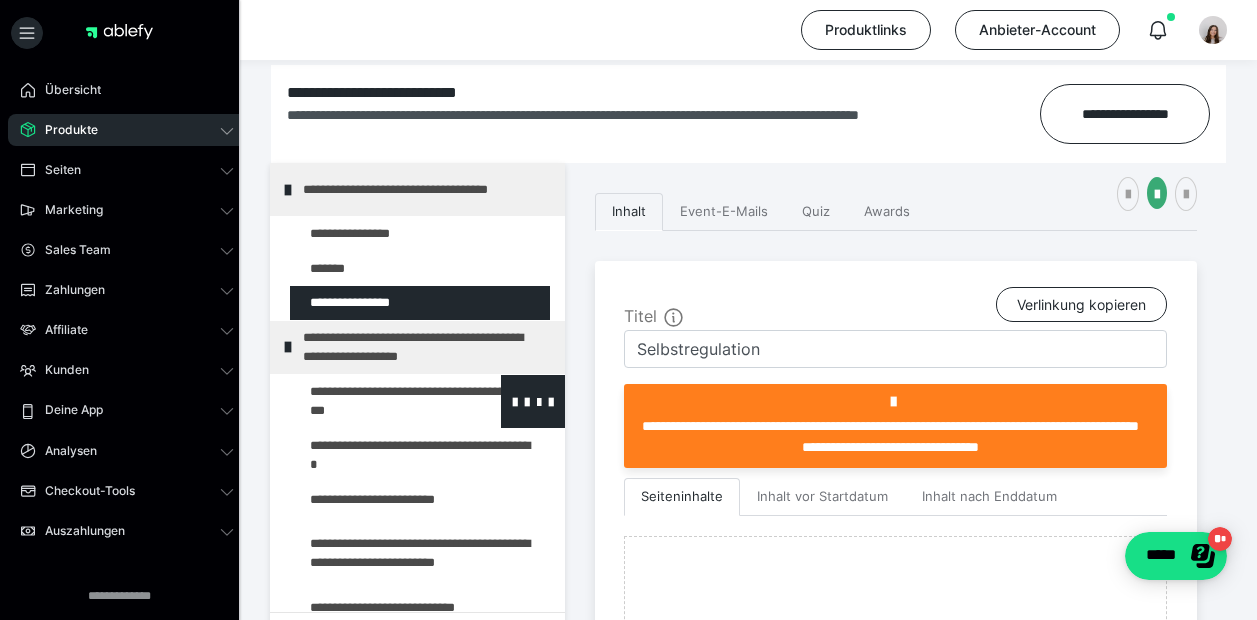 click at bounding box center (375, 401) 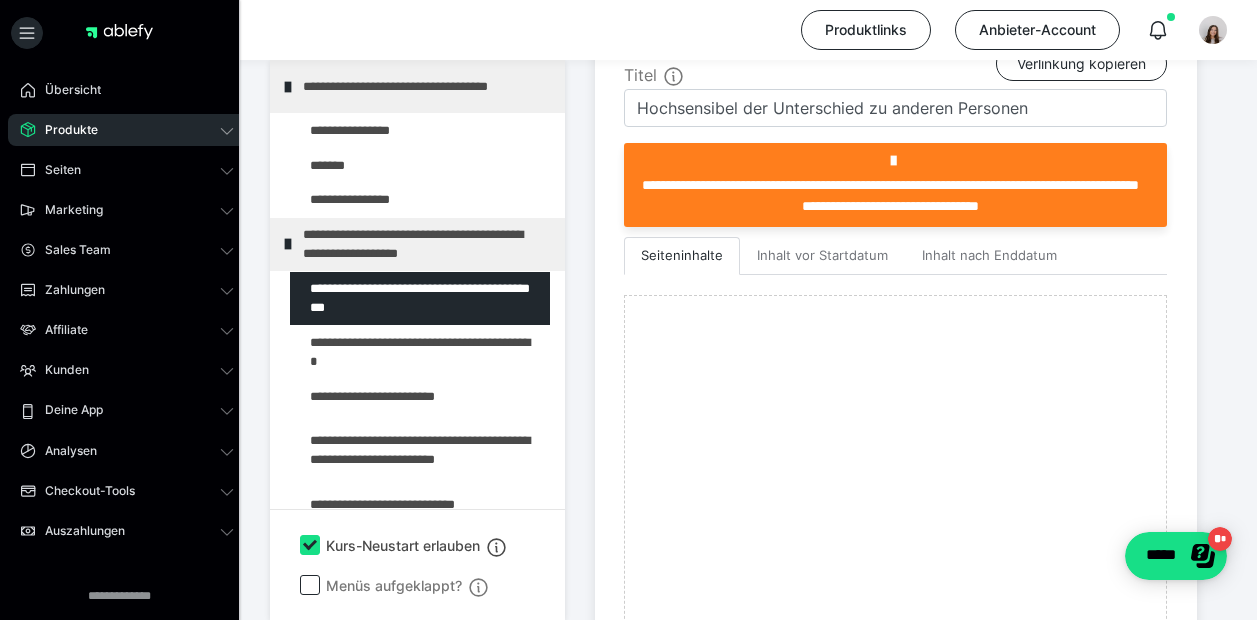 scroll, scrollTop: 561, scrollLeft: 0, axis: vertical 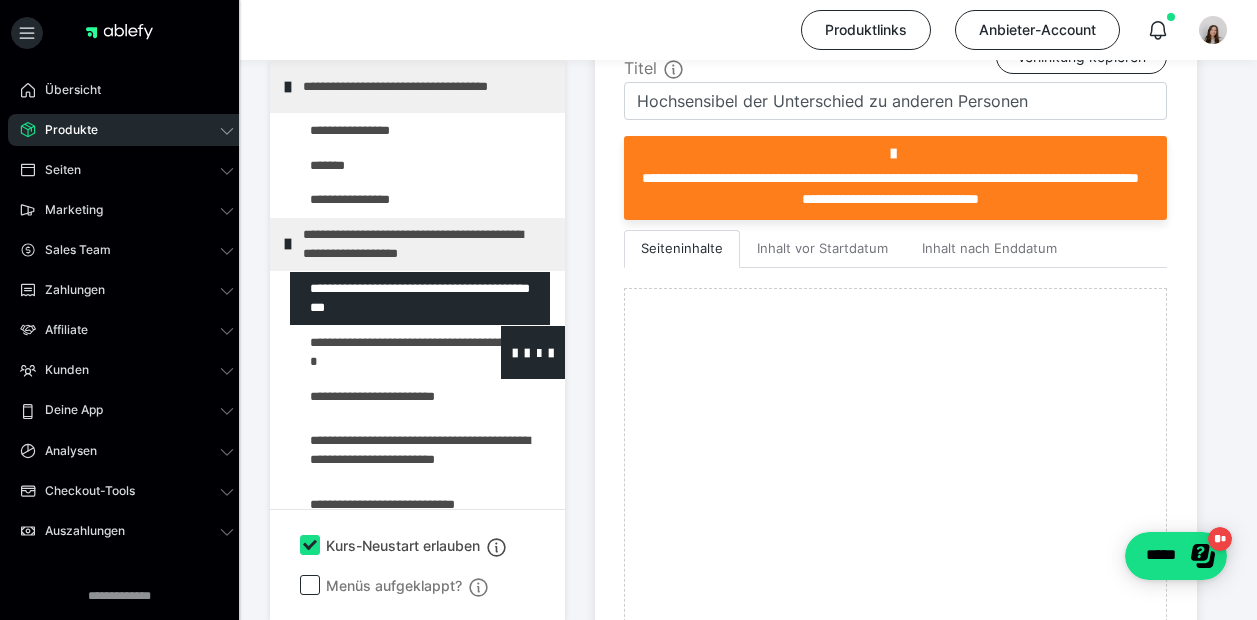 click at bounding box center [375, 352] 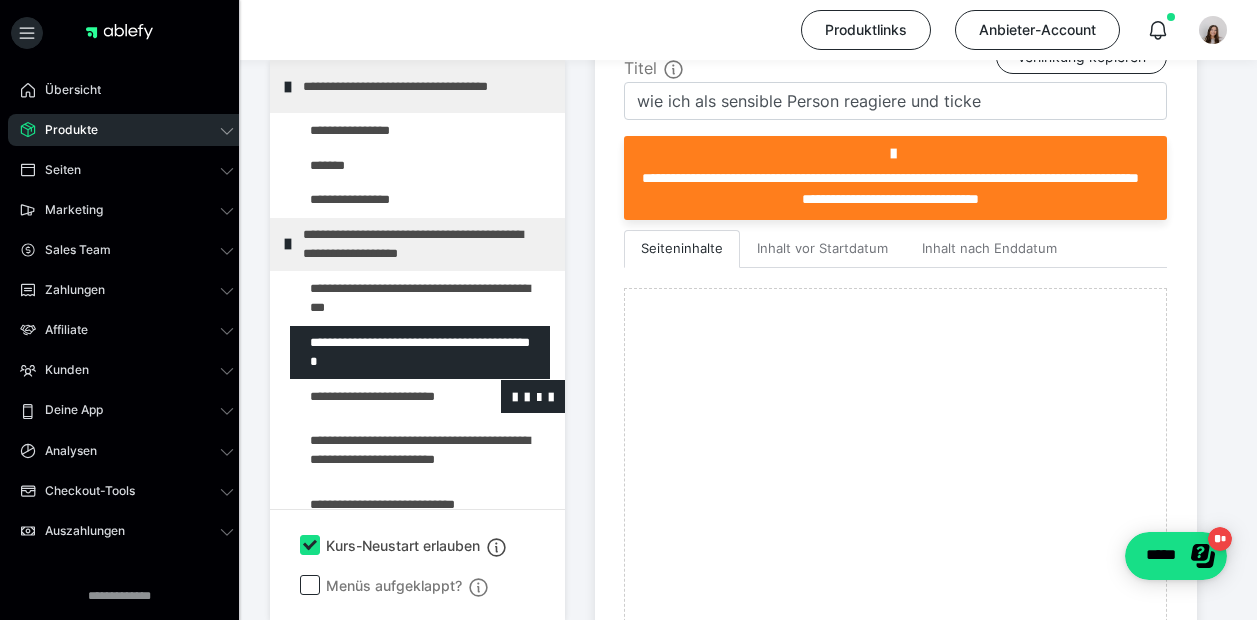 click at bounding box center [375, 397] 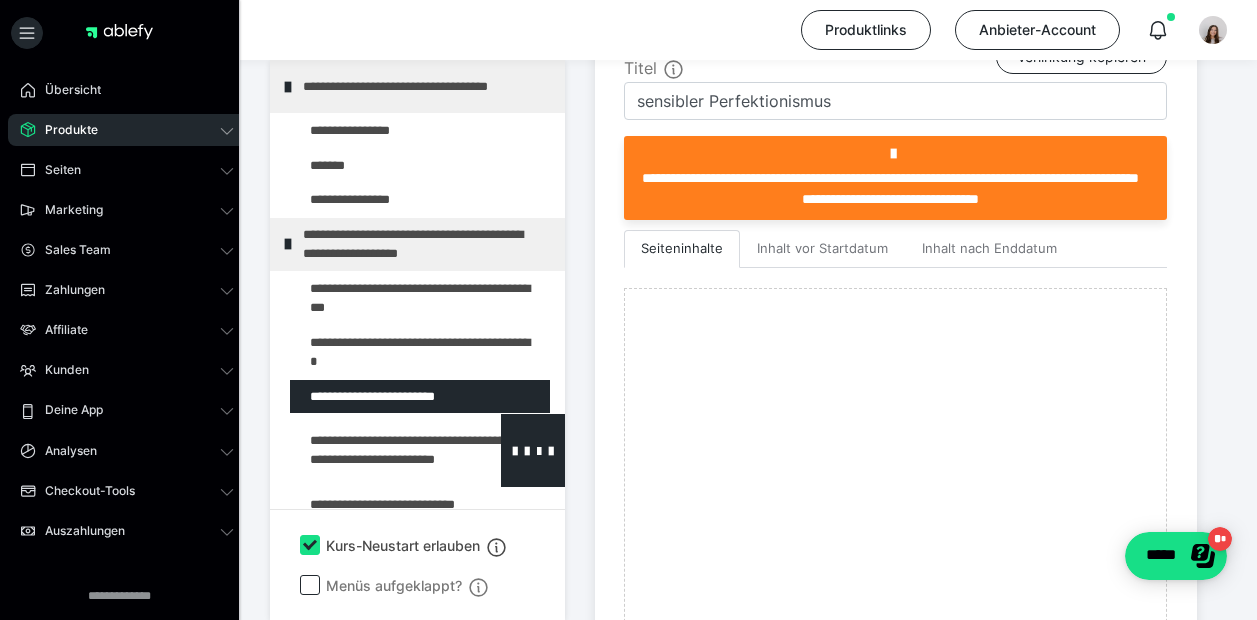 click at bounding box center [375, 450] 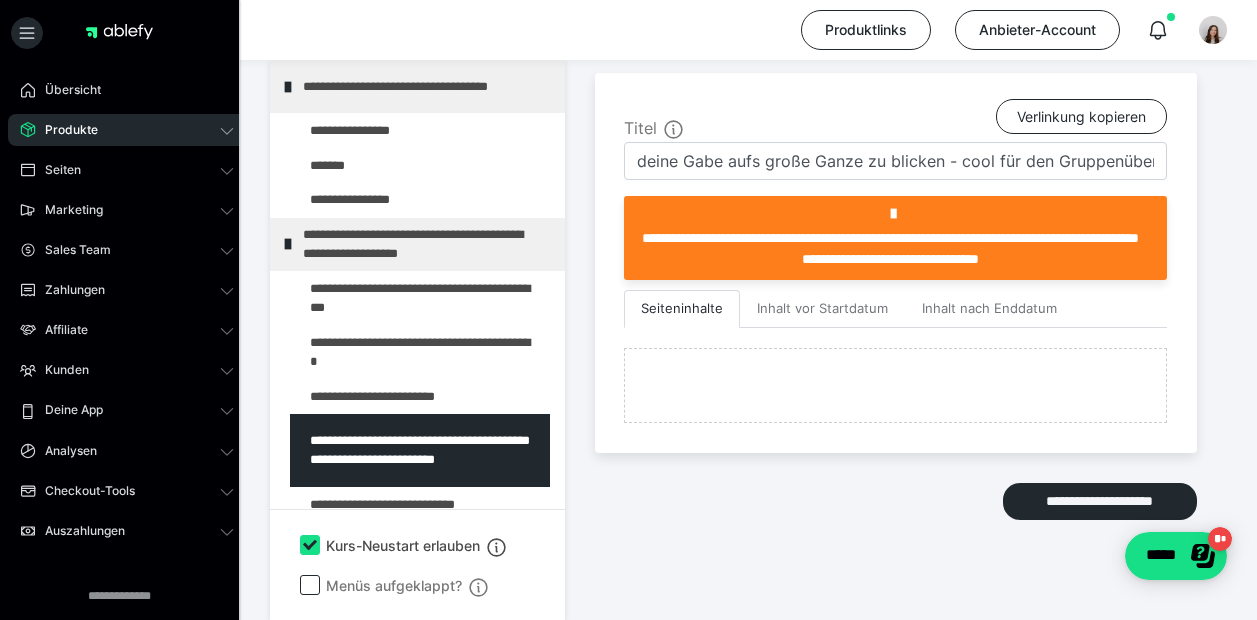 scroll, scrollTop: 561, scrollLeft: 0, axis: vertical 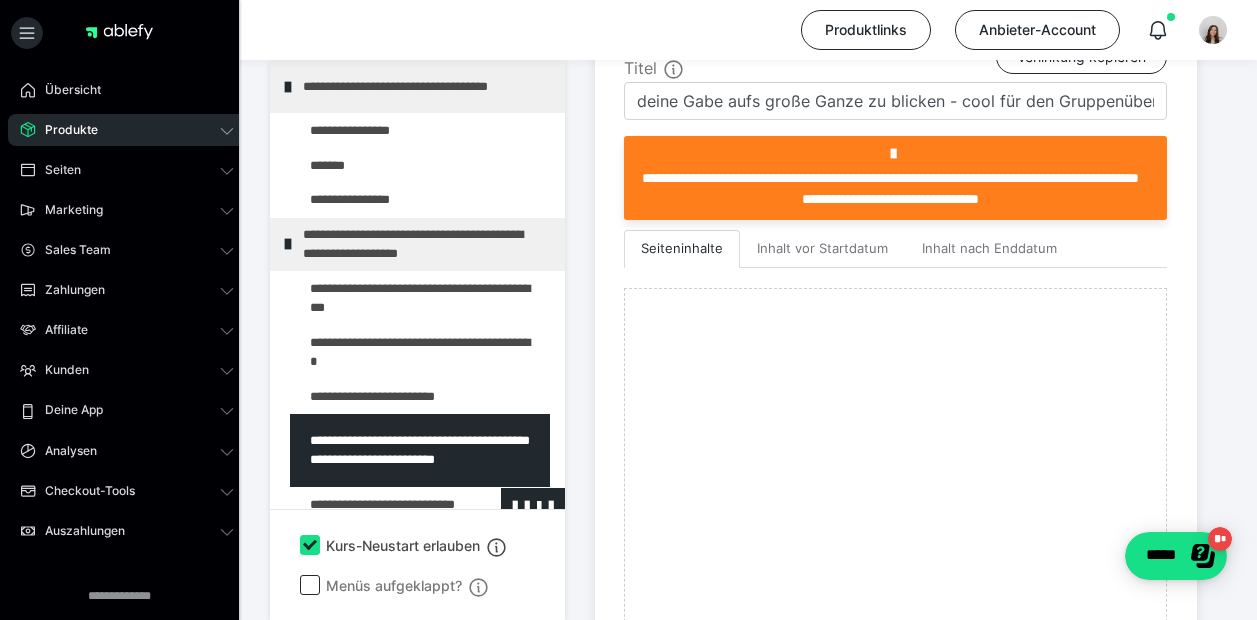 click at bounding box center [375, 505] 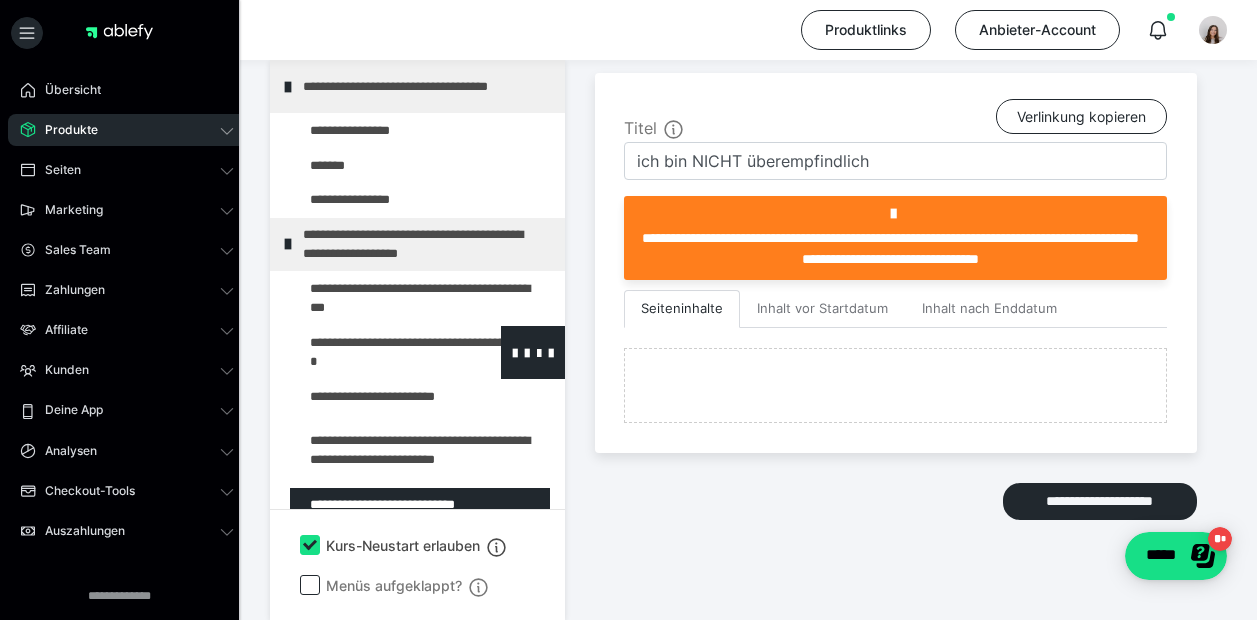 scroll, scrollTop: 561, scrollLeft: 0, axis: vertical 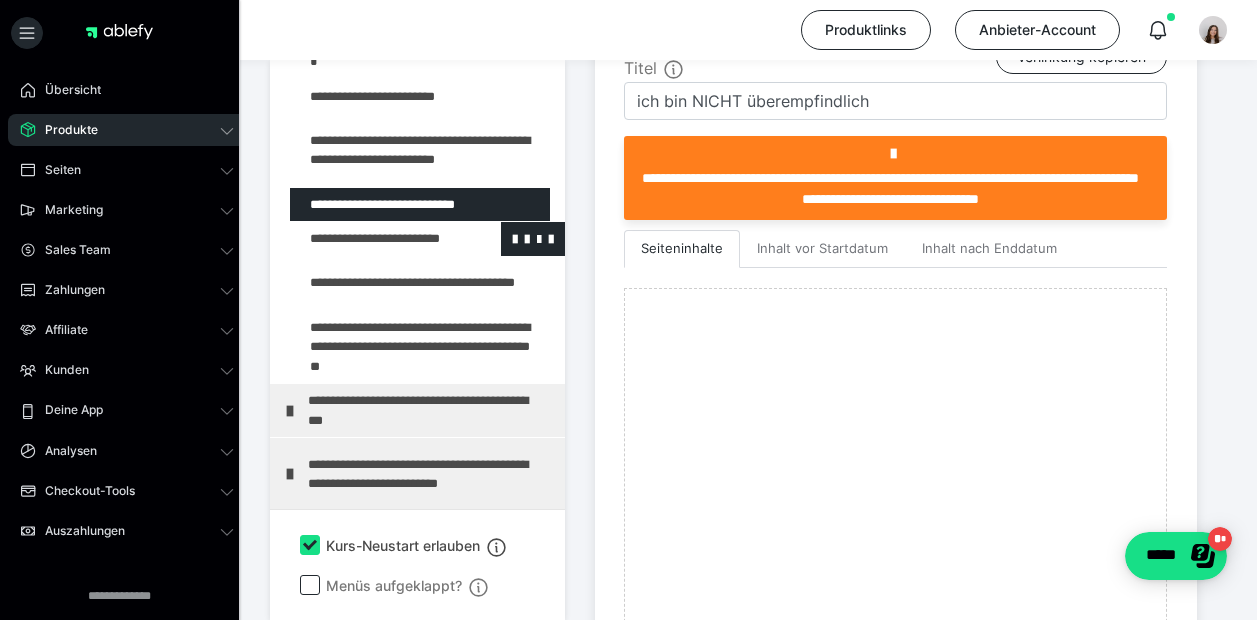 click at bounding box center (375, 239) 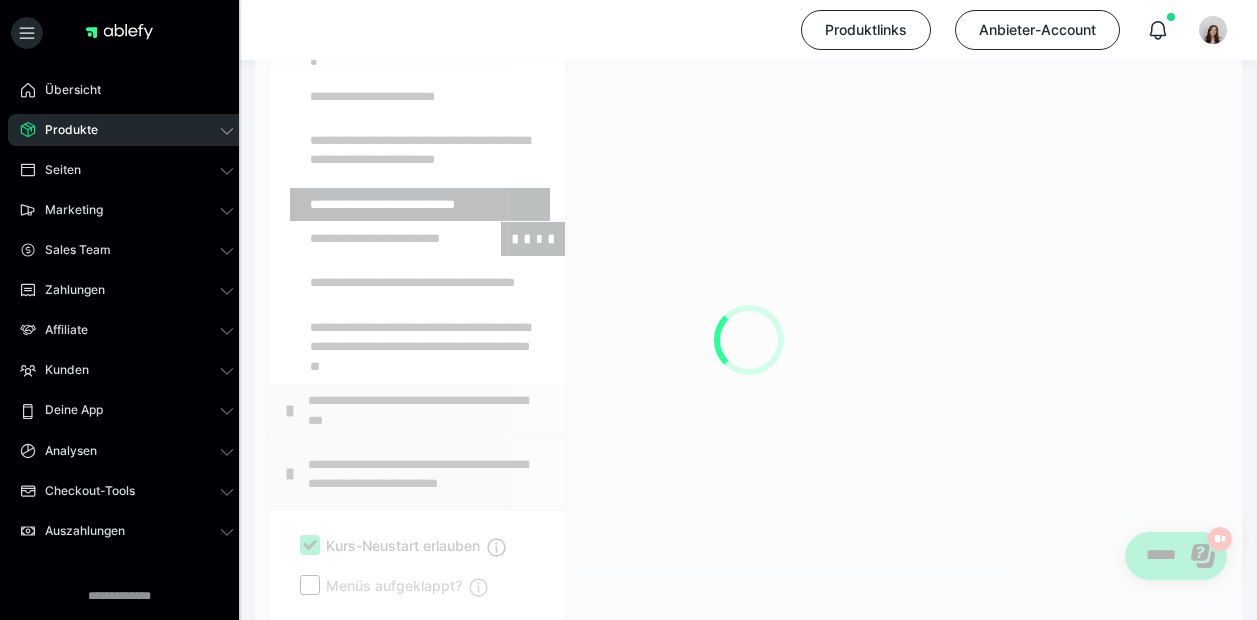 scroll, scrollTop: 561, scrollLeft: 0, axis: vertical 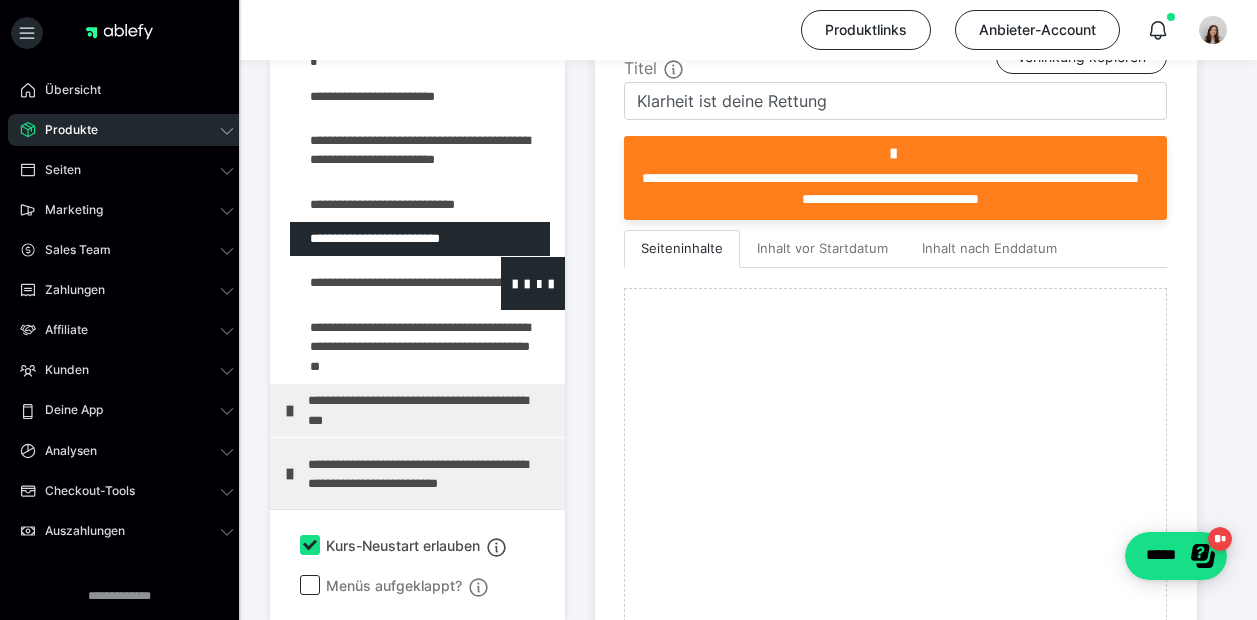 click at bounding box center [375, 283] 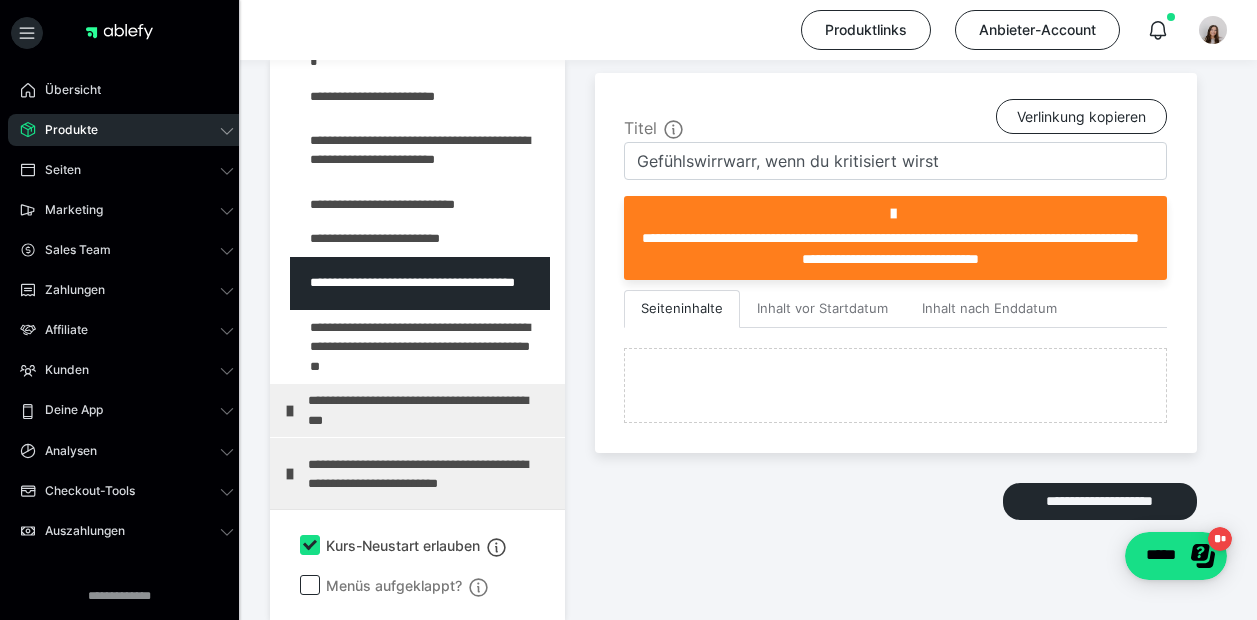 scroll, scrollTop: 561, scrollLeft: 0, axis: vertical 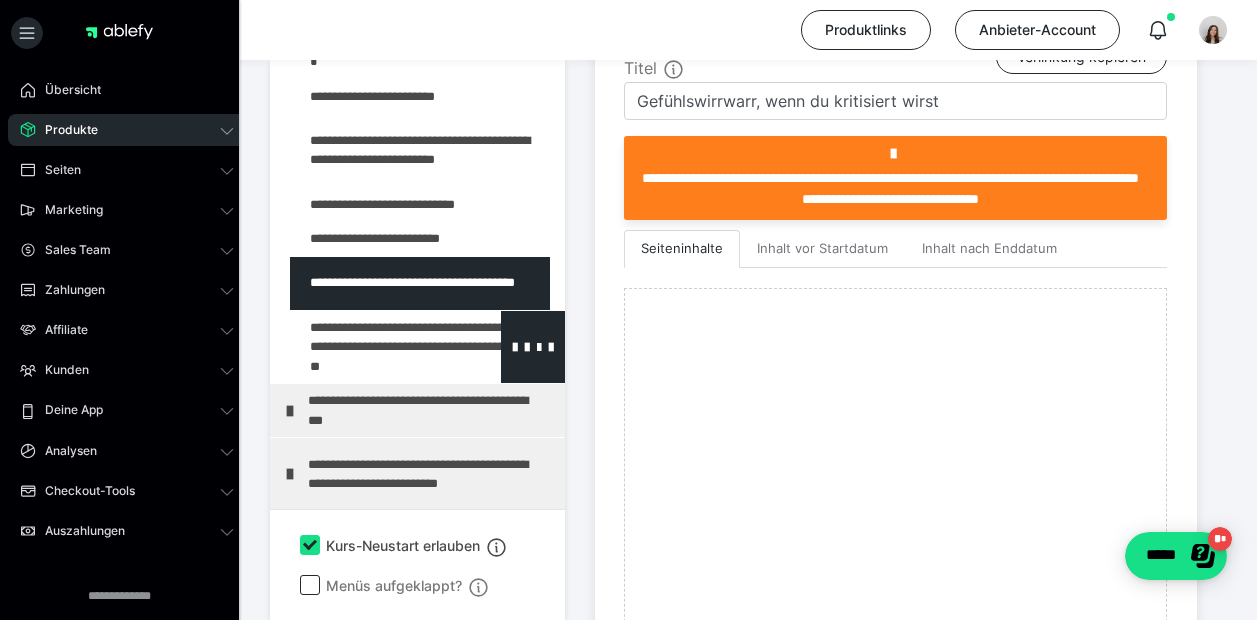 click at bounding box center (375, 347) 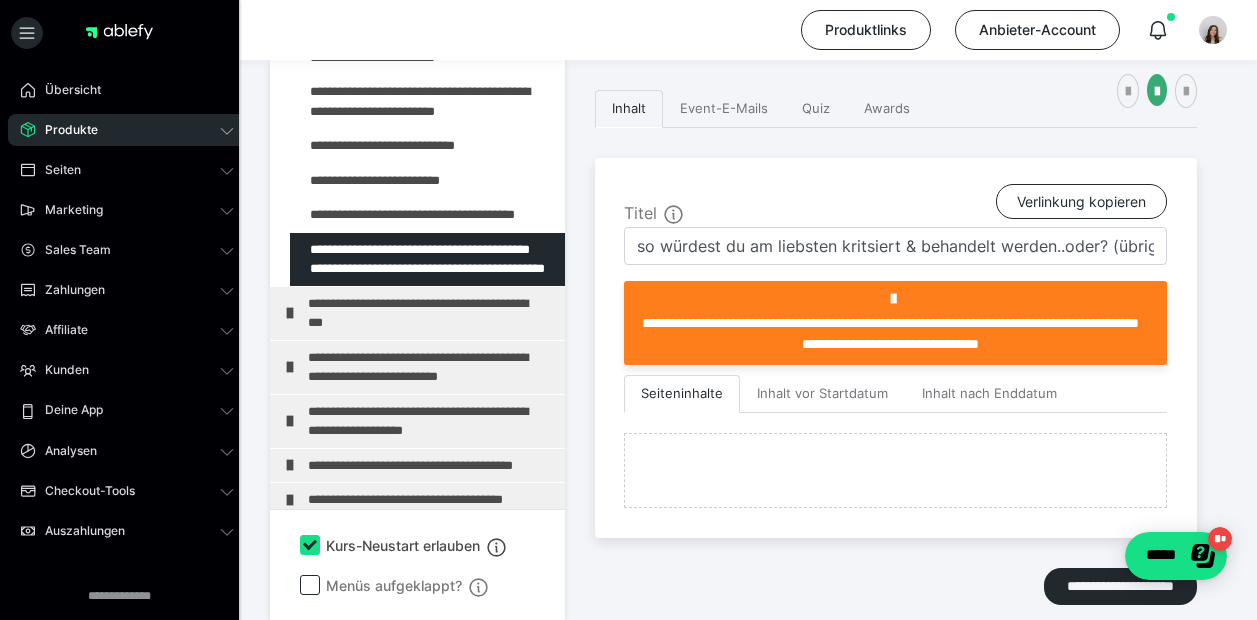 scroll, scrollTop: 561, scrollLeft: 0, axis: vertical 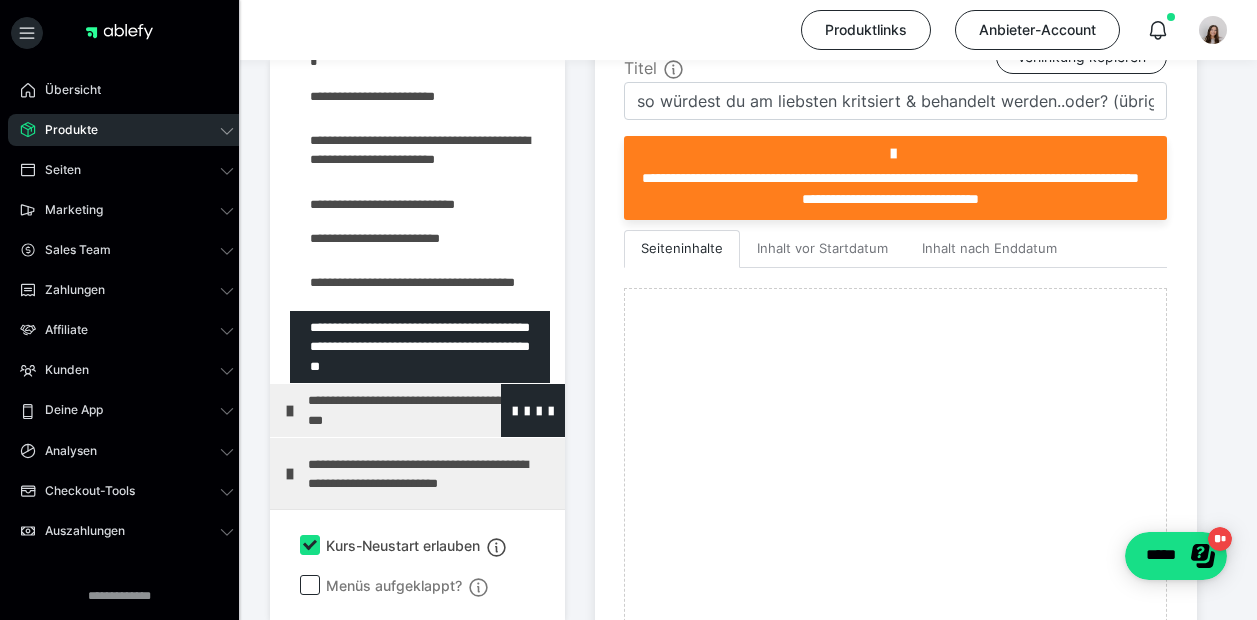 click at bounding box center [290, 411] 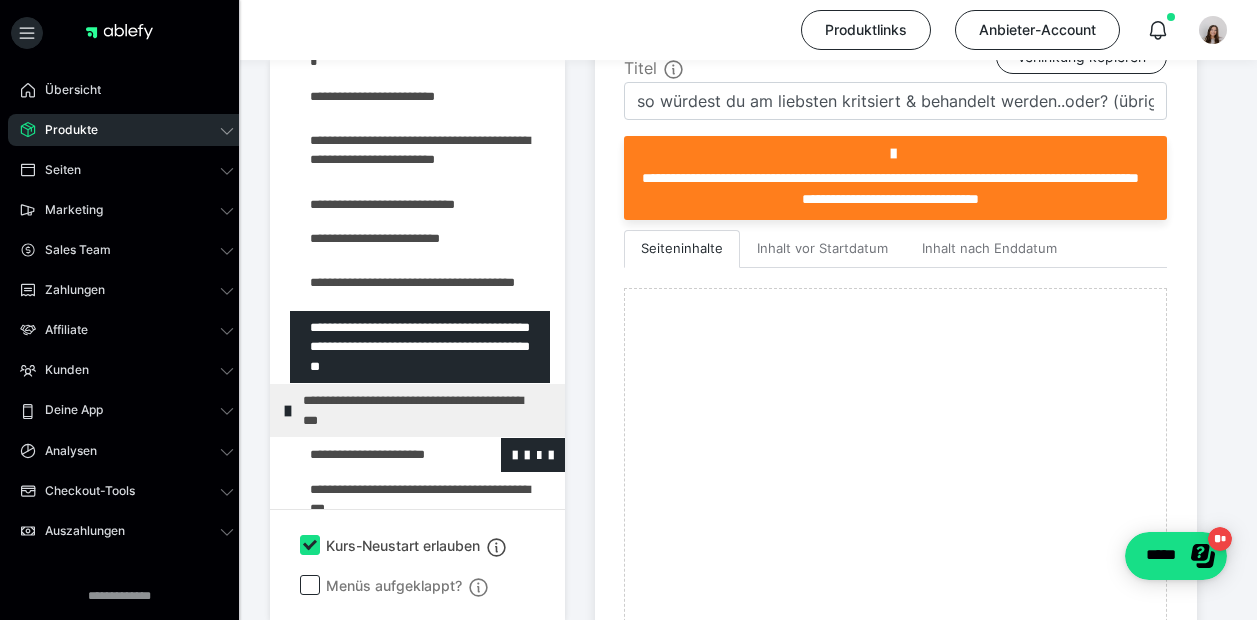 click at bounding box center (375, 455) 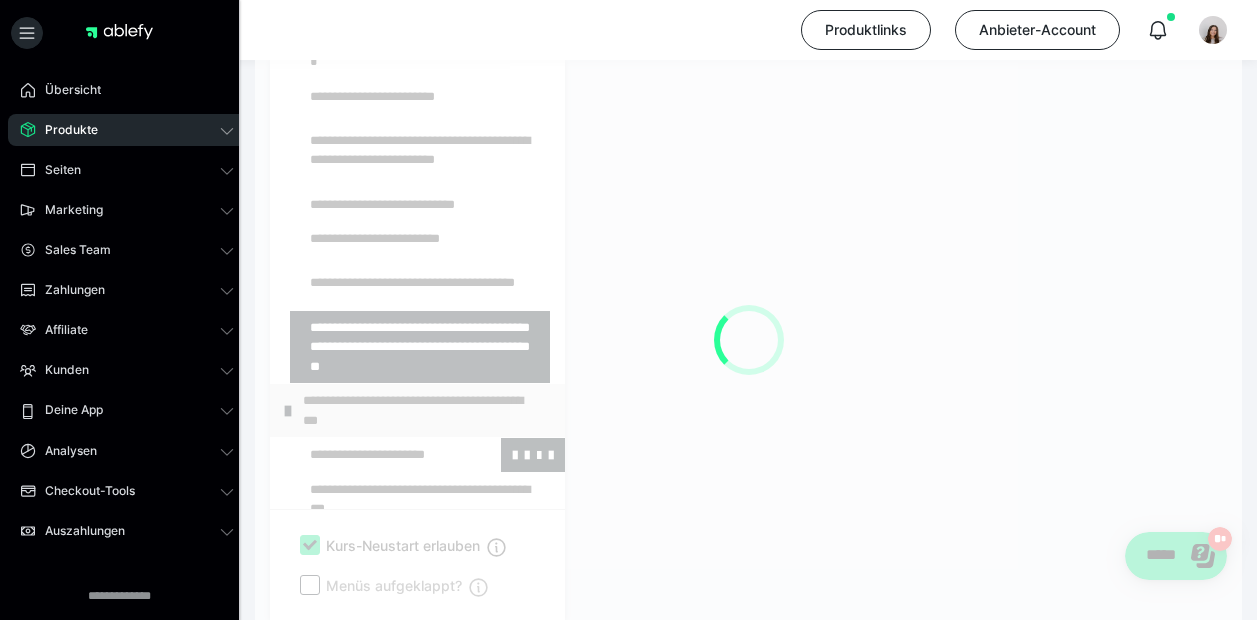 scroll, scrollTop: 561, scrollLeft: 0, axis: vertical 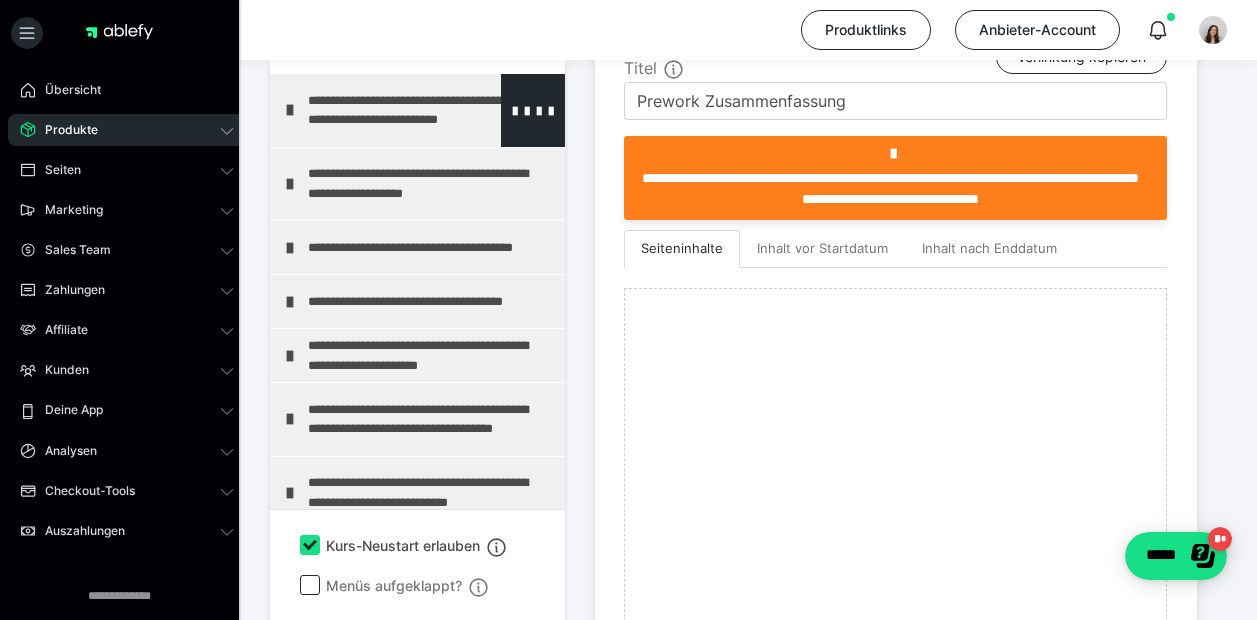 click at bounding box center [290, 110] 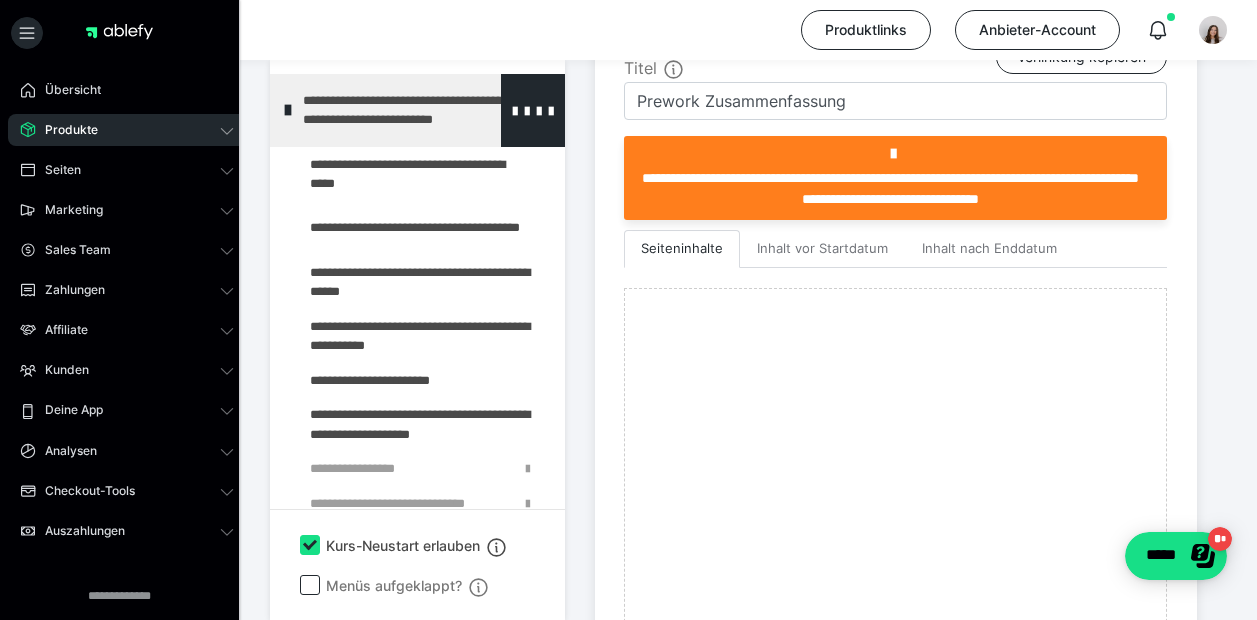click at bounding box center [288, 110] 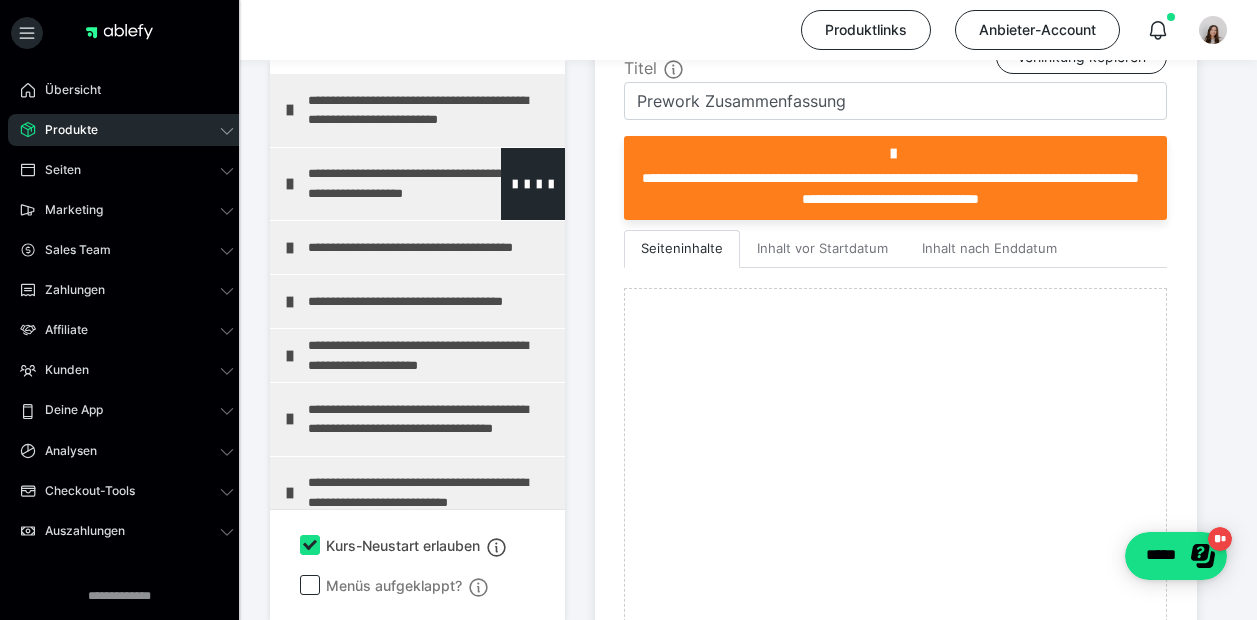 click at bounding box center (290, 184) 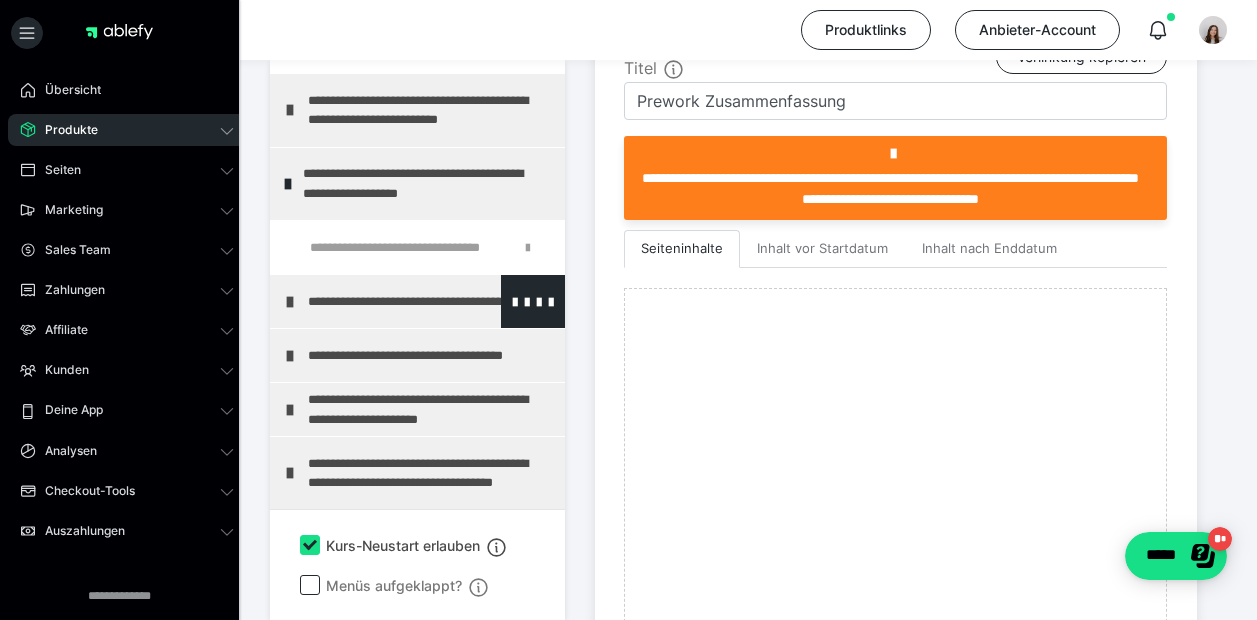 click at bounding box center (290, 302) 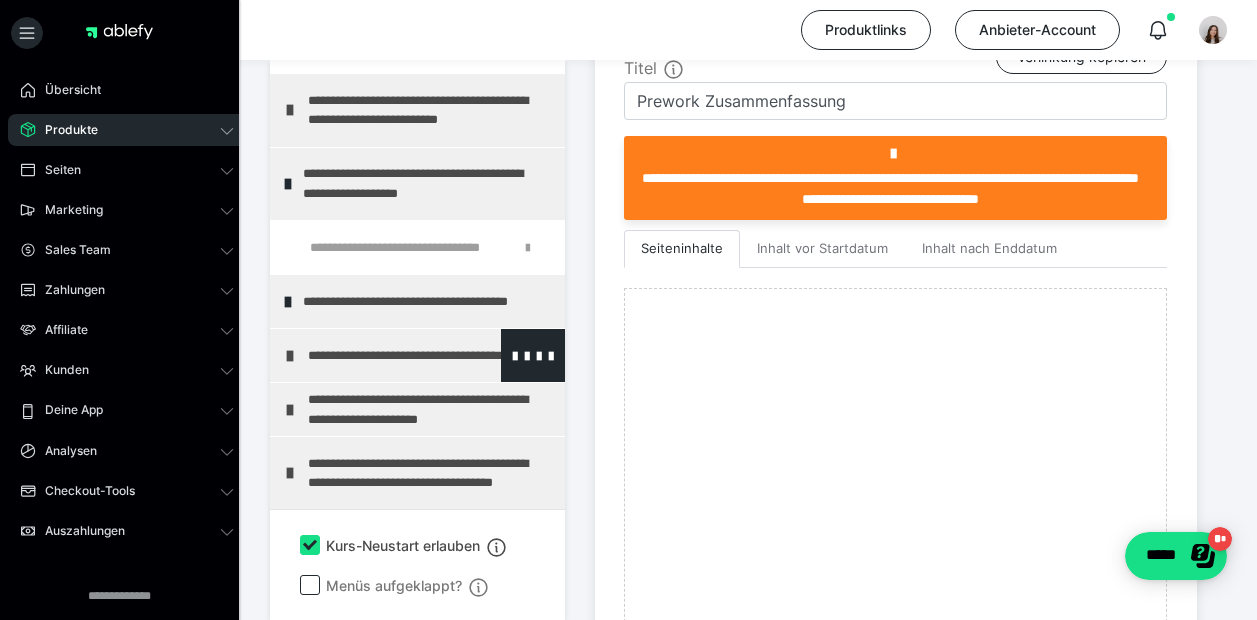 click at bounding box center (290, 356) 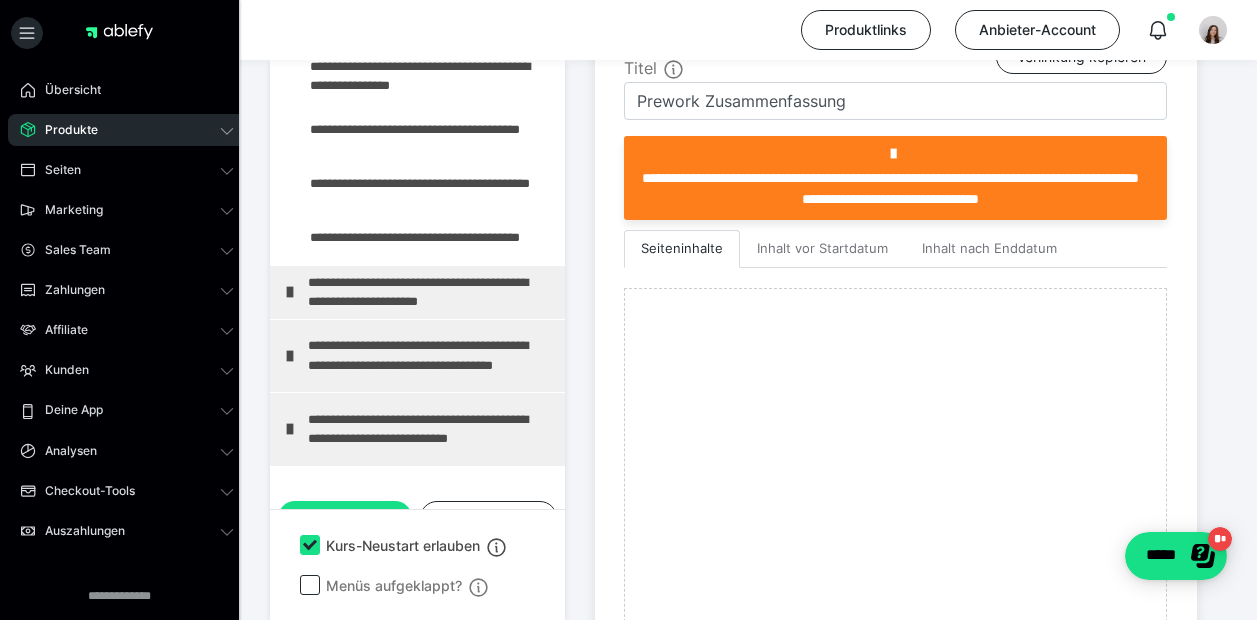 scroll, scrollTop: 2669, scrollLeft: 0, axis: vertical 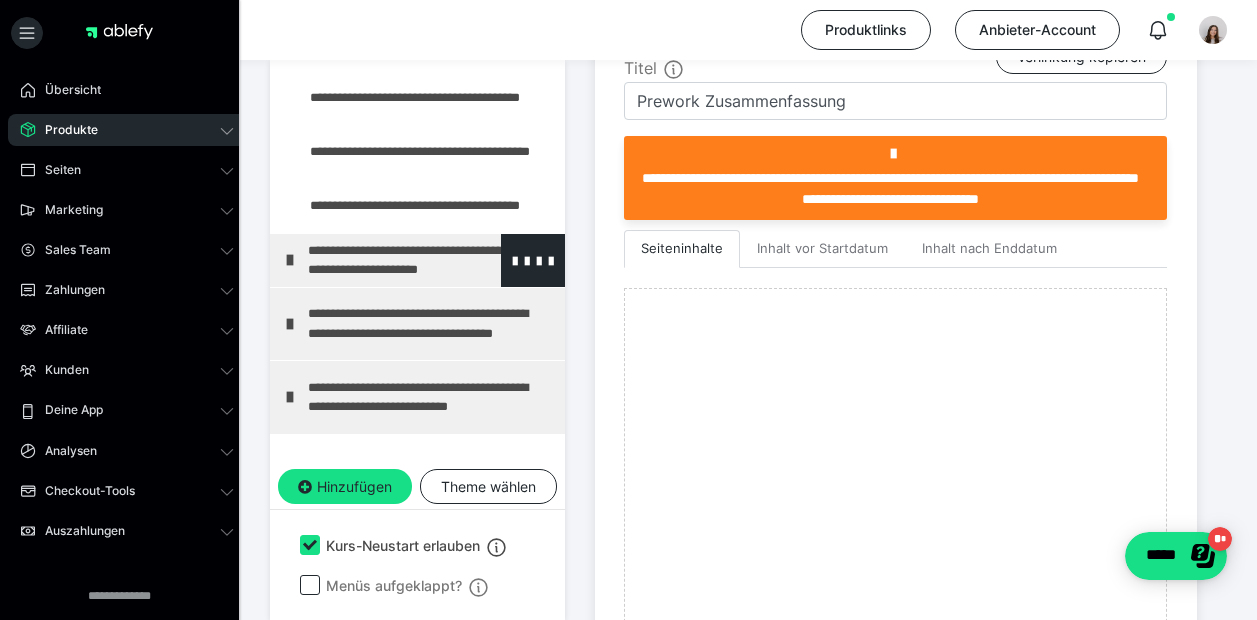click on "**********" at bounding box center (417, 260) 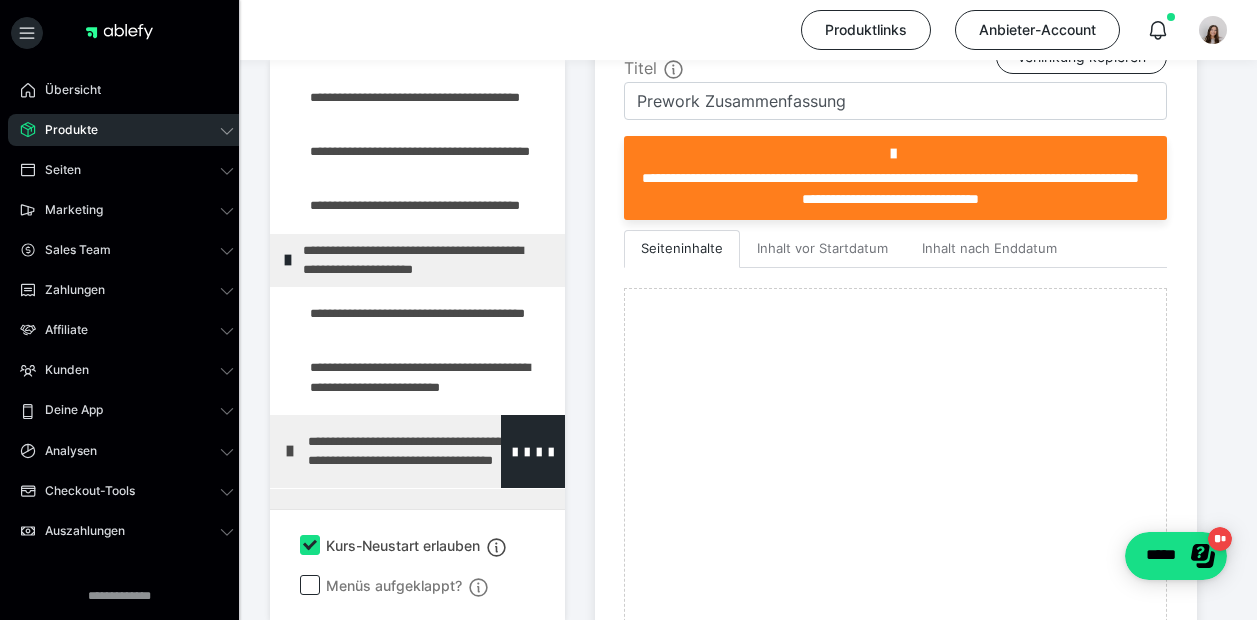 click on "**********" at bounding box center [417, 451] 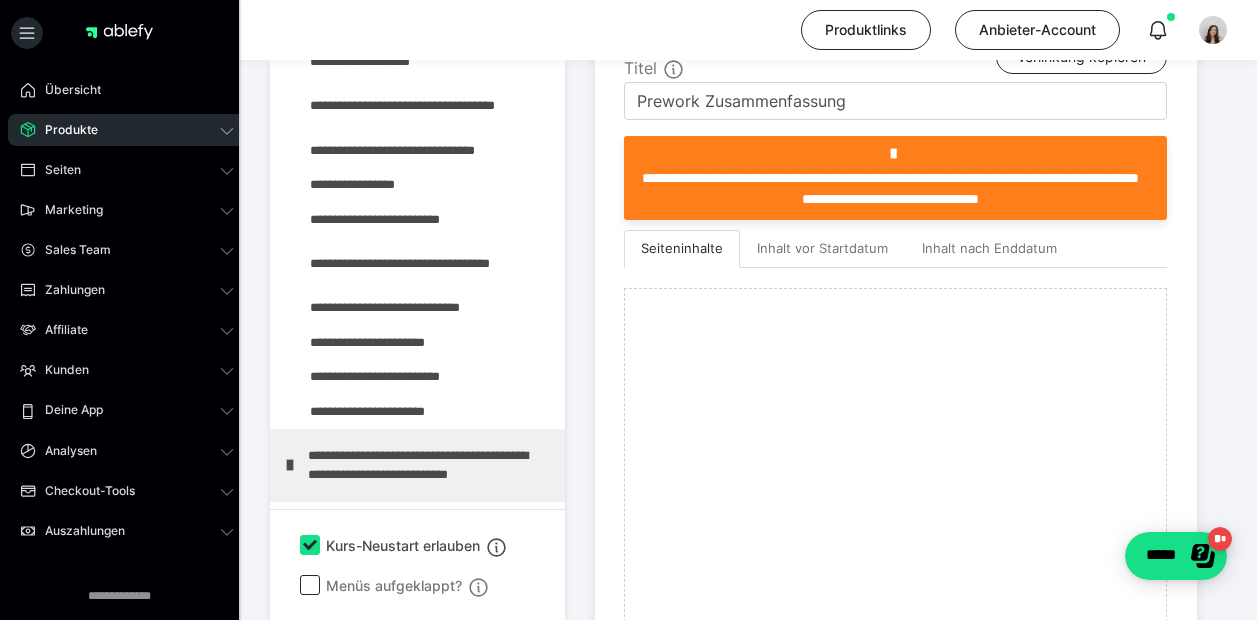 scroll, scrollTop: 3132, scrollLeft: 0, axis: vertical 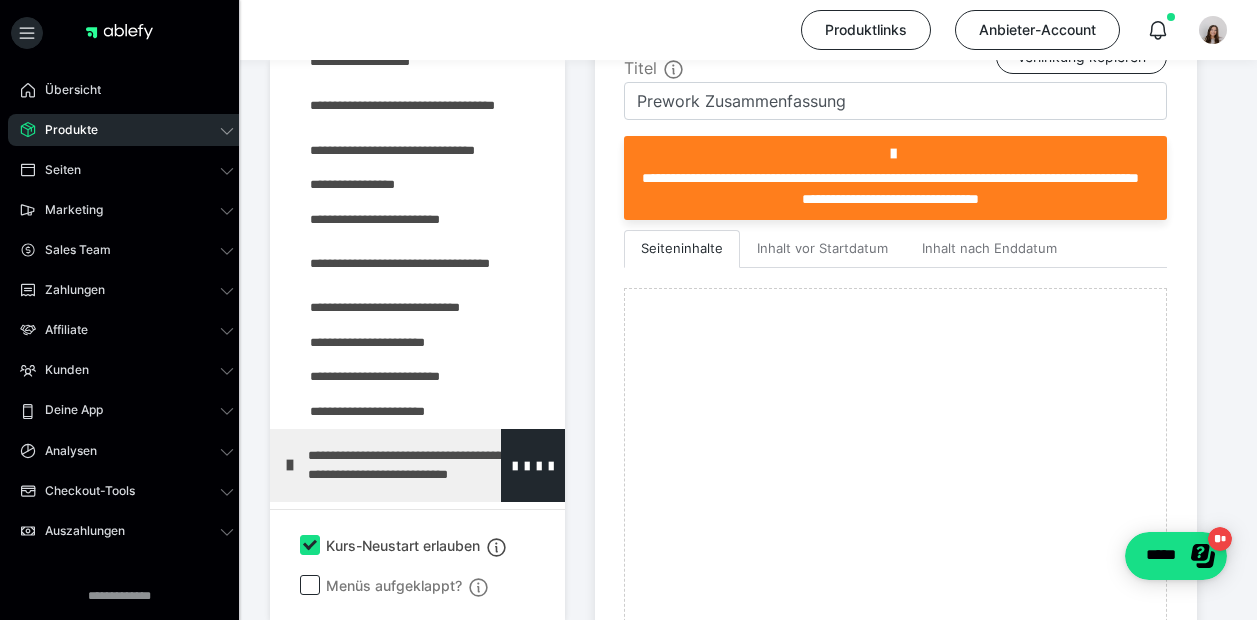 click at bounding box center (290, 465) 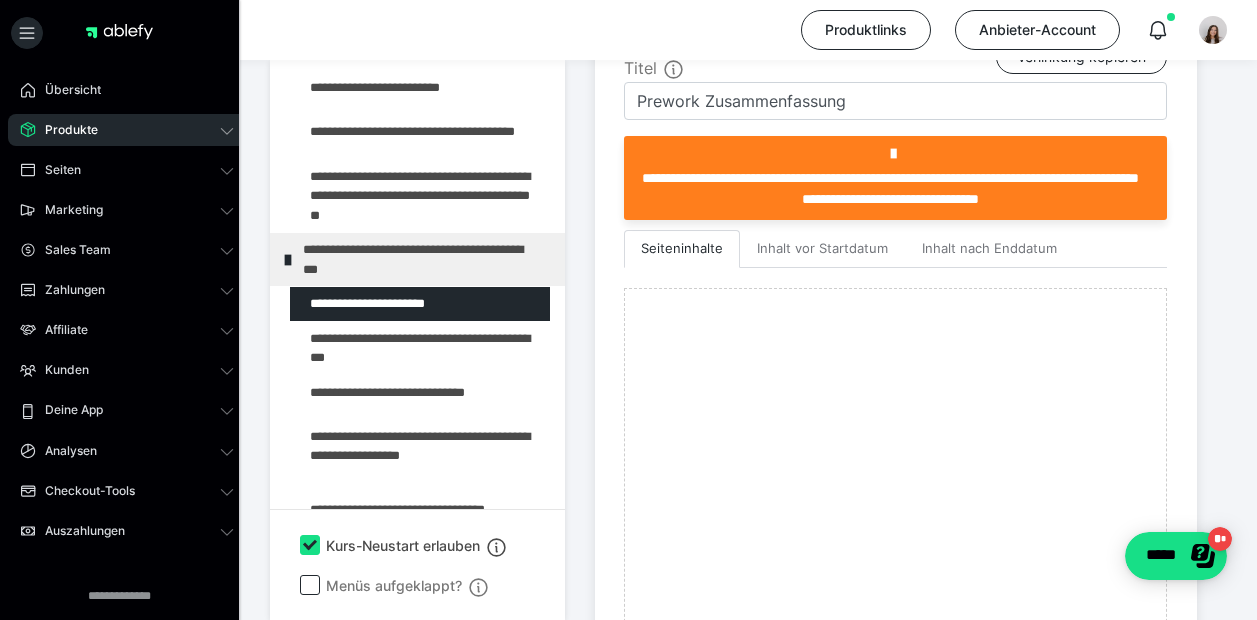 scroll, scrollTop: 403, scrollLeft: 0, axis: vertical 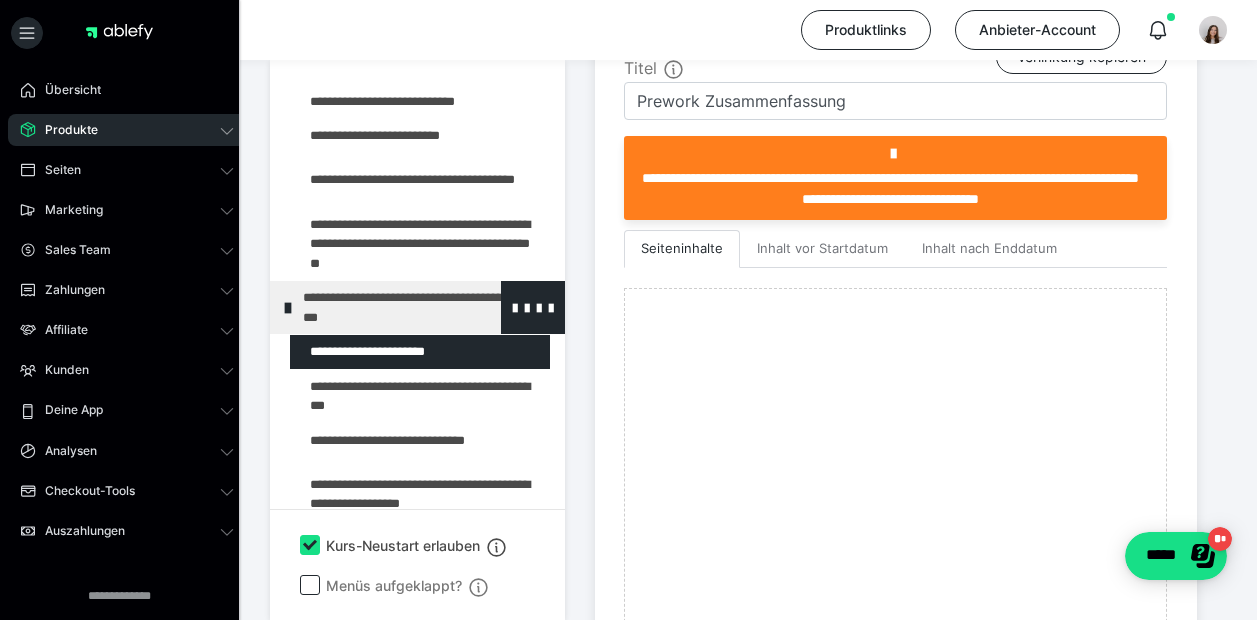 click at bounding box center [288, 308] 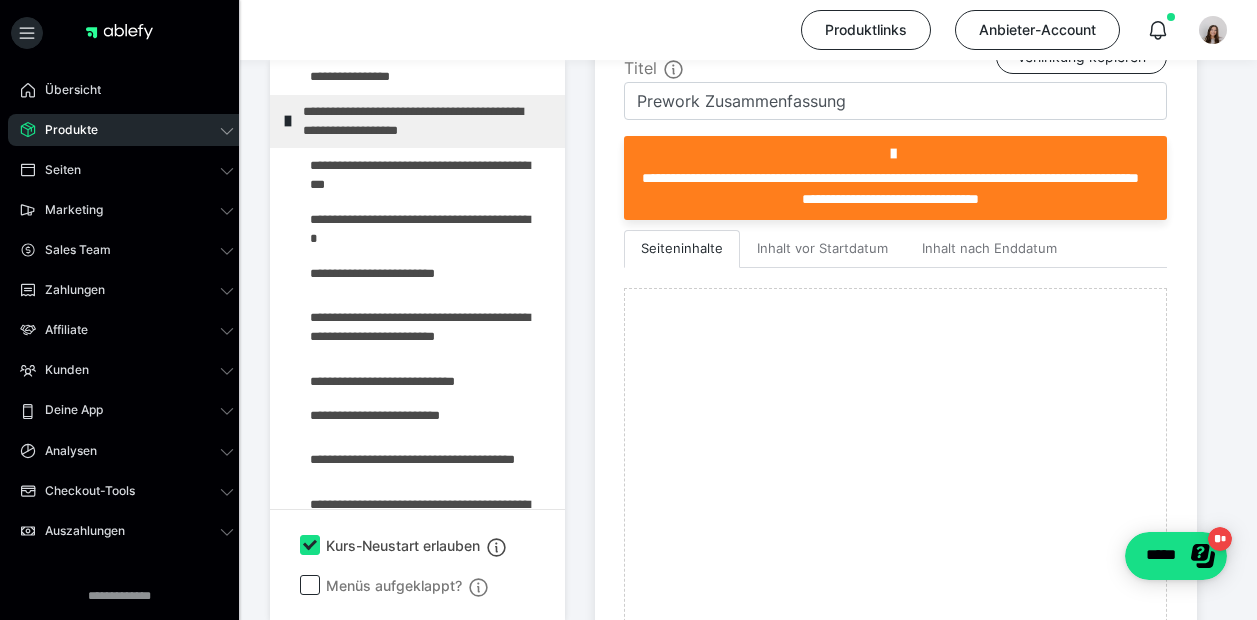 scroll, scrollTop: 0, scrollLeft: 0, axis: both 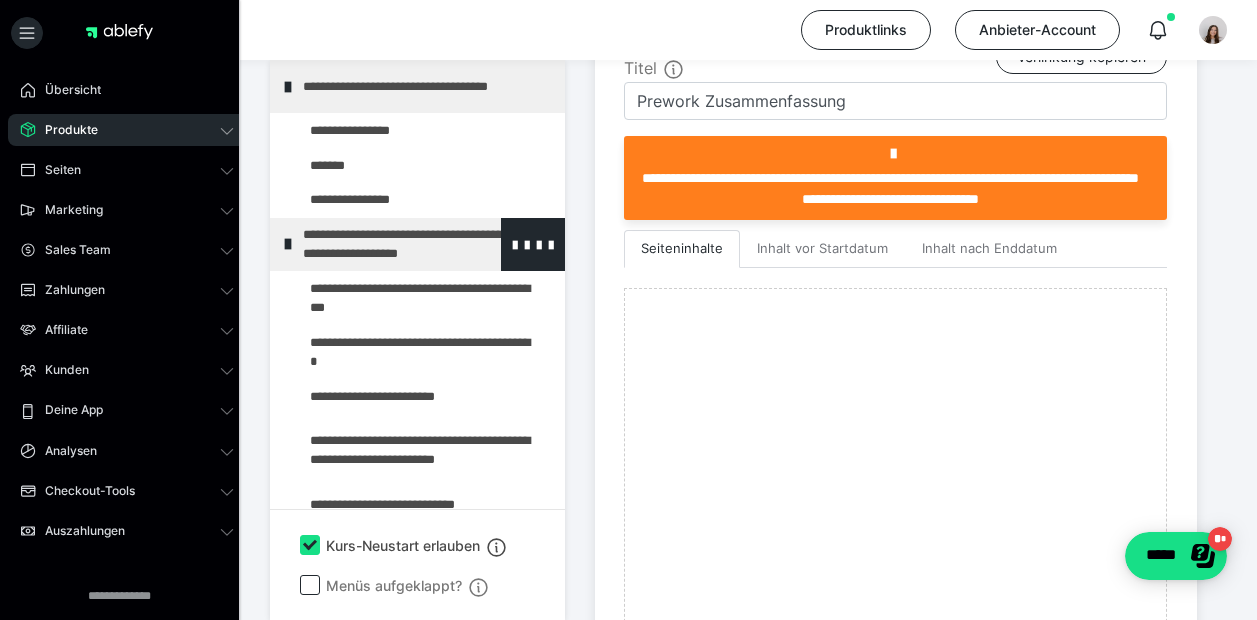 click at bounding box center (288, 244) 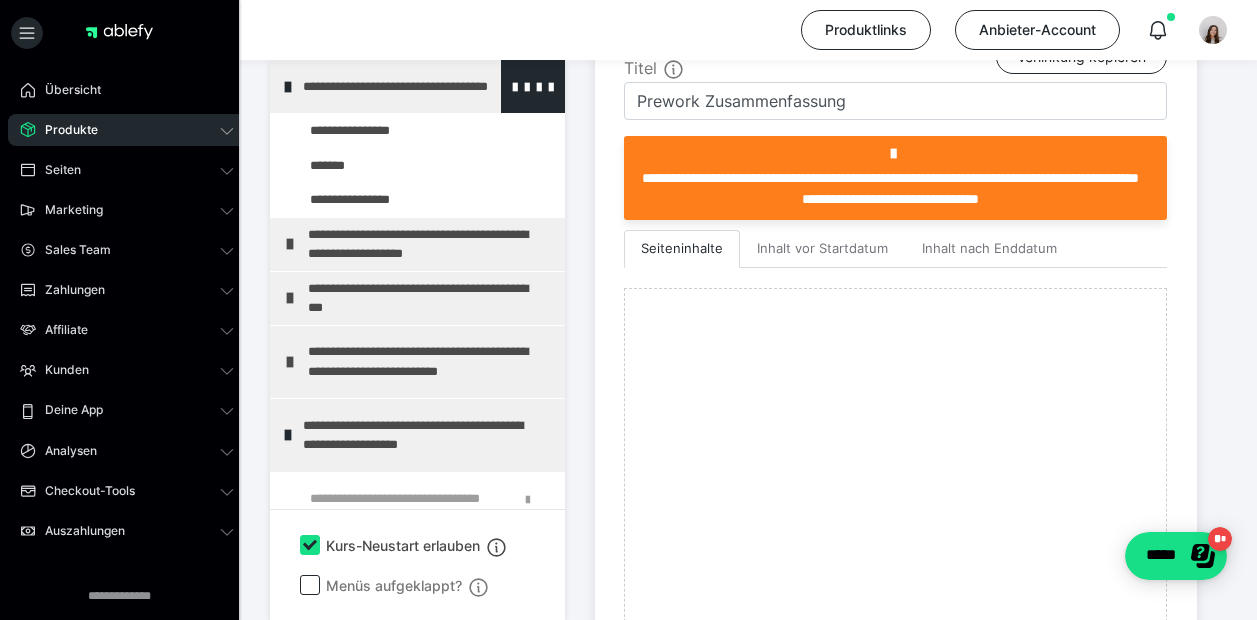 click at bounding box center [288, 87] 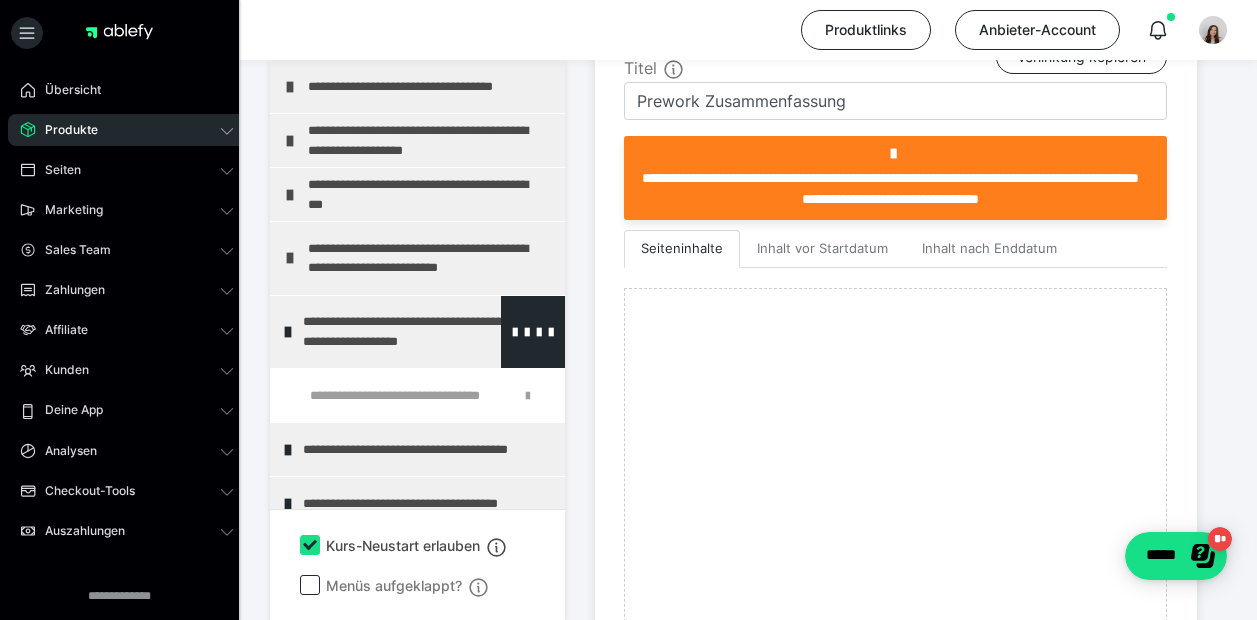 click on "**********" at bounding box center (417, 332) 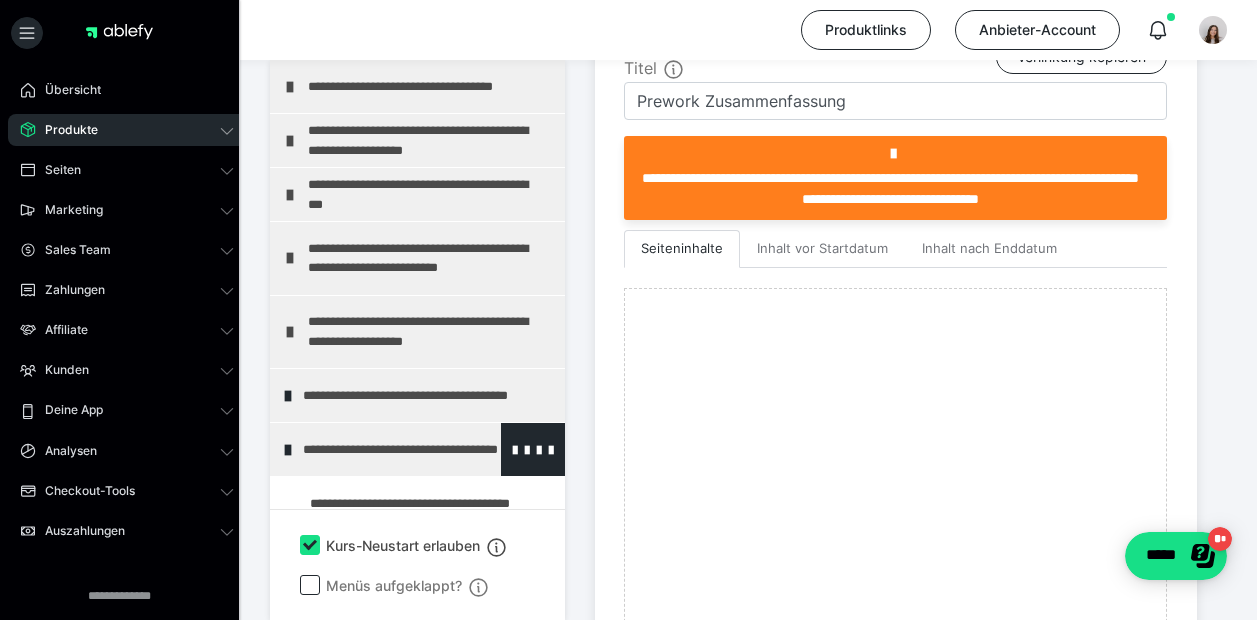 click on "**********" at bounding box center [418, 449] 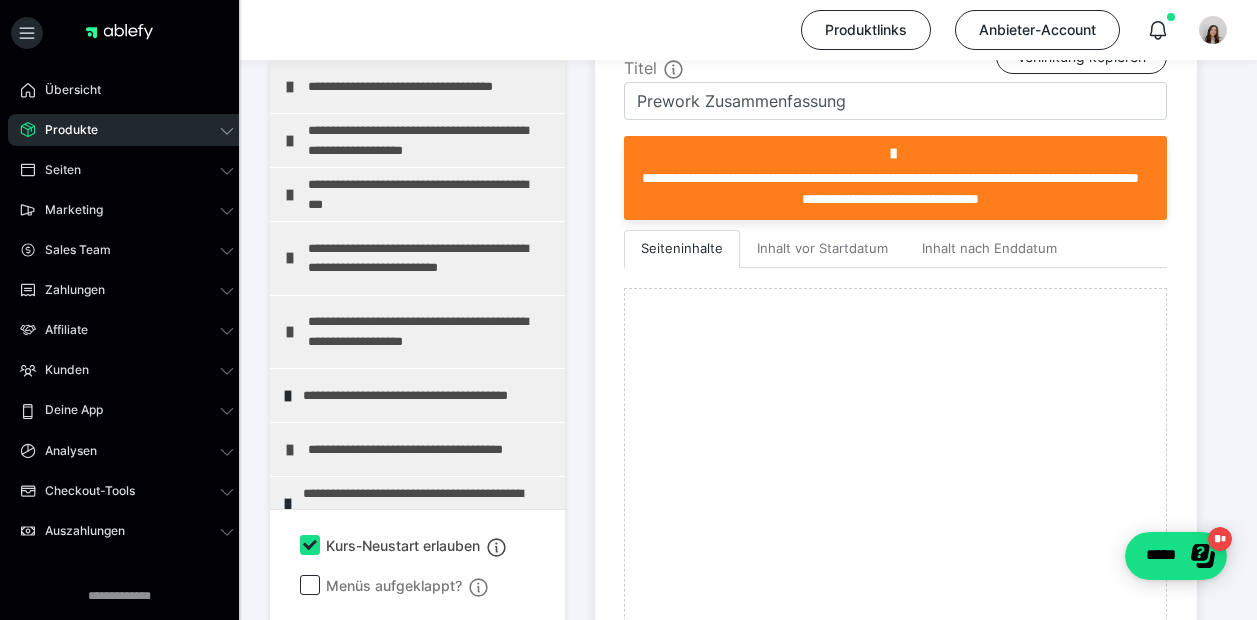 click on "**********" at bounding box center (423, 449) 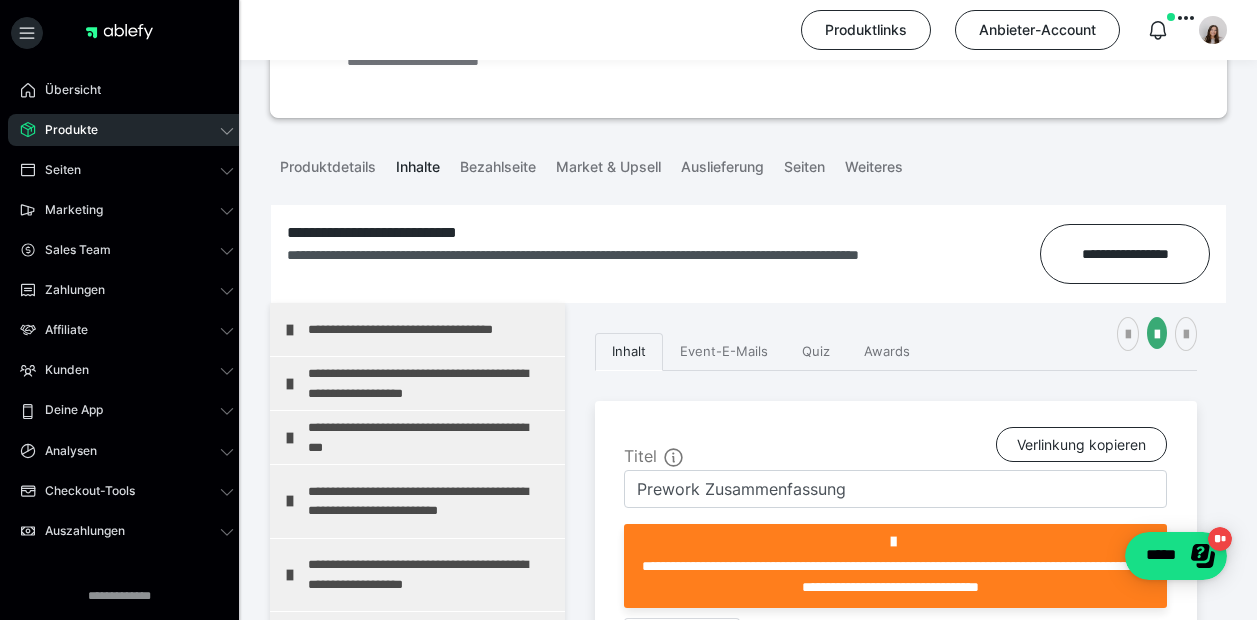 scroll, scrollTop: 171, scrollLeft: 0, axis: vertical 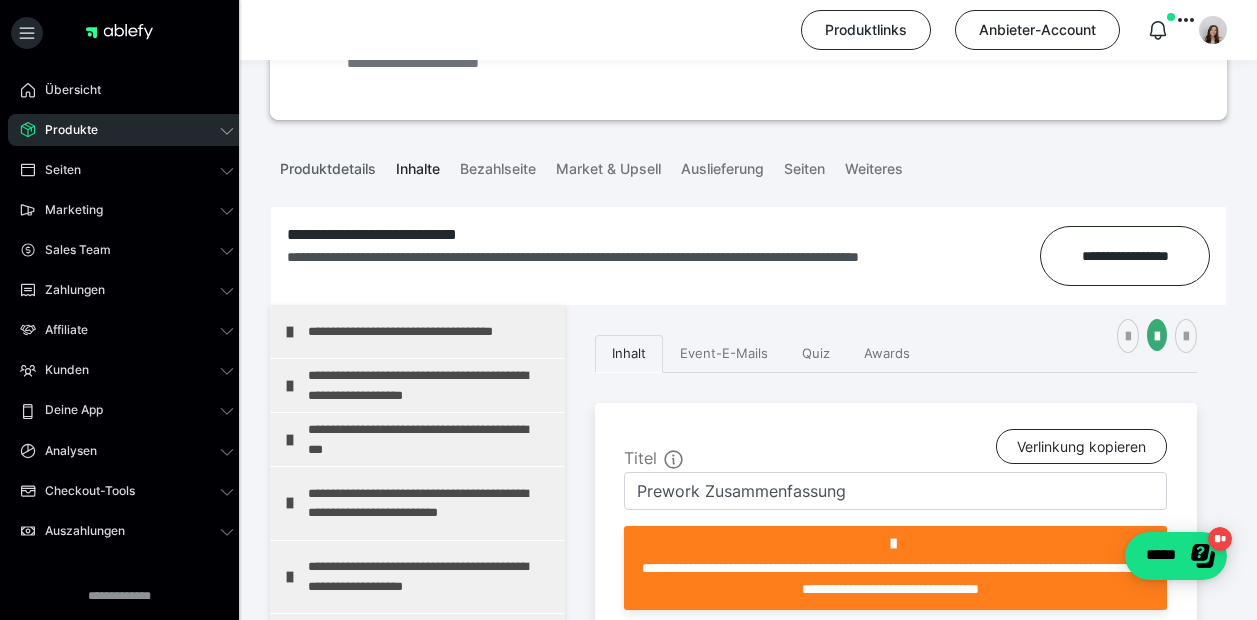 click on "Produktdetails" at bounding box center [328, 165] 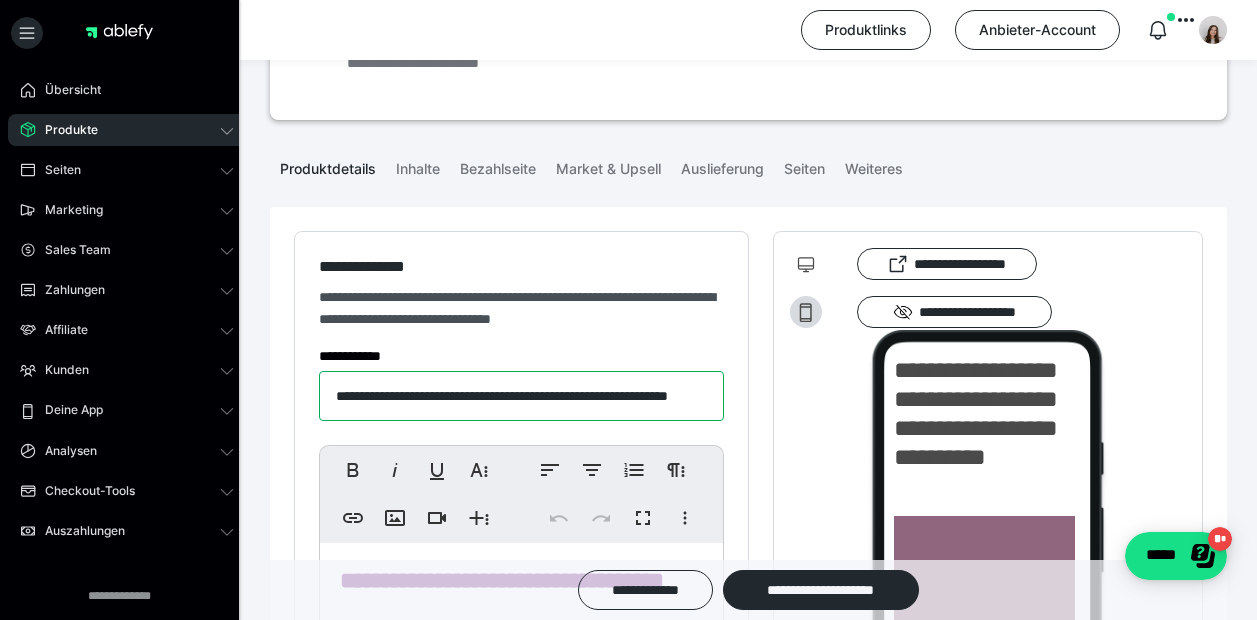 click on "**********" at bounding box center [521, 396] 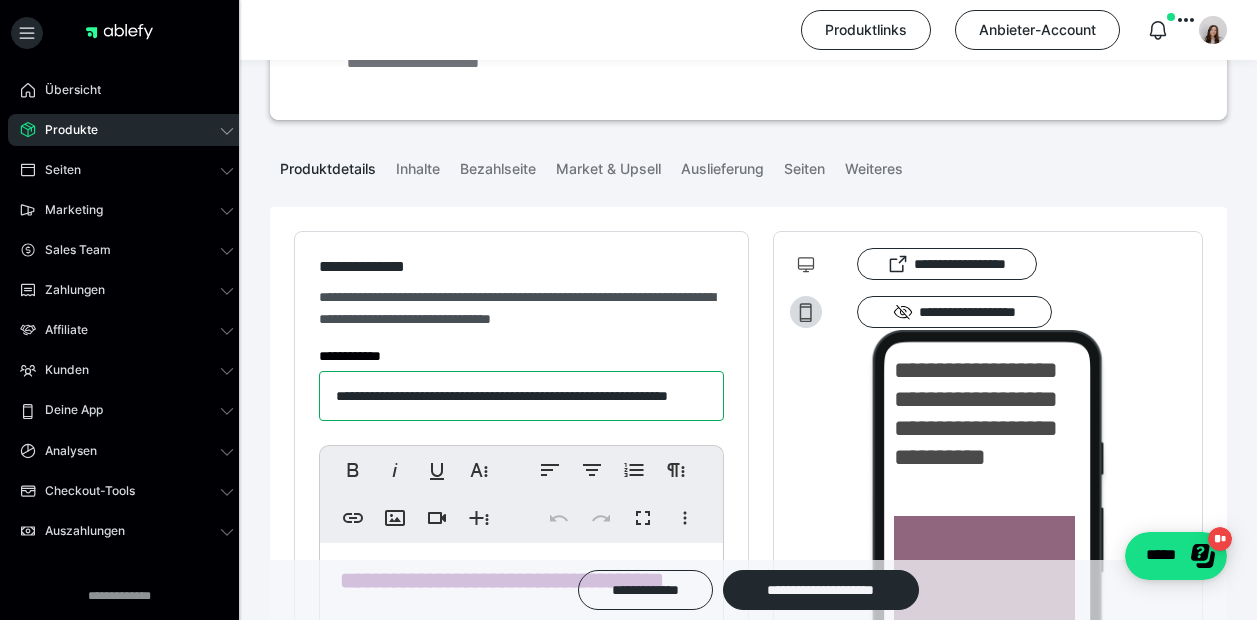 click on "**********" at bounding box center (521, 396) 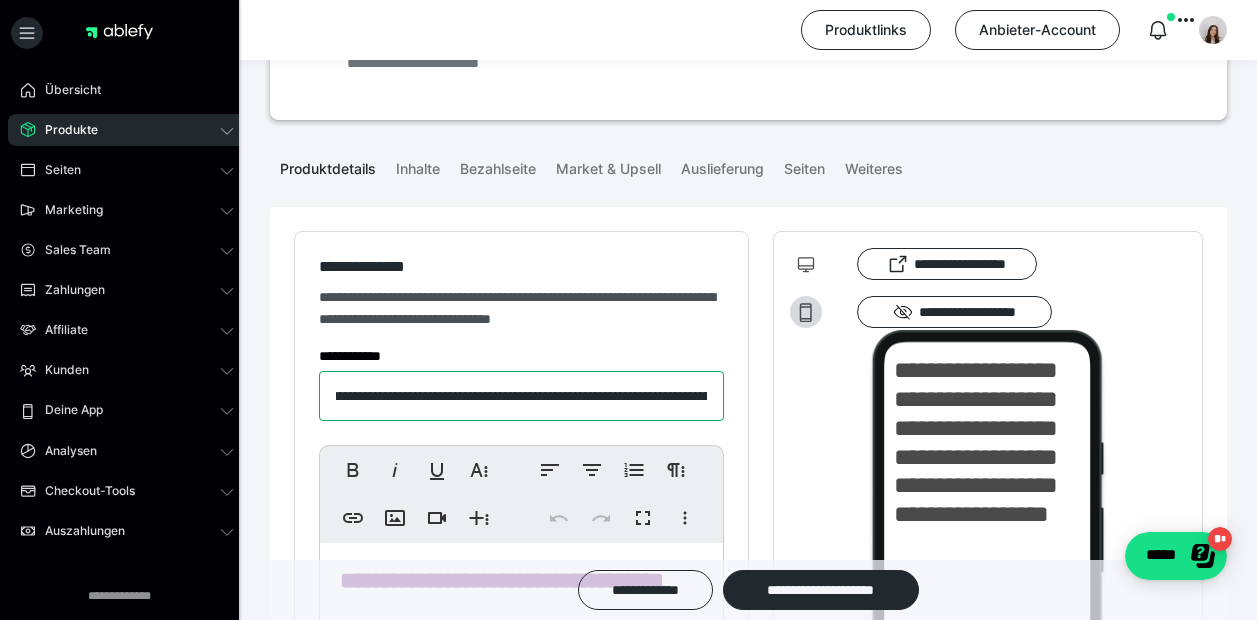 scroll, scrollTop: 0, scrollLeft: 55, axis: horizontal 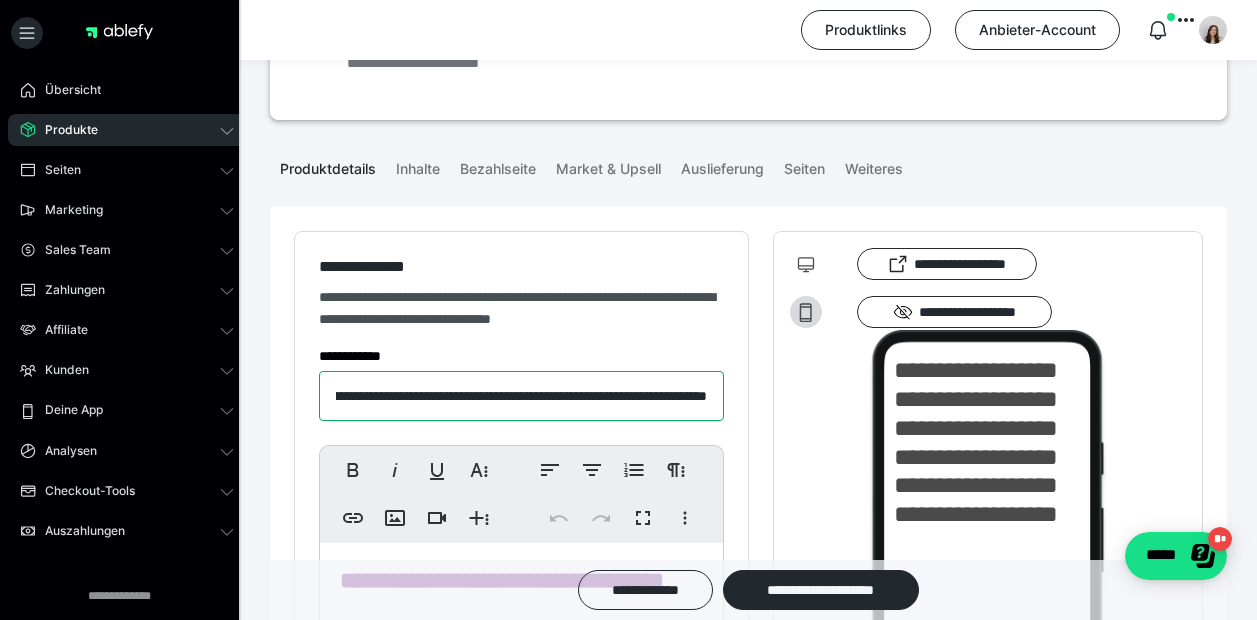drag, startPoint x: 706, startPoint y: 398, endPoint x: 740, endPoint y: 402, distance: 34.234486 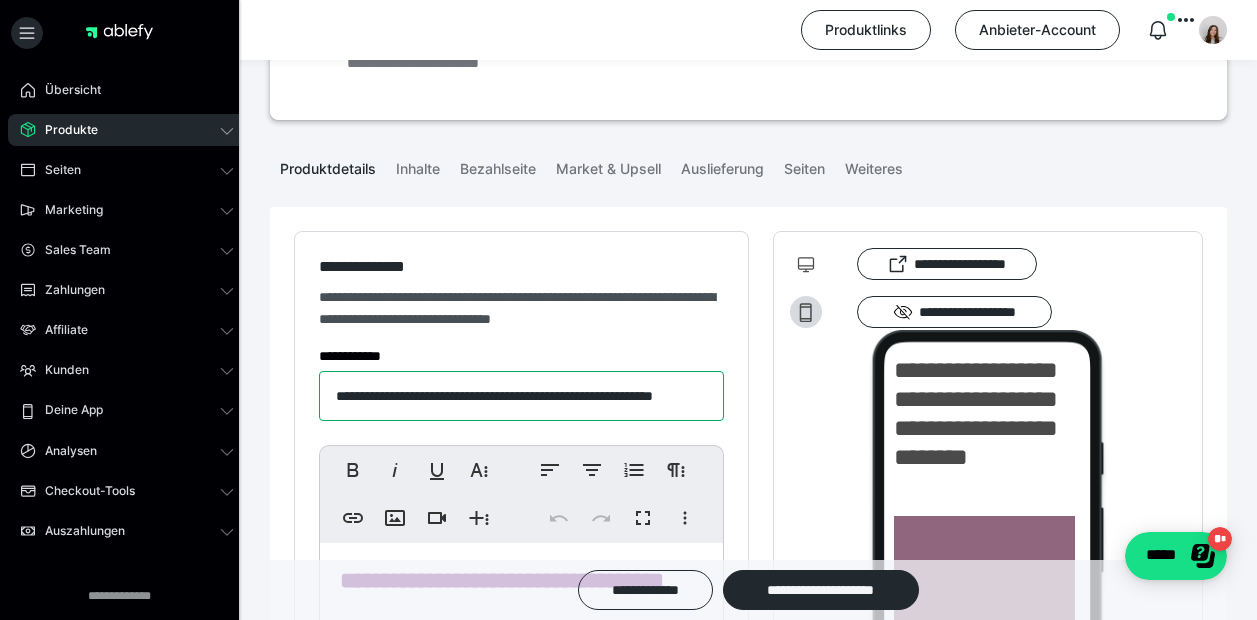 scroll, scrollTop: 0, scrollLeft: 55, axis: horizontal 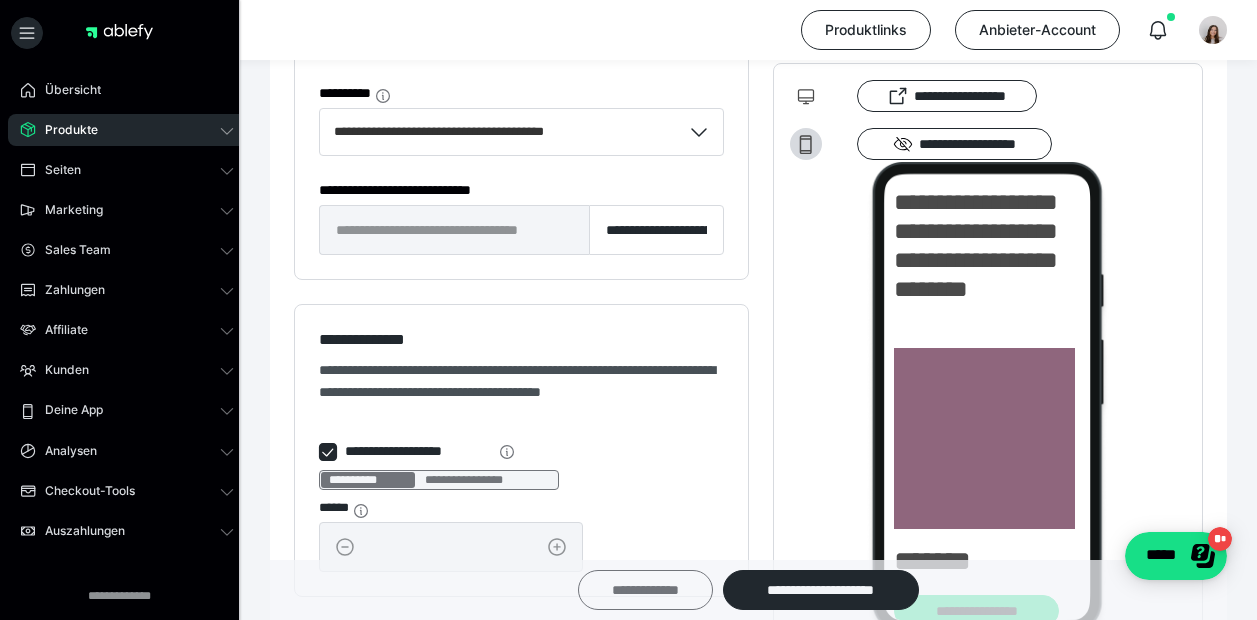 type on "**********" 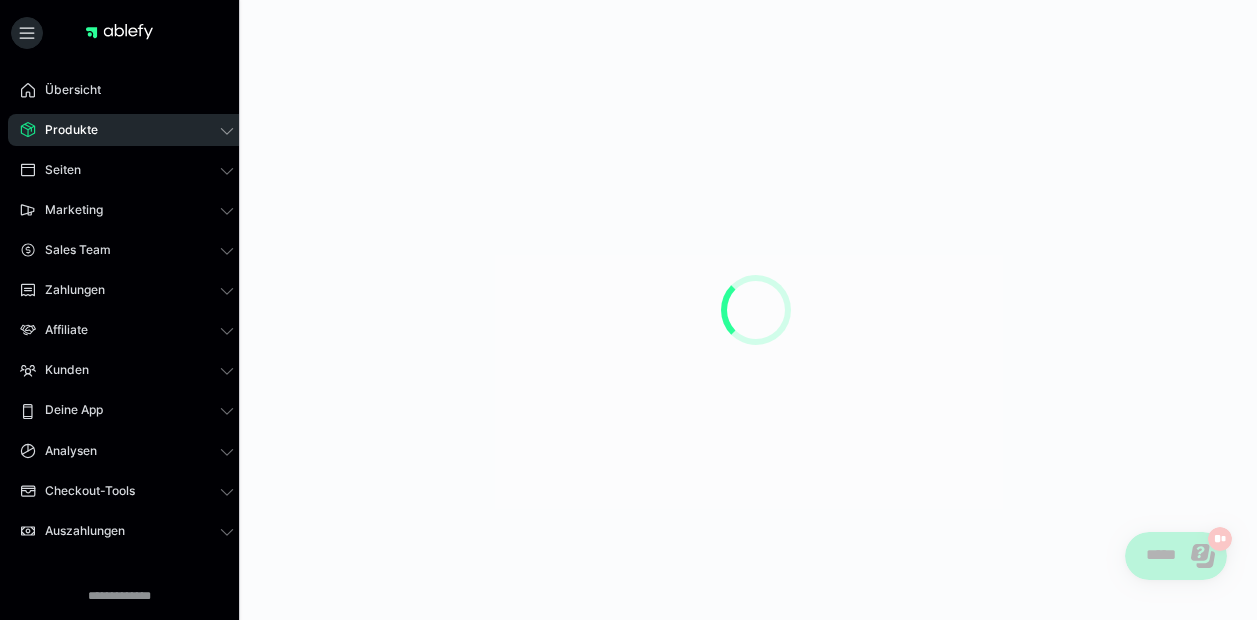 scroll, scrollTop: 0, scrollLeft: 0, axis: both 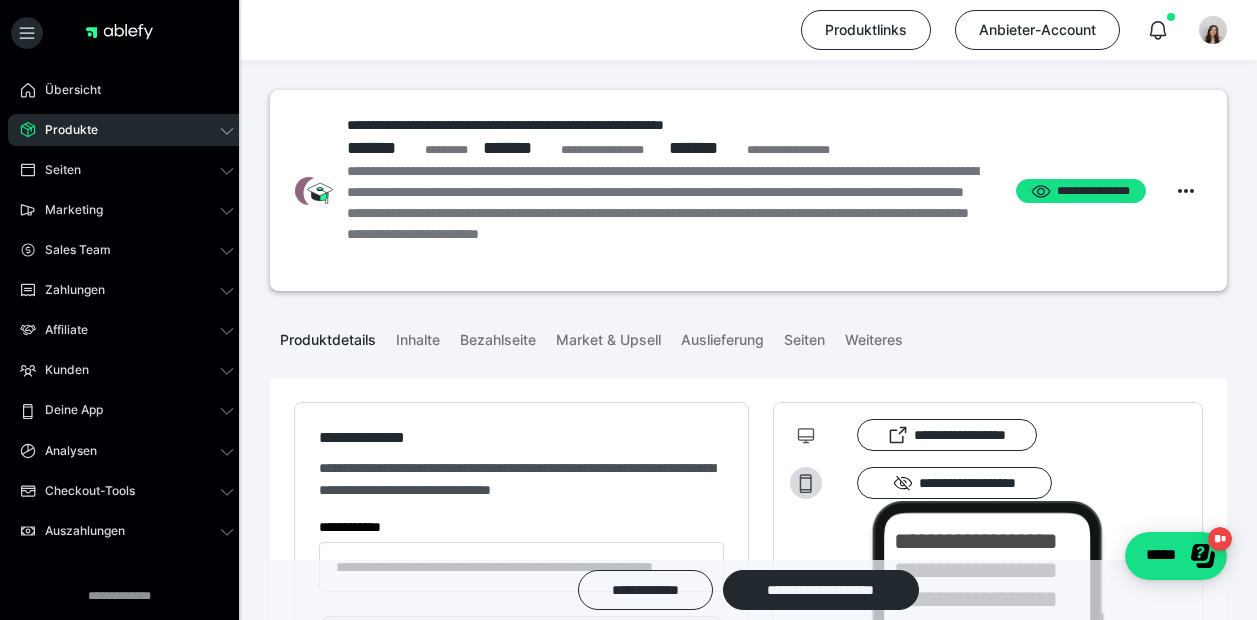 click on "Produkte" at bounding box center [127, 130] 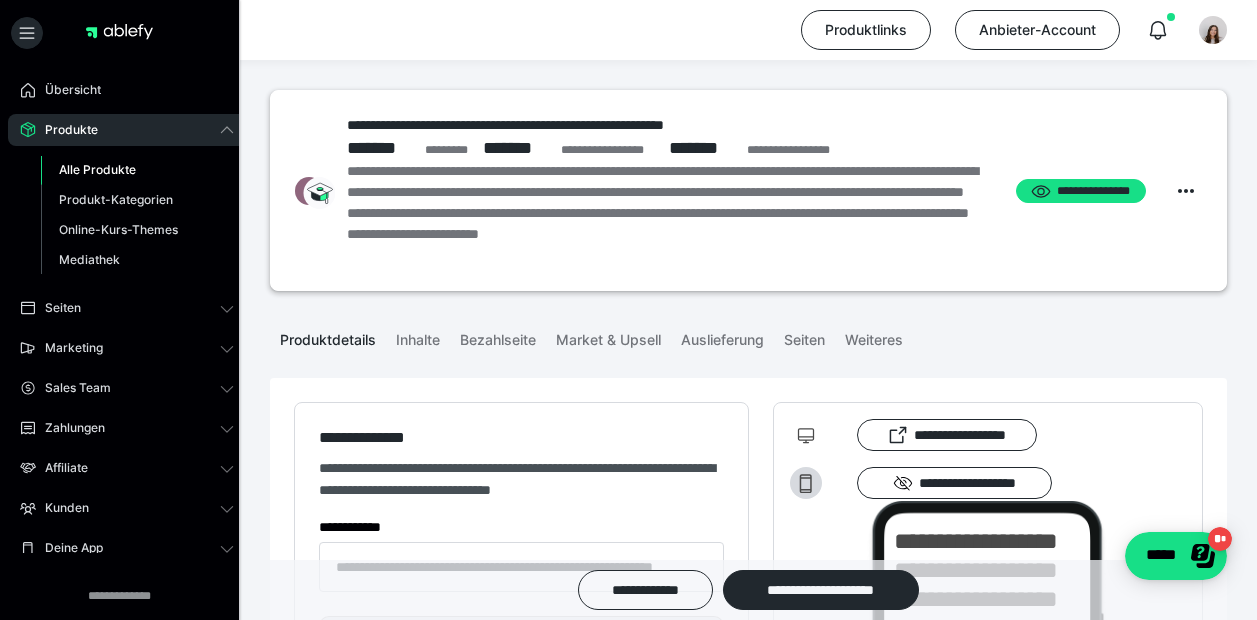 click on "Alle Produkte" at bounding box center (97, 169) 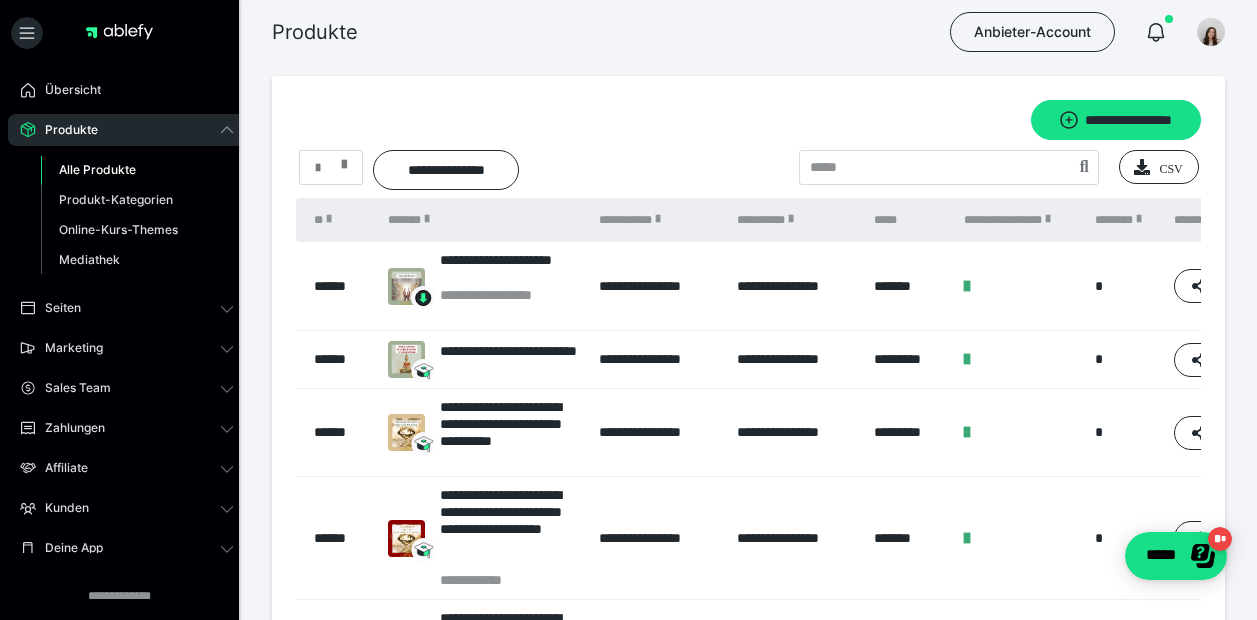 click at bounding box center (344, 160) 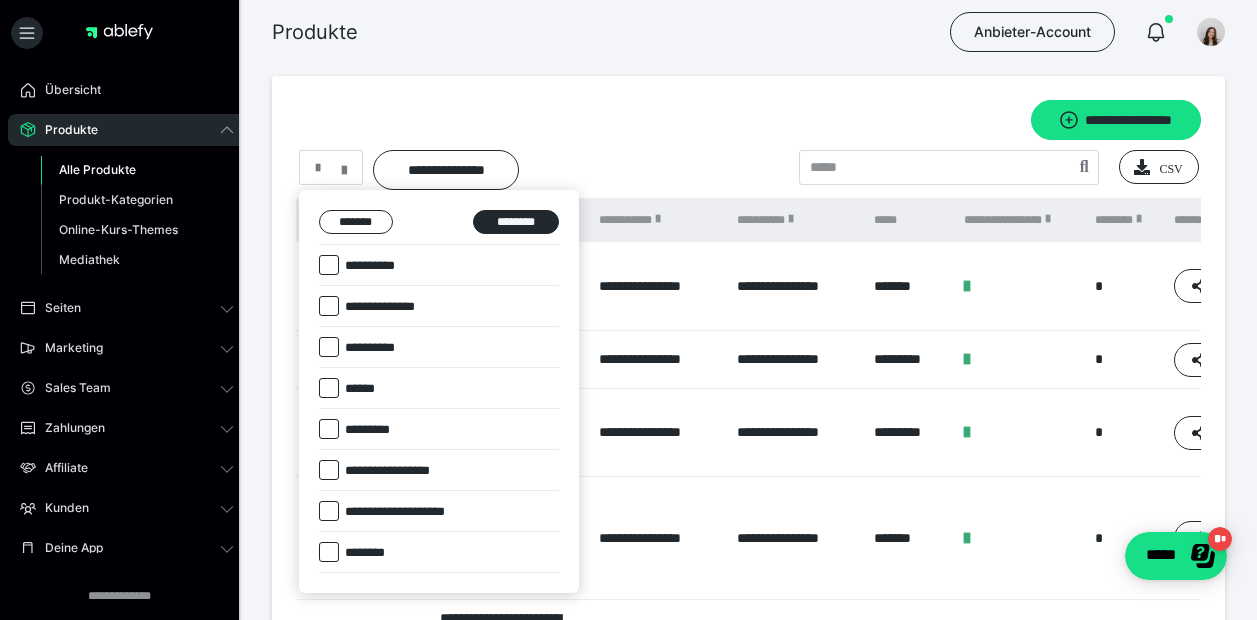 click at bounding box center [628, 310] 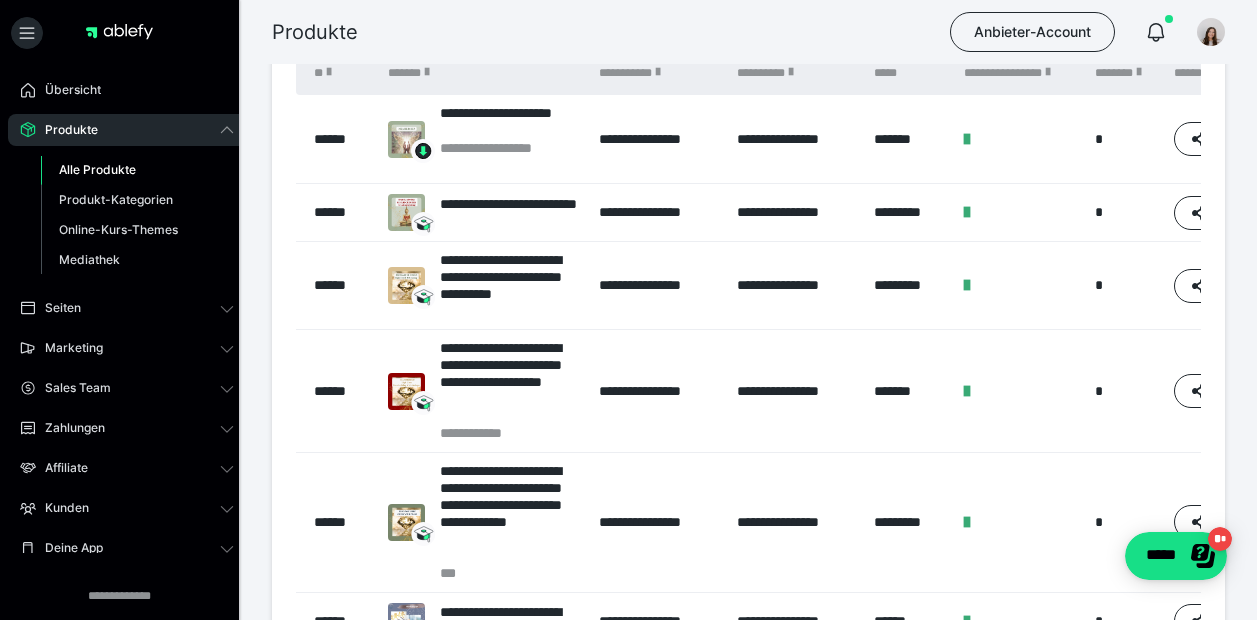 scroll, scrollTop: 111, scrollLeft: 0, axis: vertical 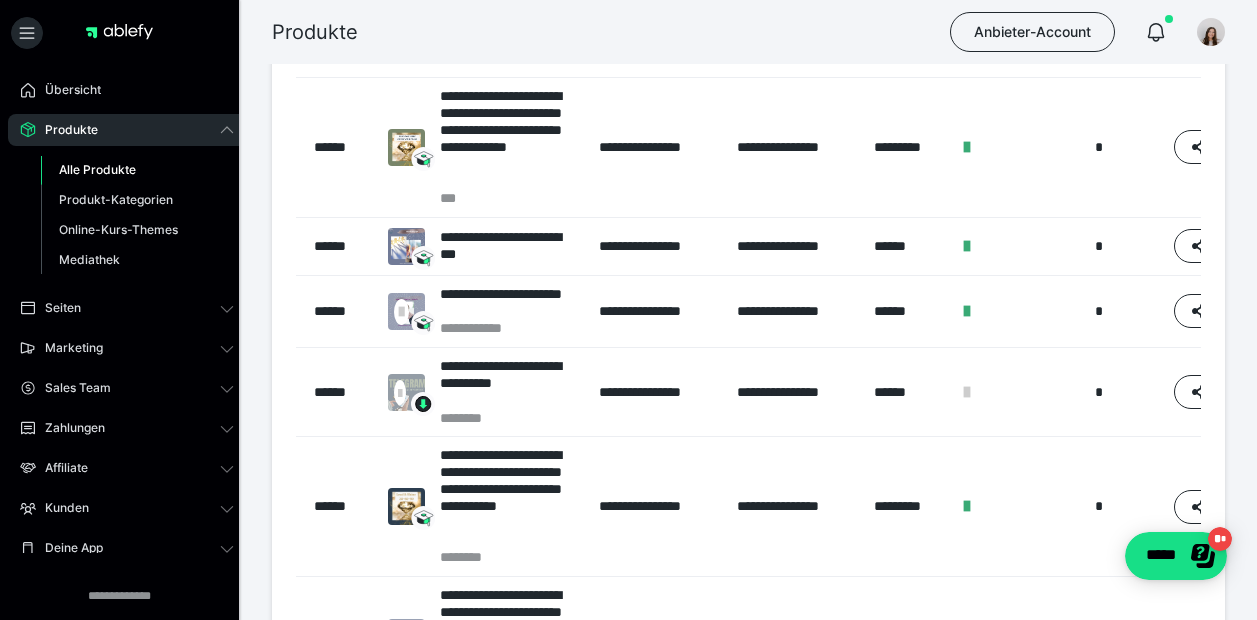 click on "Produkte Anbieter-Account" at bounding box center (628, 32) 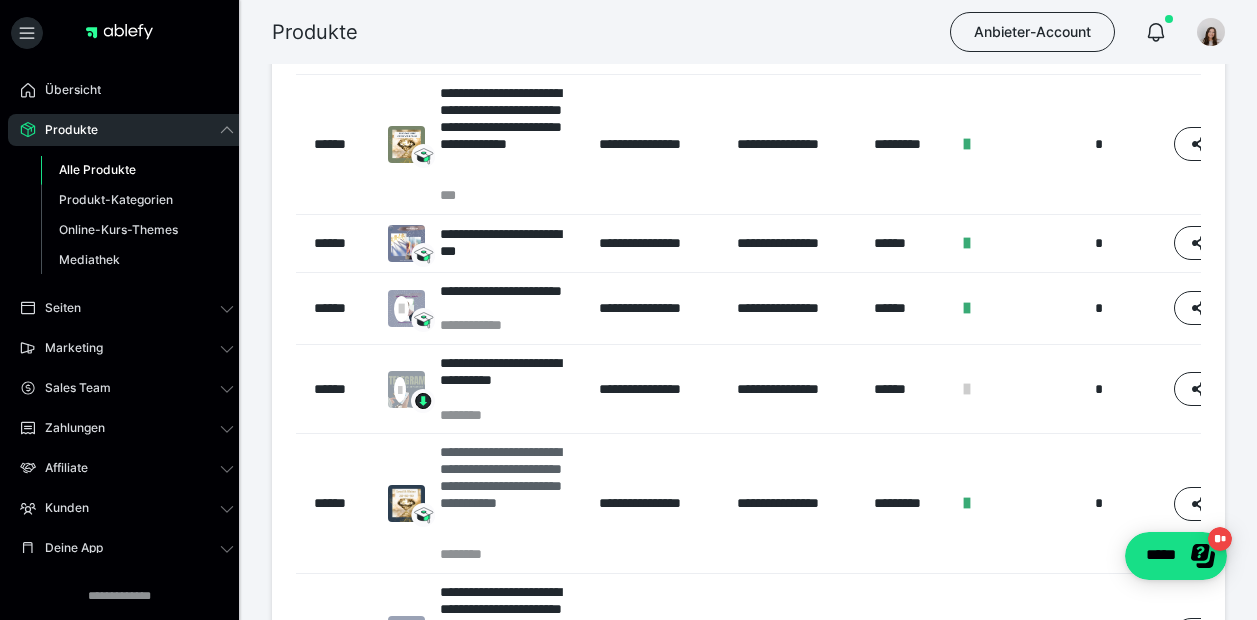 scroll, scrollTop: 528, scrollLeft: 0, axis: vertical 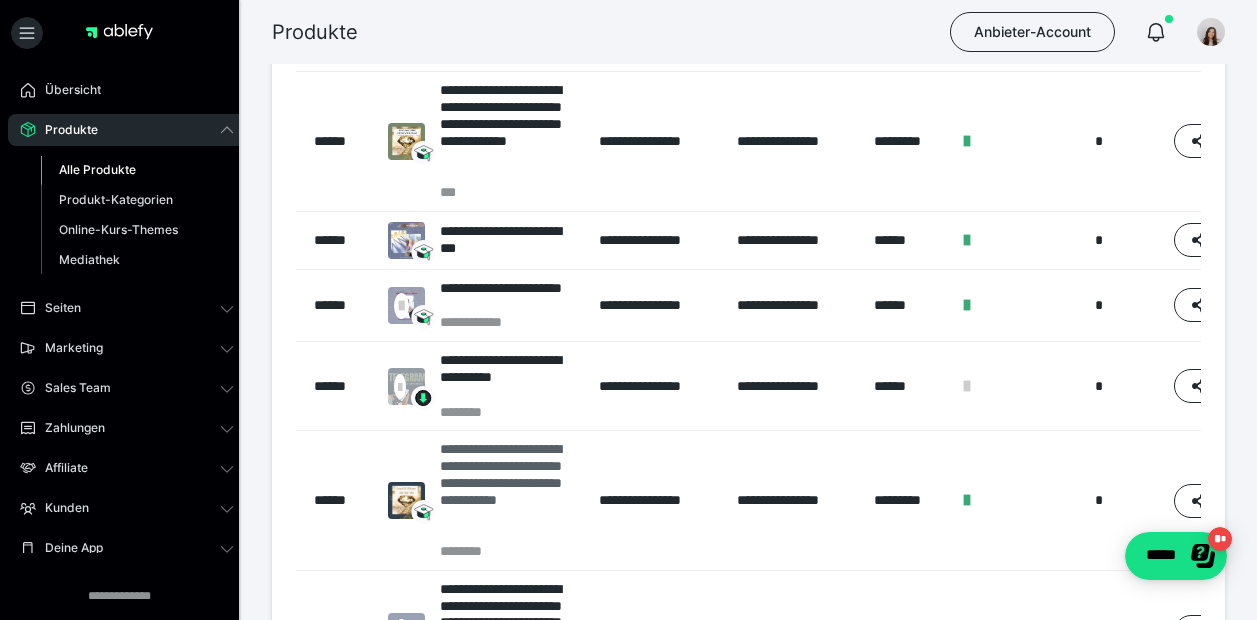click on "**********" at bounding box center (509, 491) 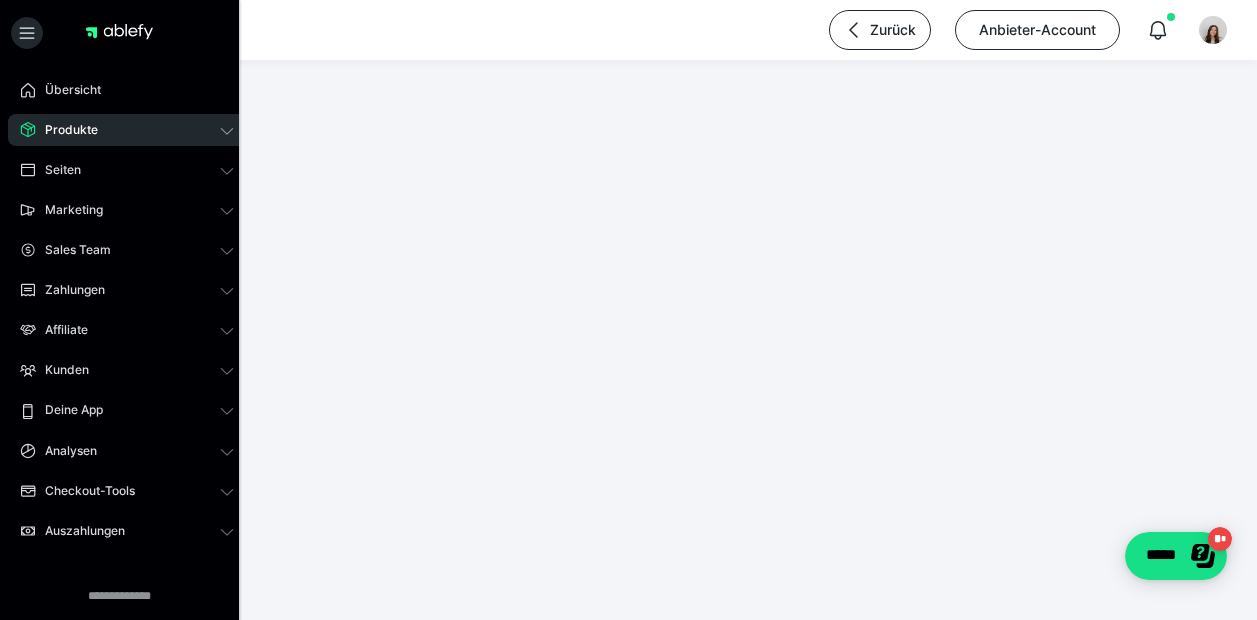 scroll, scrollTop: 0, scrollLeft: 0, axis: both 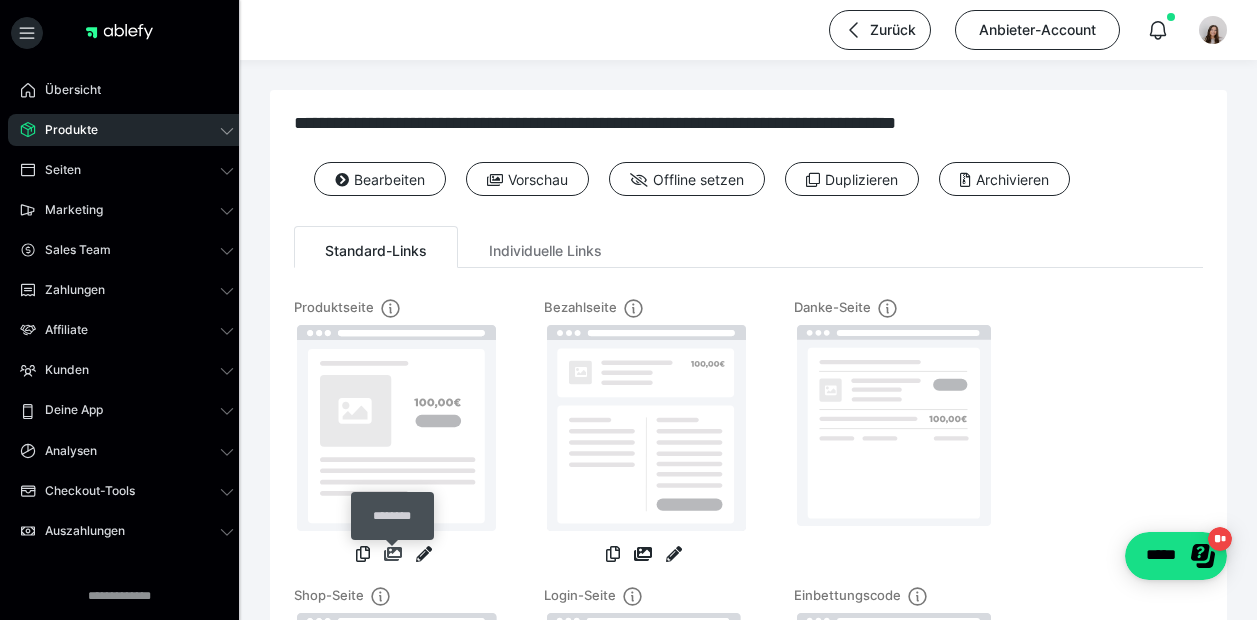 click at bounding box center [393, 554] 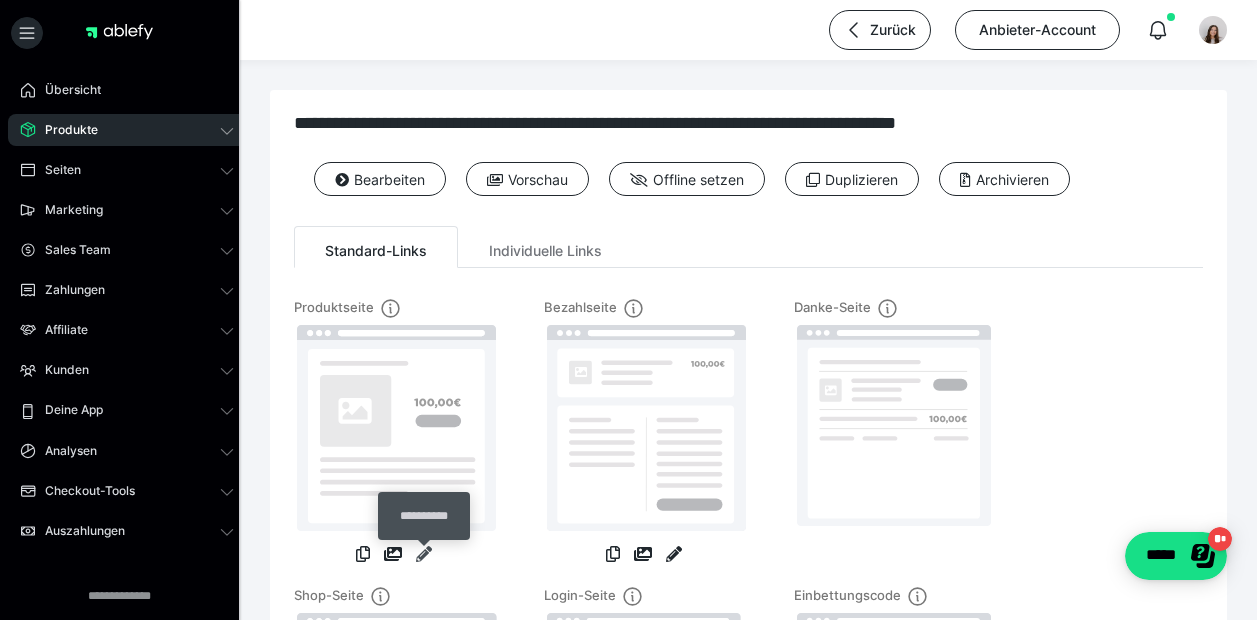 click at bounding box center [424, 554] 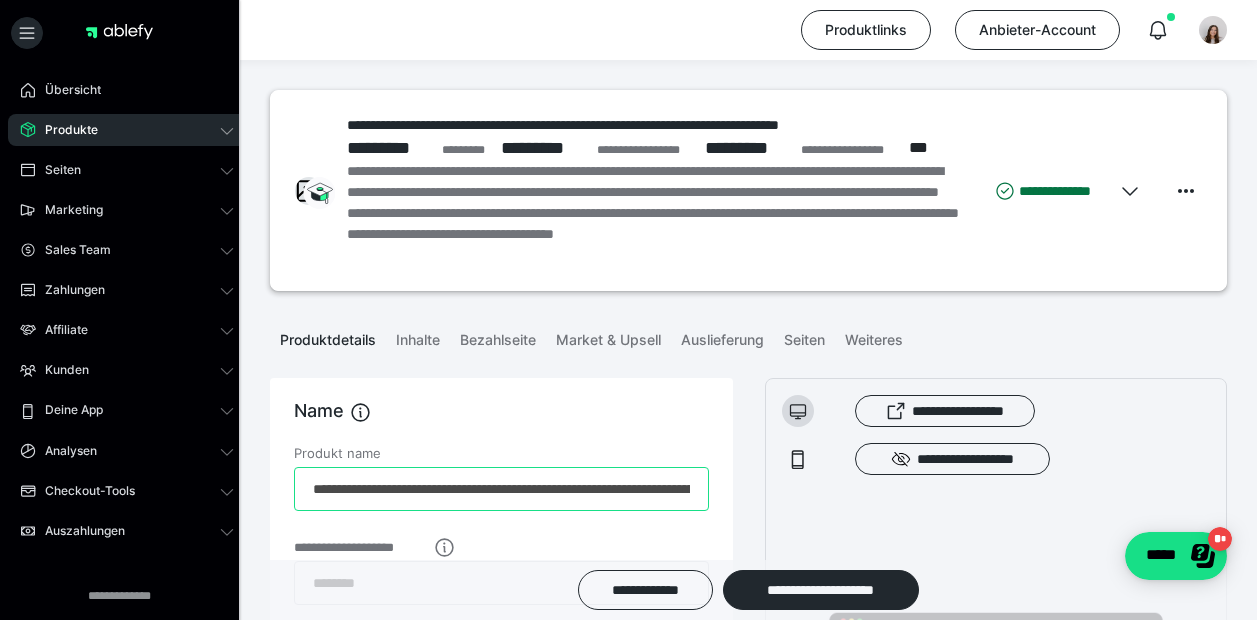 click on "**********" at bounding box center (501, 489) 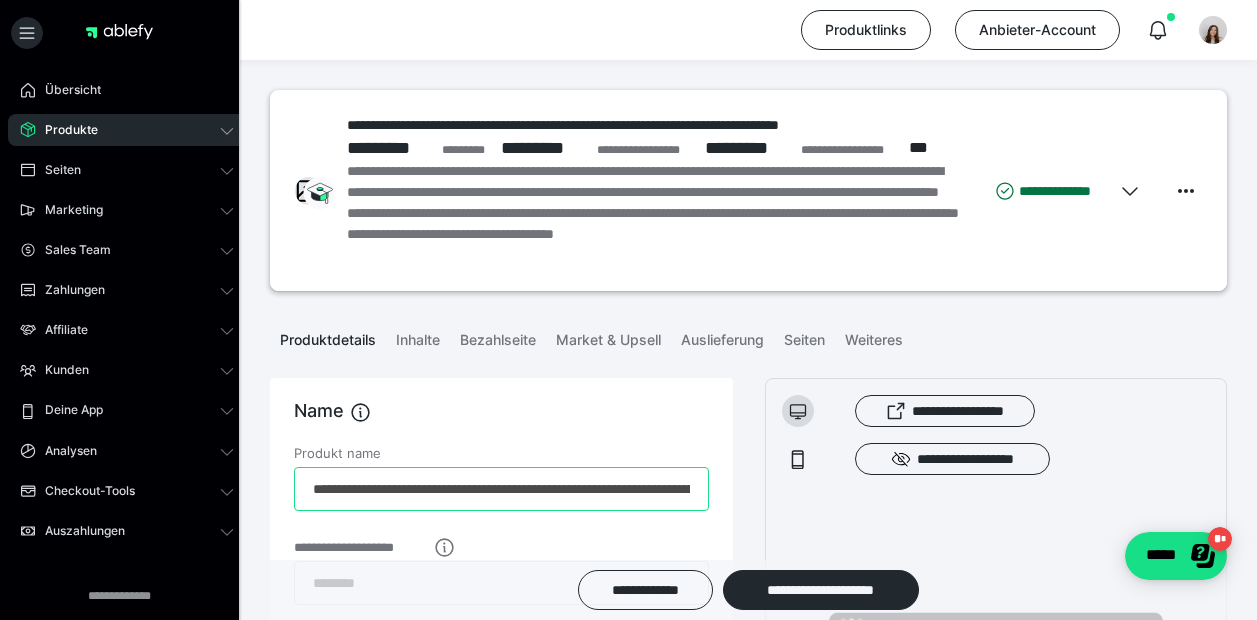 scroll, scrollTop: 0, scrollLeft: 0, axis: both 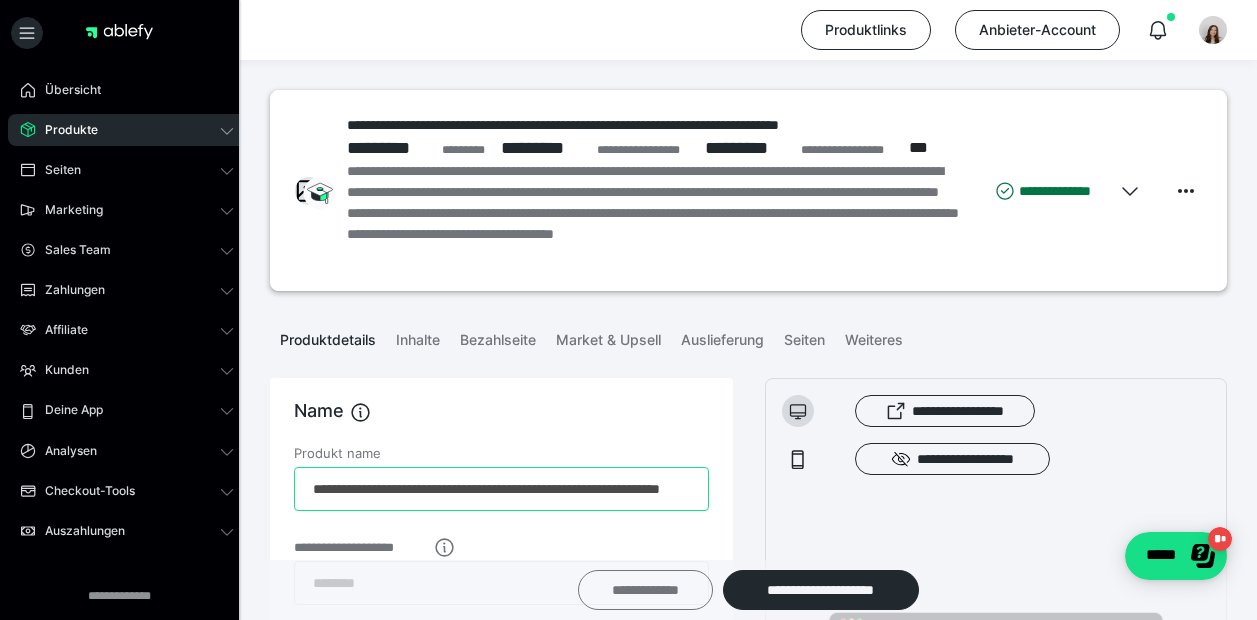 type on "**********" 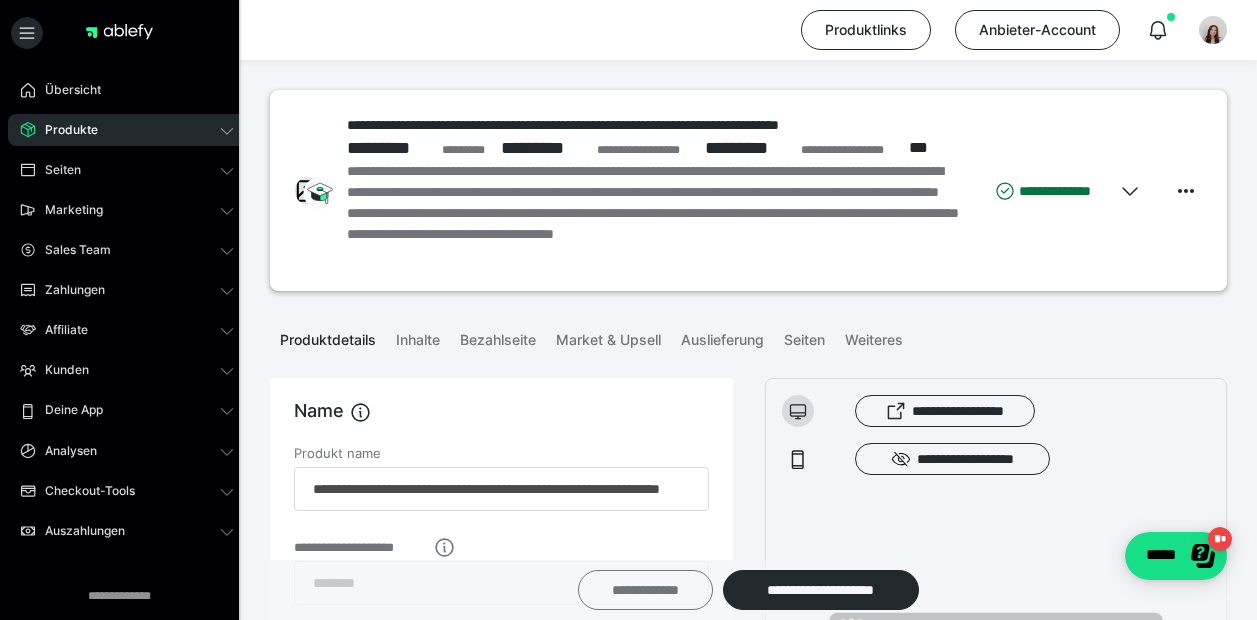 click on "**********" at bounding box center (645, 590) 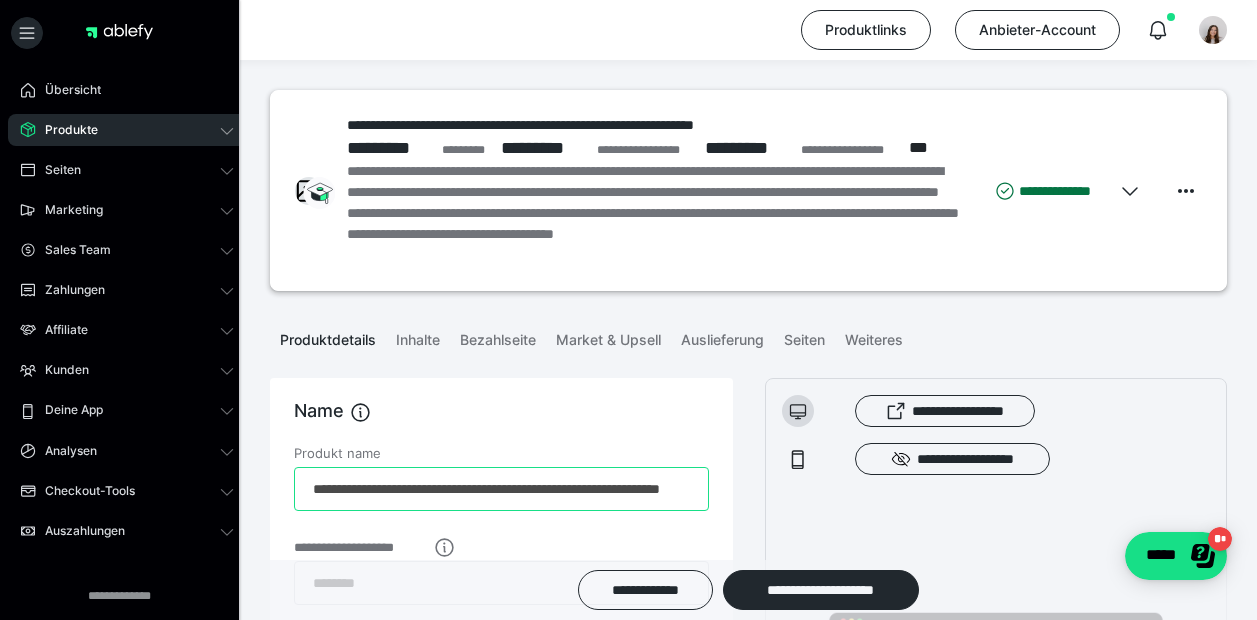 click on "**********" at bounding box center [501, 489] 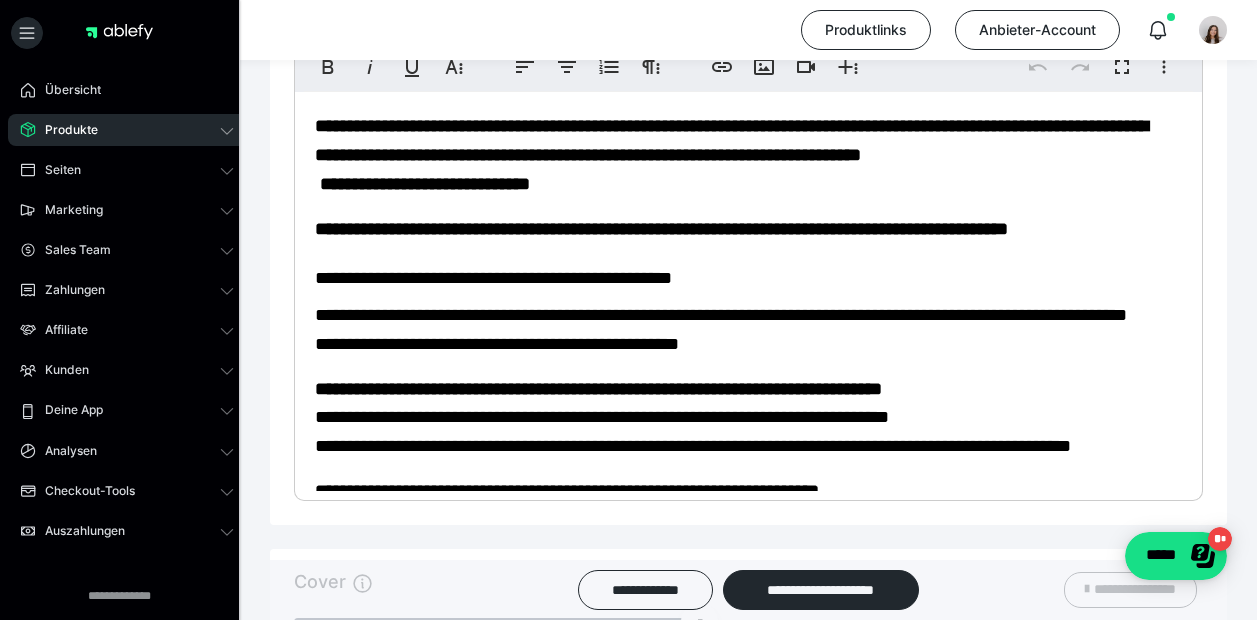 scroll, scrollTop: 1304, scrollLeft: 0, axis: vertical 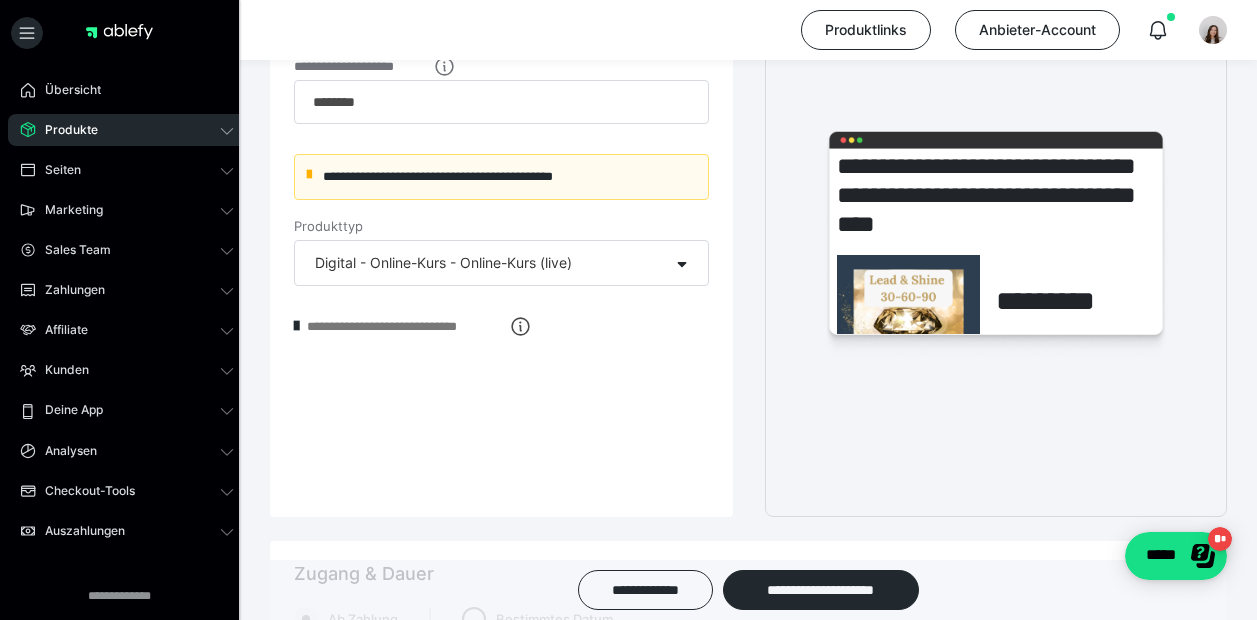 type on "**********" 